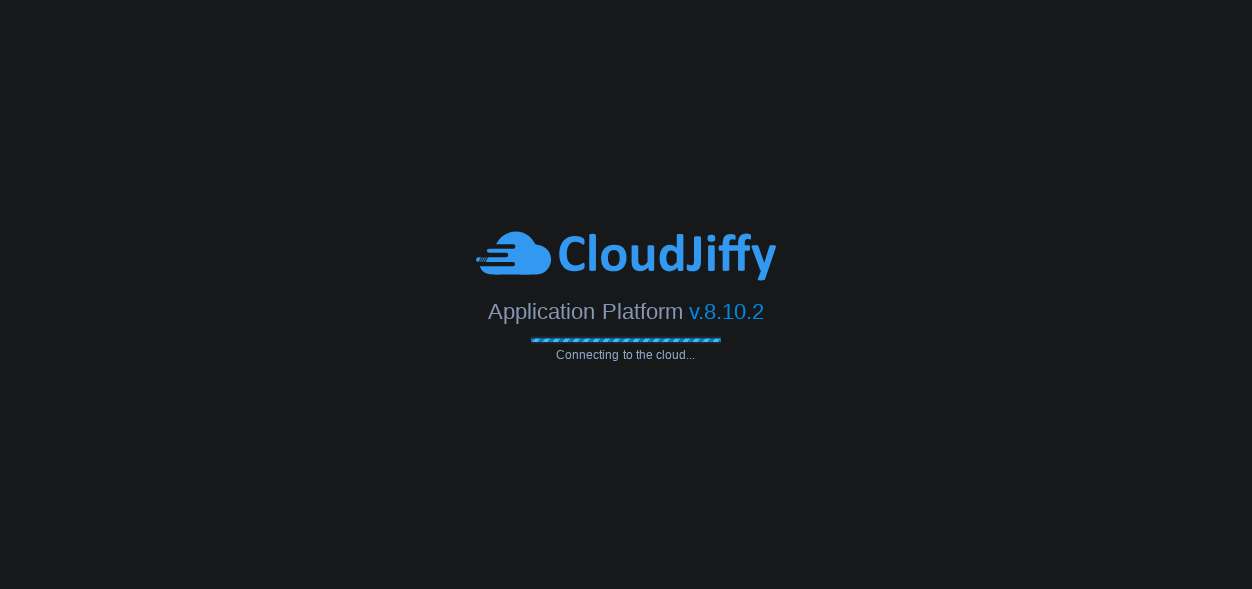 scroll, scrollTop: 0, scrollLeft: 0, axis: both 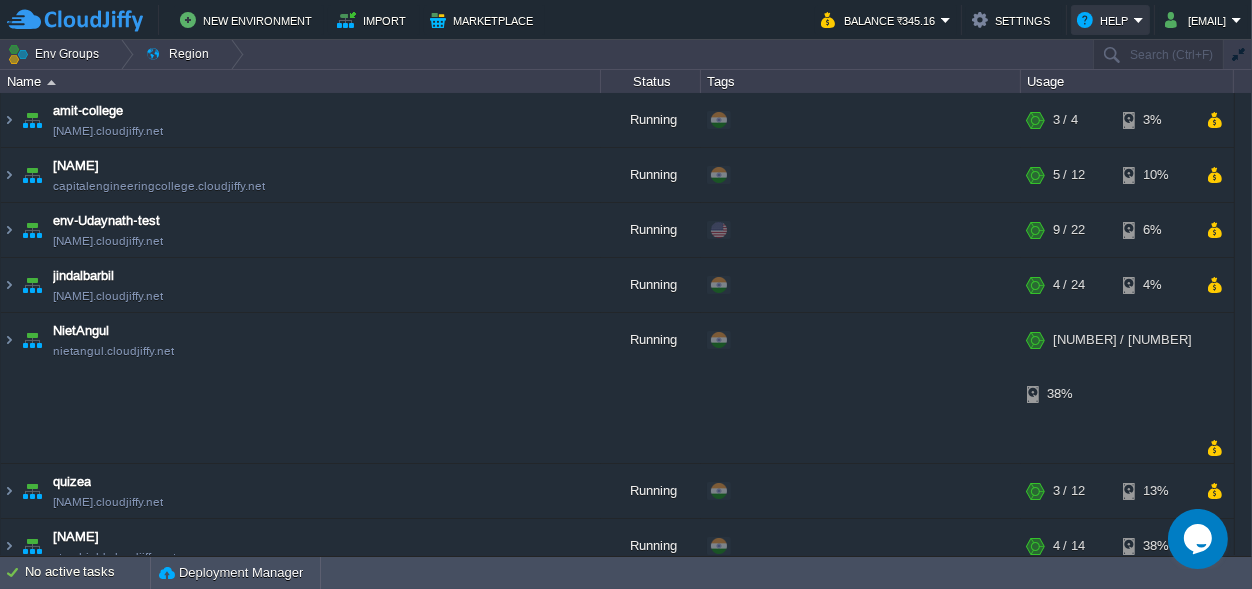 click on "Help" at bounding box center (1105, 20) 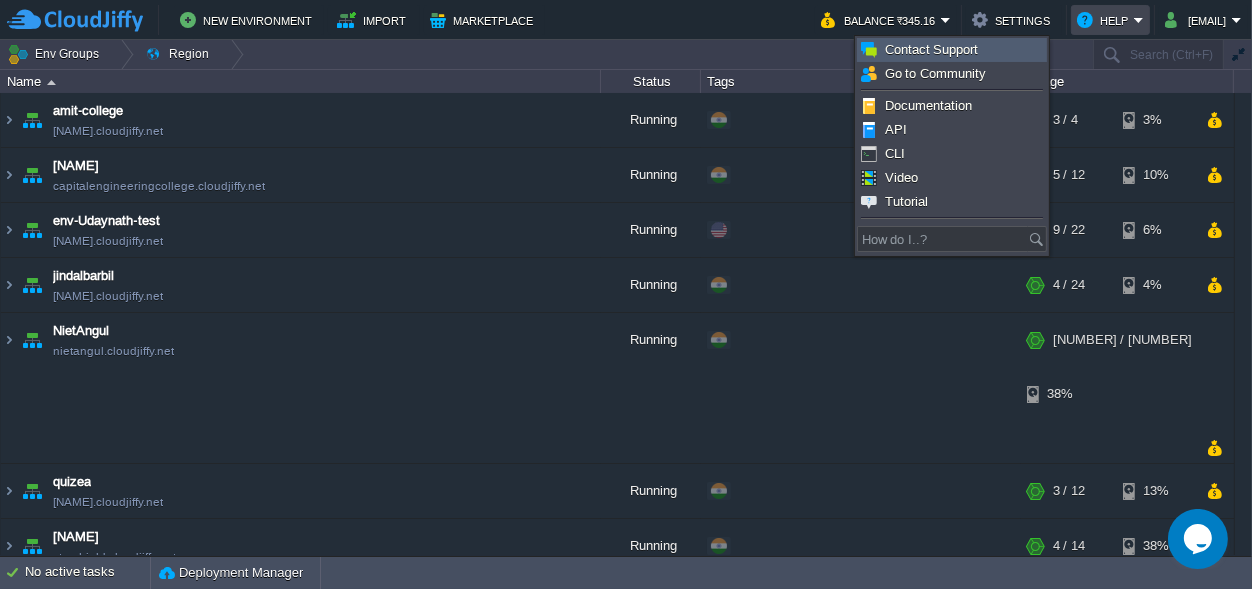 click on "Contact Support" at bounding box center (932, 49) 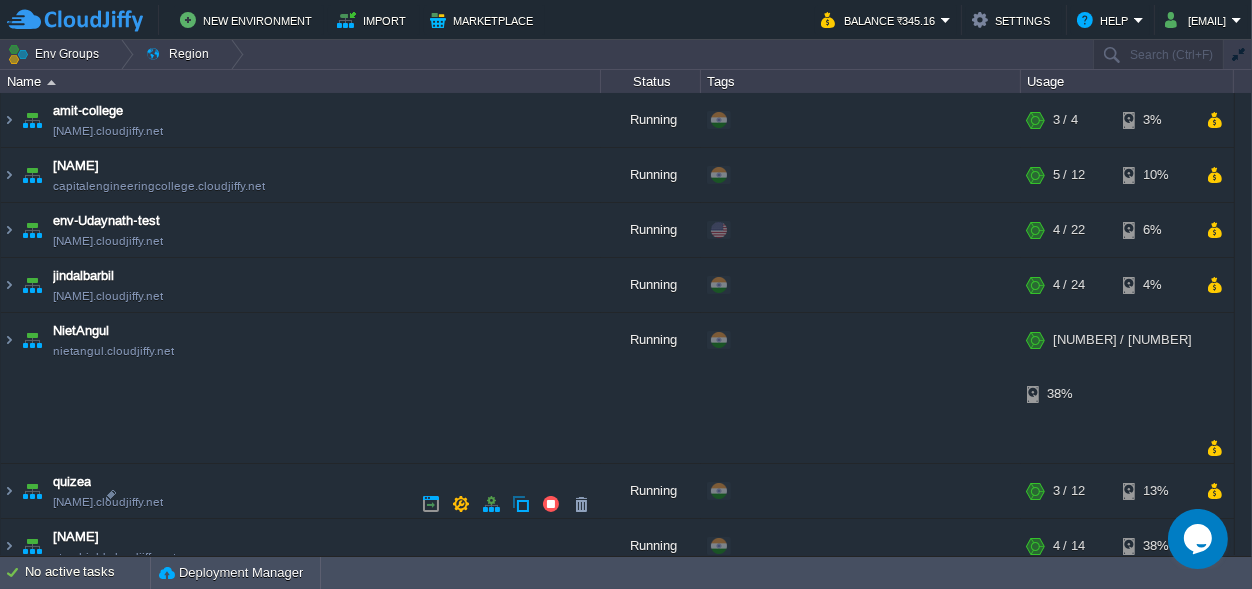 scroll, scrollTop: 87, scrollLeft: 0, axis: vertical 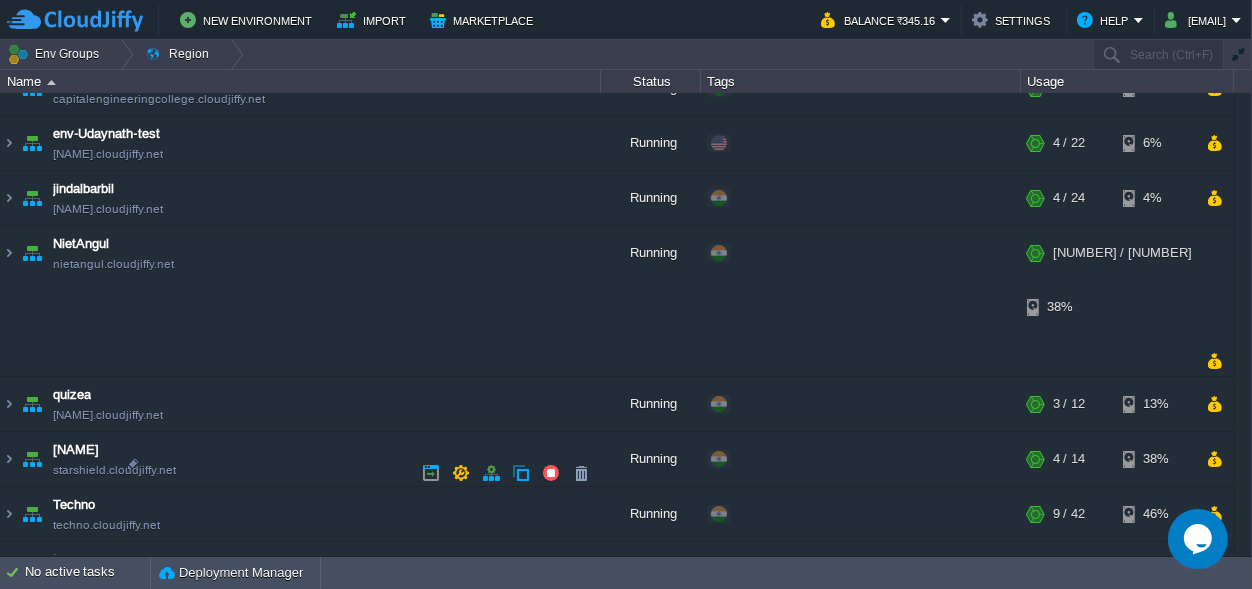 click at bounding box center (9, 569) 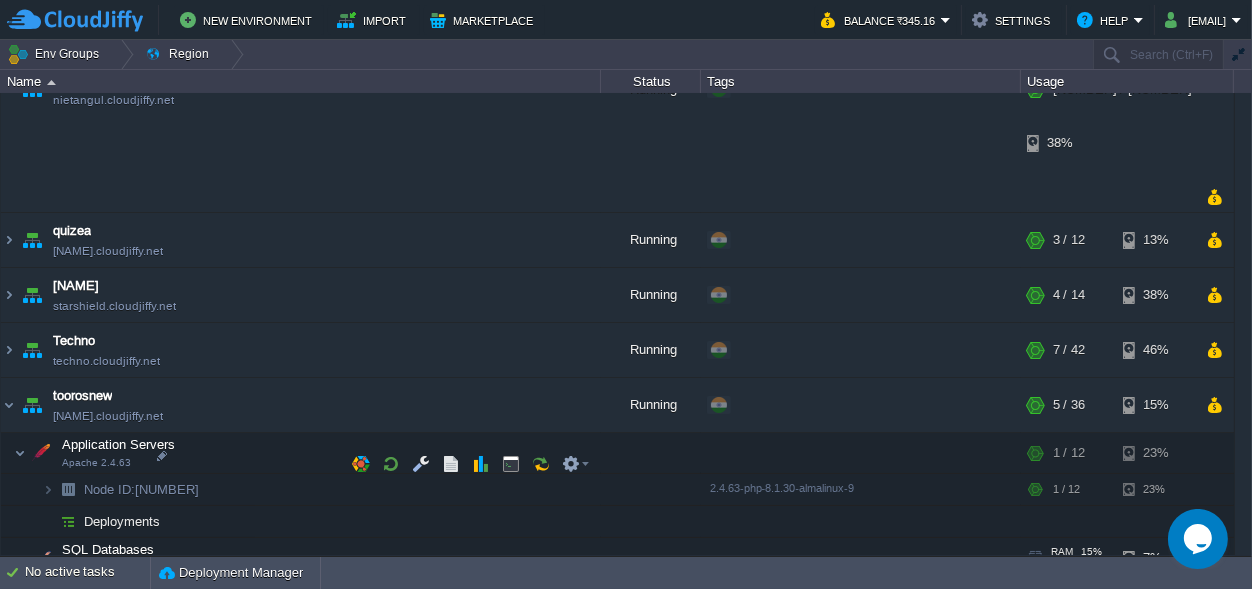 scroll, scrollTop: 264, scrollLeft: 0, axis: vertical 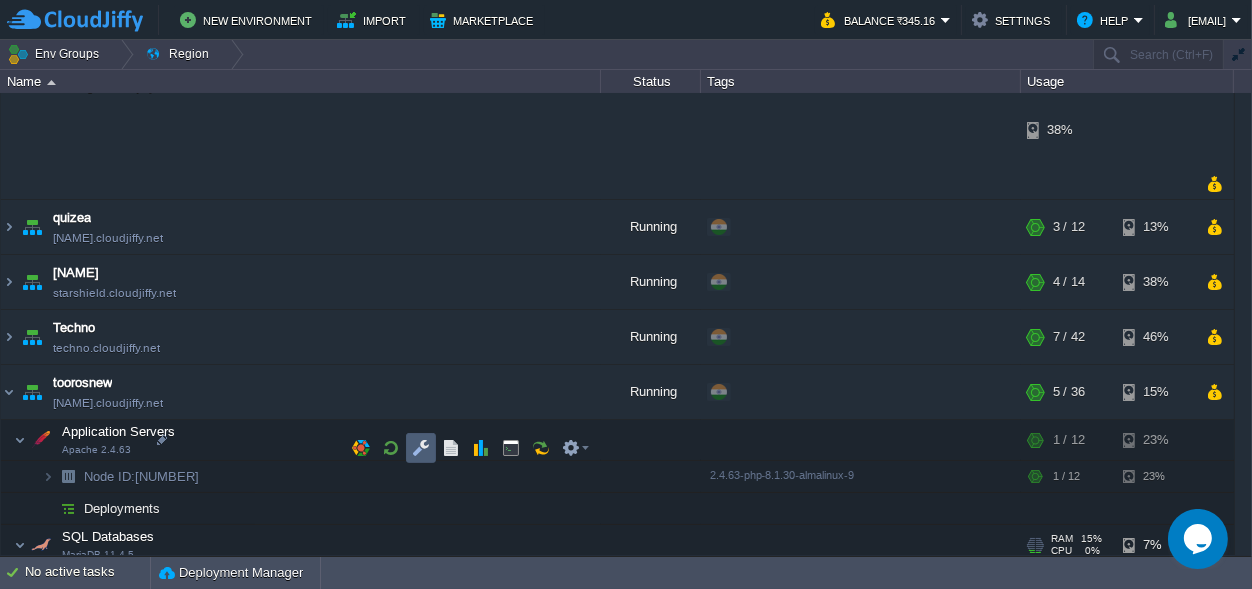 click at bounding box center [421, 448] 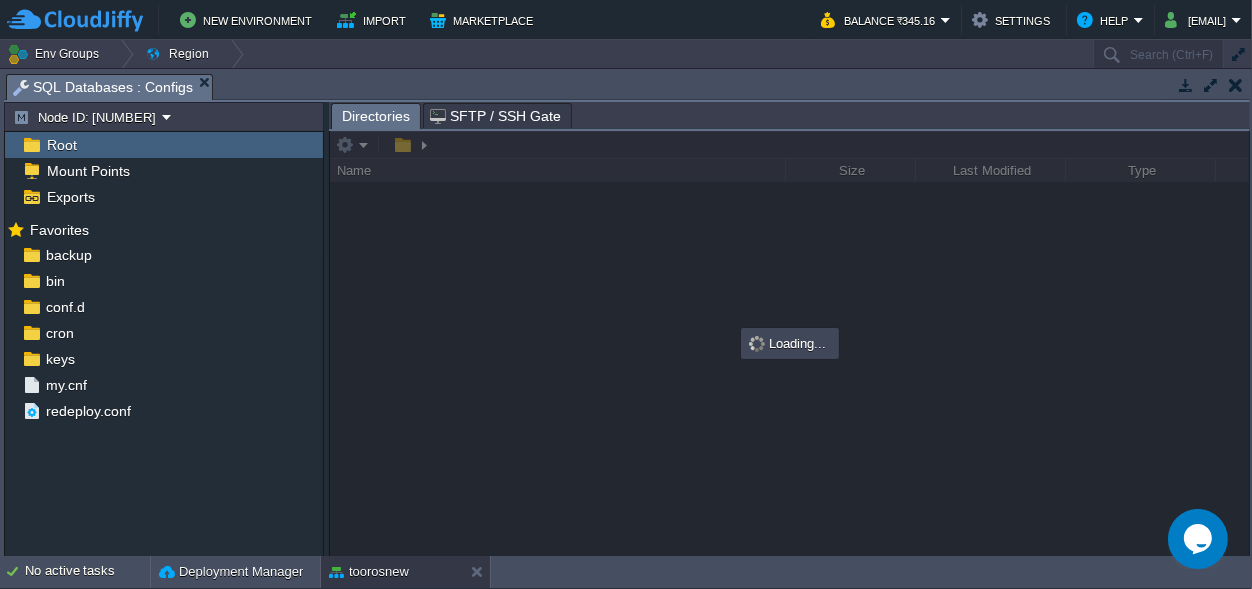 click at bounding box center [1236, 85] 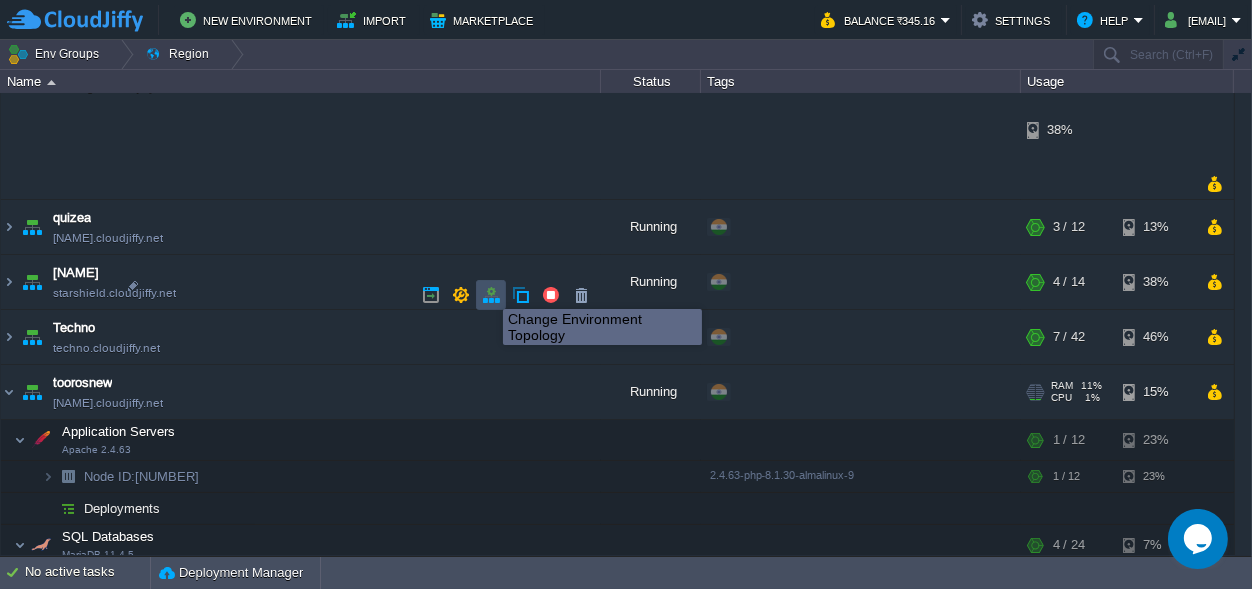 click at bounding box center [491, 295] 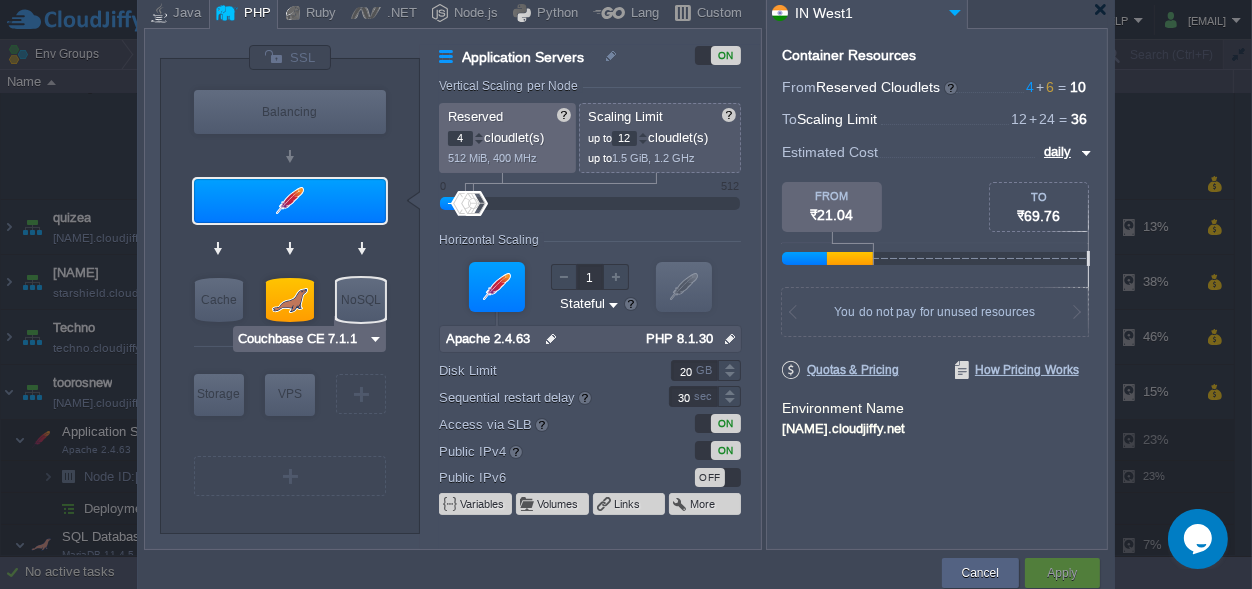 type on "MariaDB [NUMBER].[NUMBER].[NUMBER]" 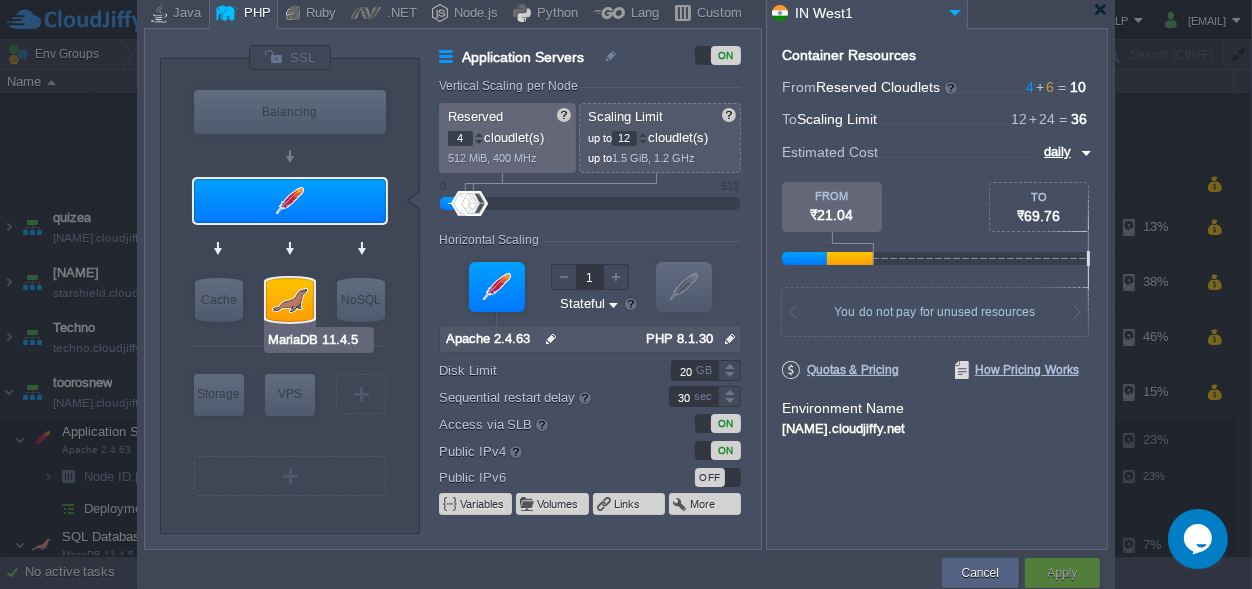 click at bounding box center [290, 300] 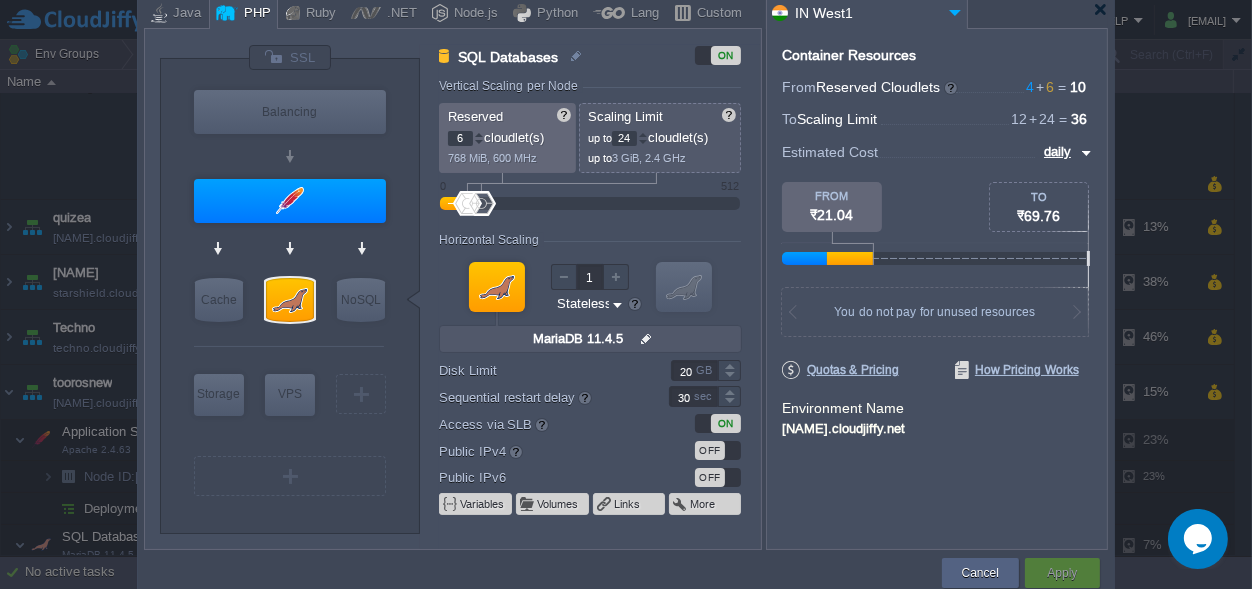 click on "24" at bounding box center (624, 138) 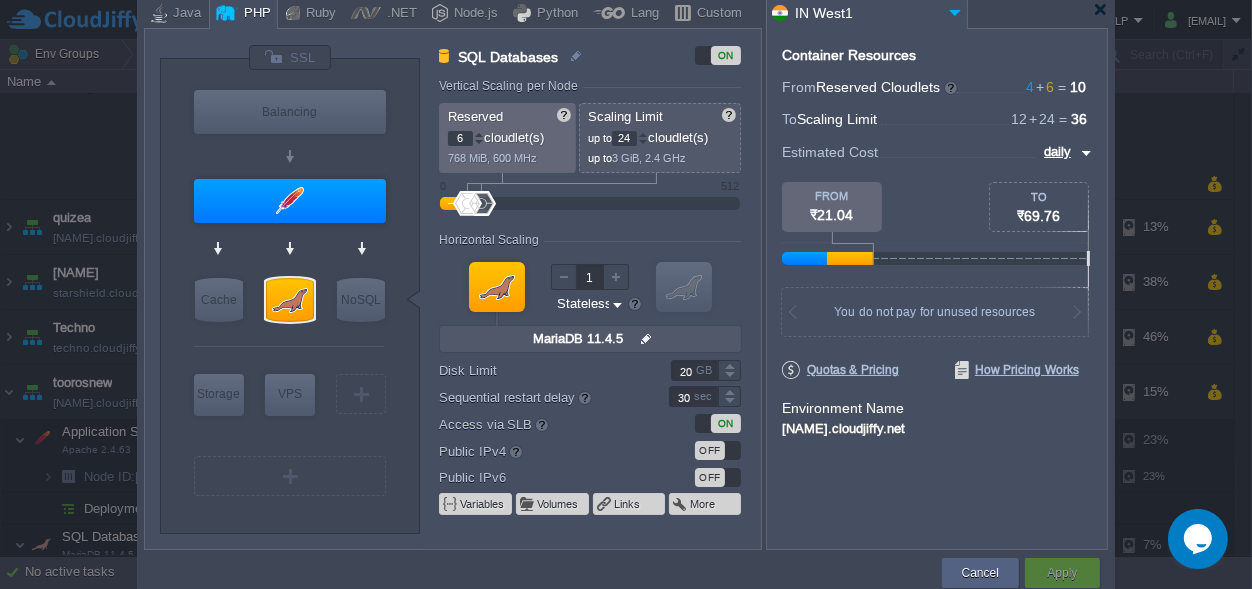 type on "2" 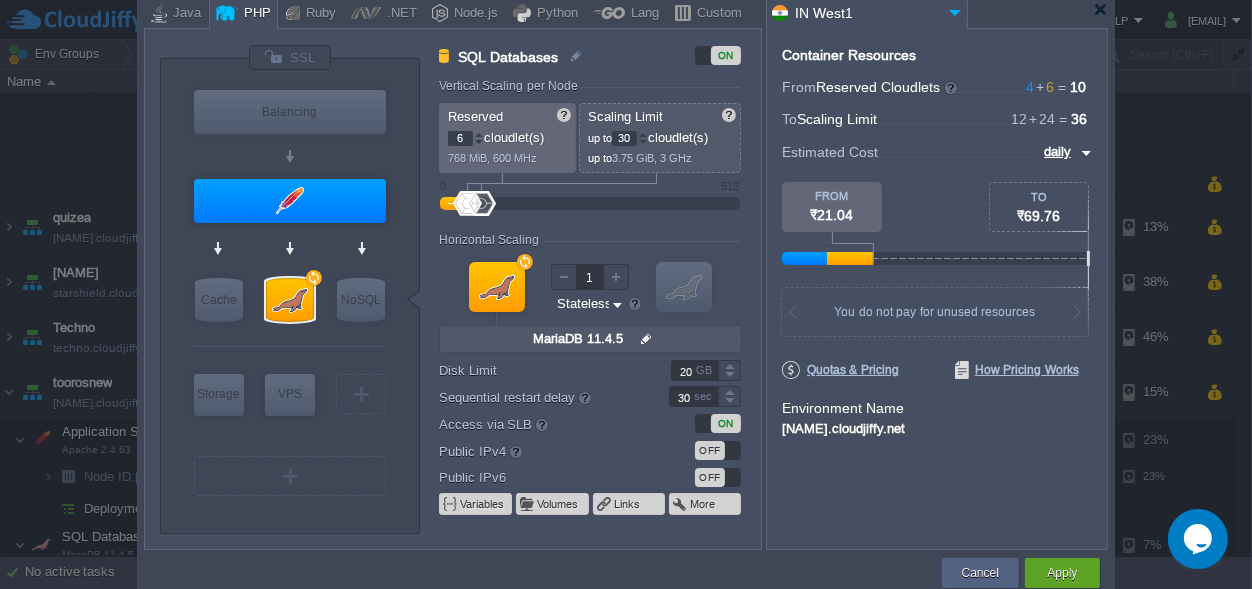 type on "30" 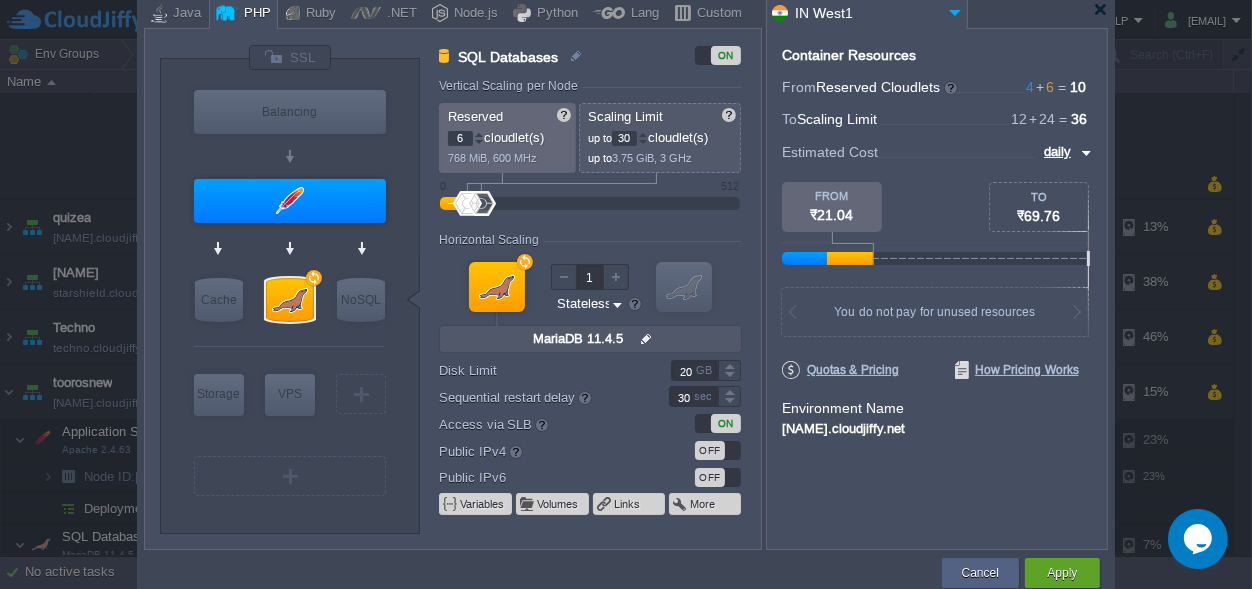 click on "Container Resources From  Reserved Cloudlets   4   +   6 ... = 10 not added To  Scaling Limit 12   +   24 ... = 36 not added   VM Resources ... = 0 GiB, 0 vCPU not added Estimated Cost daily TO ₹69.76 FROM ₹21.04 1.25 GiB RAM + 1 GHz CPU + 40 GB Disk You pay the fixed price for reserved resources Total cost at  100%  load on  ALL  containers You do not pay for unused resources Disk Limit per Node 200 GB Traffic Limit per Node 300 GB Quotas & Pricing How Pricing Works Environment Name toorosnew.cloudjiffy.net" at bounding box center [937, 289] 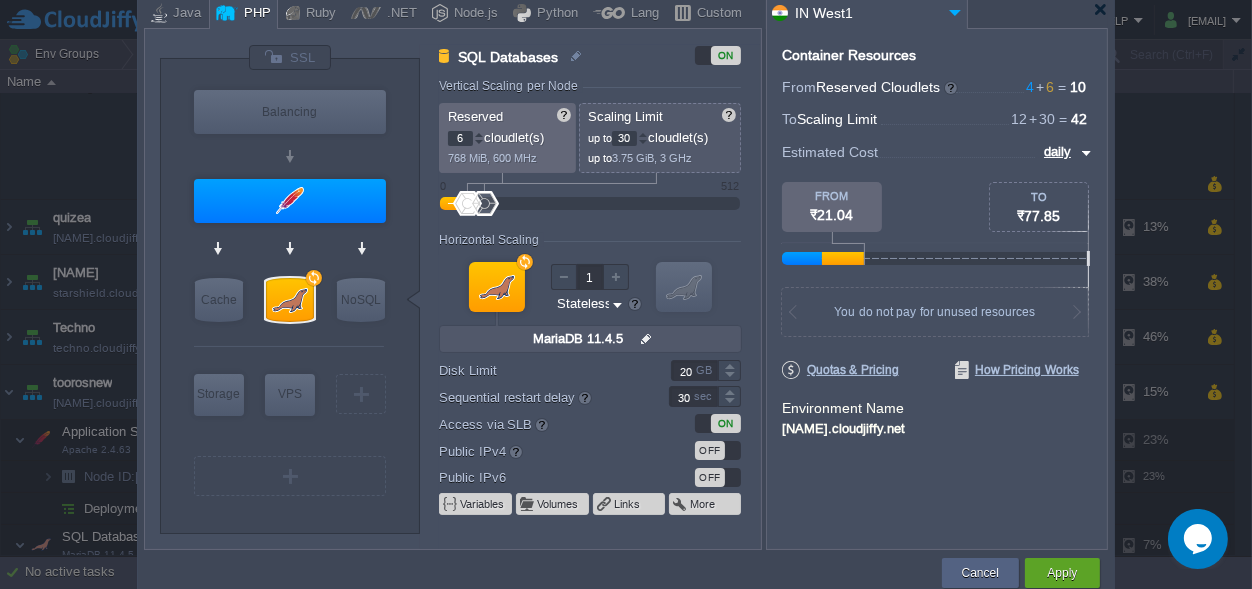 click on "Container Resources From  Reserved Cloudlets   4   +   6 ... = 10 not added To  Scaling Limit 12   +   30 ... = 42 not added   VM Resources ... = 0 GiB, 0 vCPU not added Estimated Cost daily TO ₹77.85 FROM ₹21.04 1.25 GiB RAM + 1 GHz CPU + 40 GB Disk You pay the fixed price for reserved resources Total cost at  100%  load on  ALL  containers You do not pay for unused resources Disk Limit per Node 200 GB Traffic Limit per Node 300 GB Quotas & Pricing How Pricing Works Environment Name toorosnew.cloudjiffy.net" at bounding box center (937, 289) 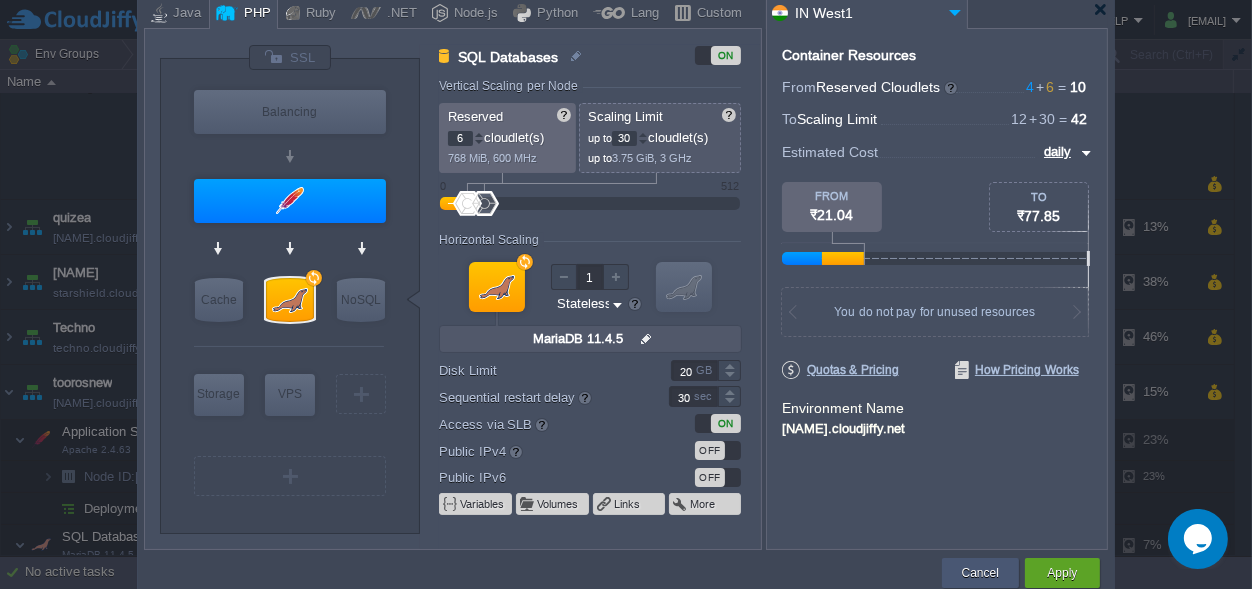 click on "Cancel" at bounding box center (980, 573) 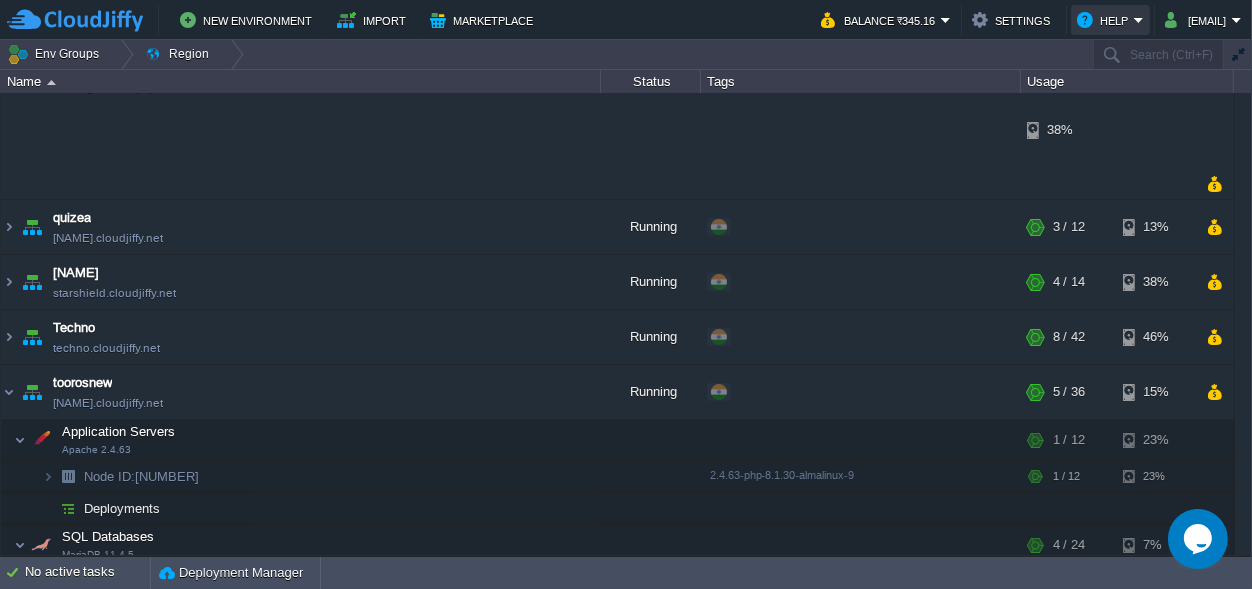click on "Help" at bounding box center (1105, 20) 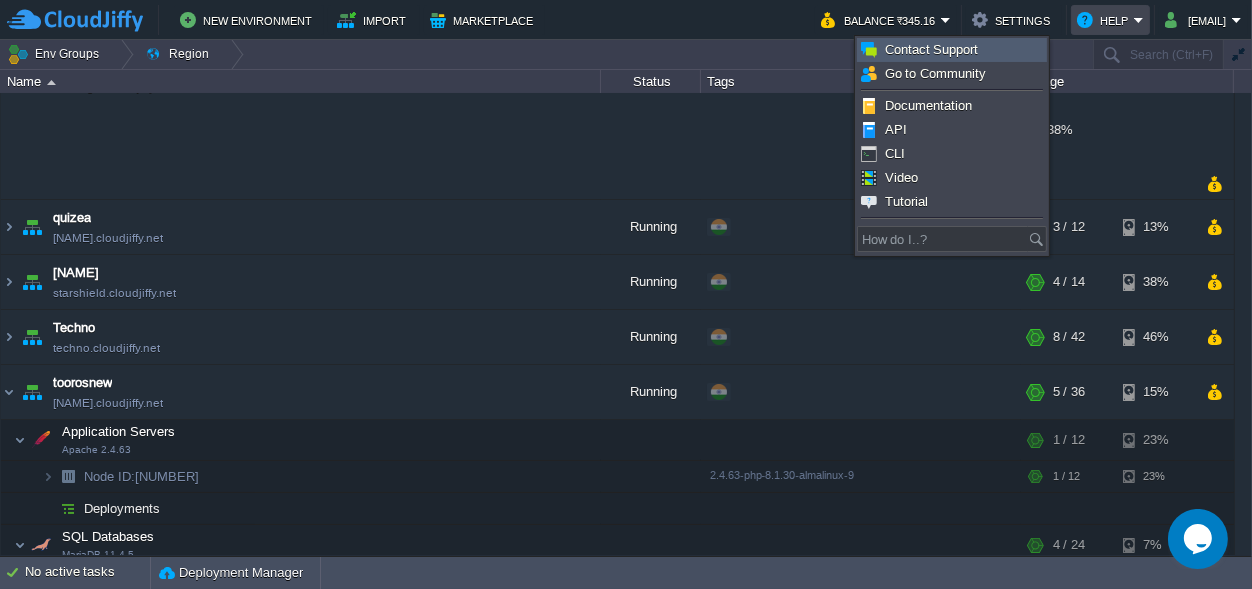 click on "Contact Support" at bounding box center (932, 49) 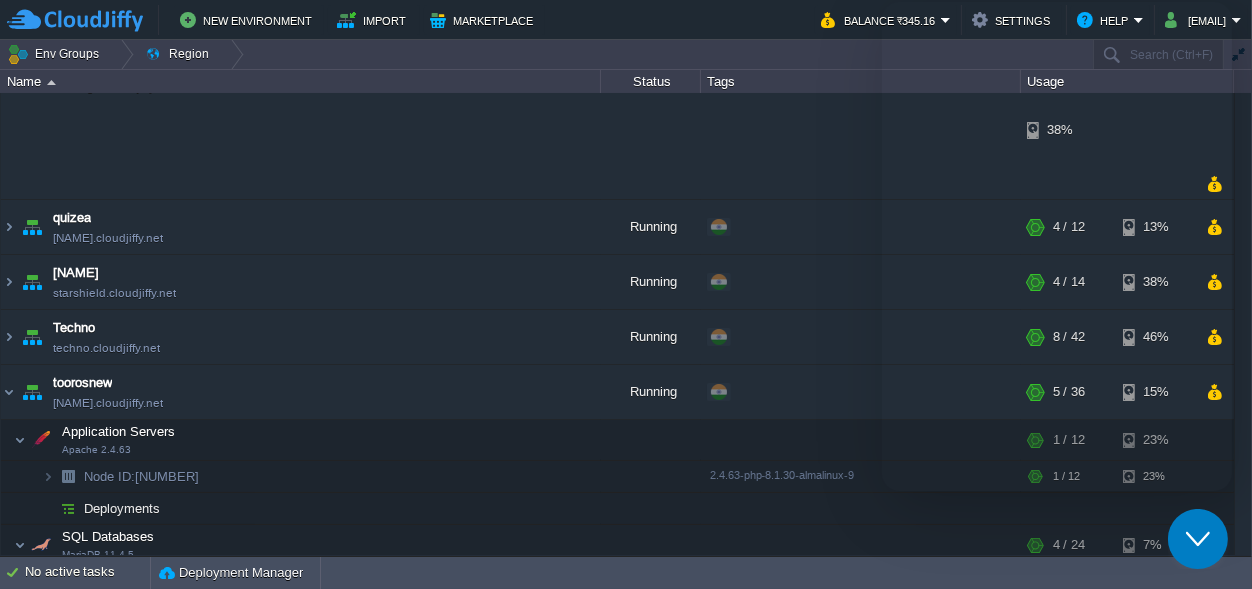 scroll, scrollTop: 0, scrollLeft: 0, axis: both 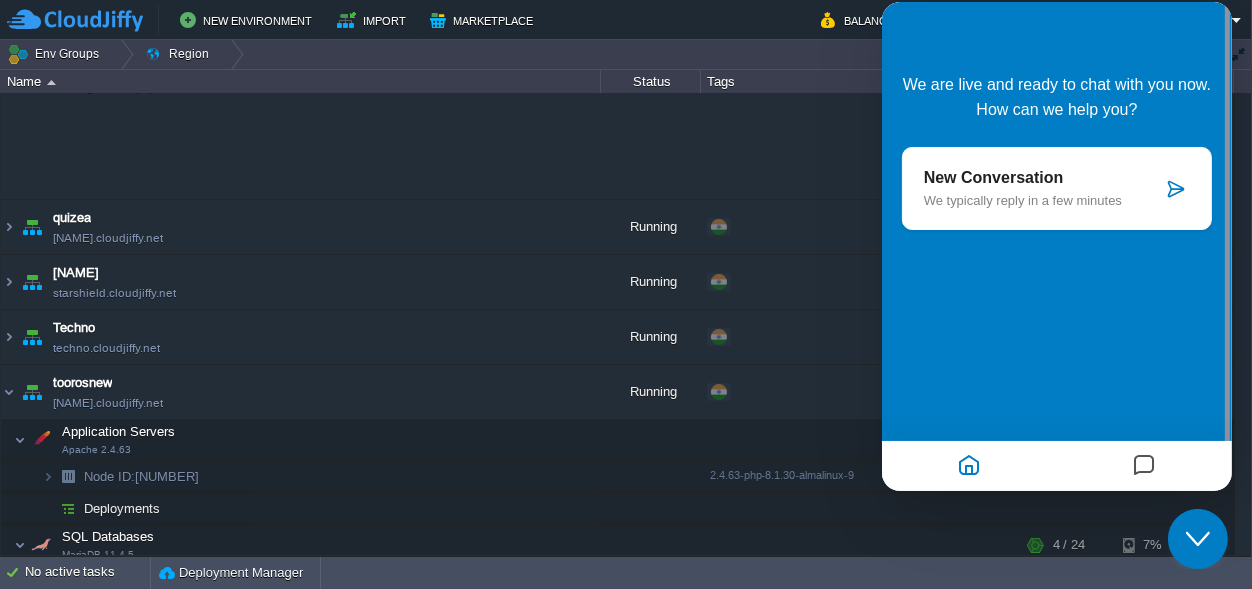 click at bounding box center [1175, 189] 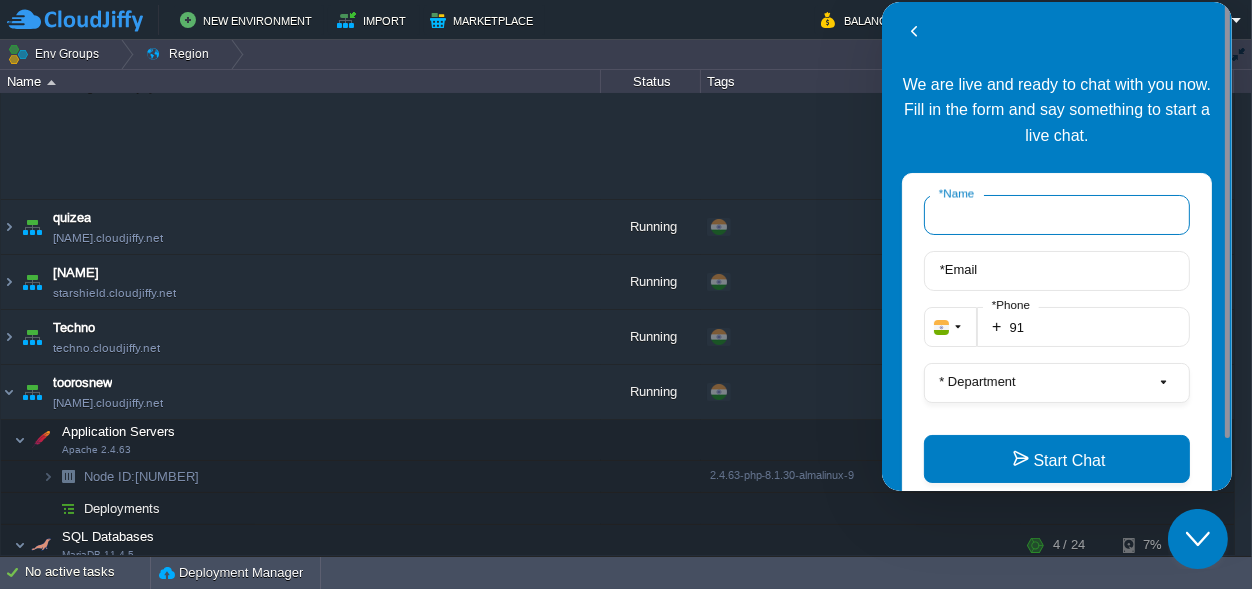 click on "*  Name" at bounding box center (1056, 215) 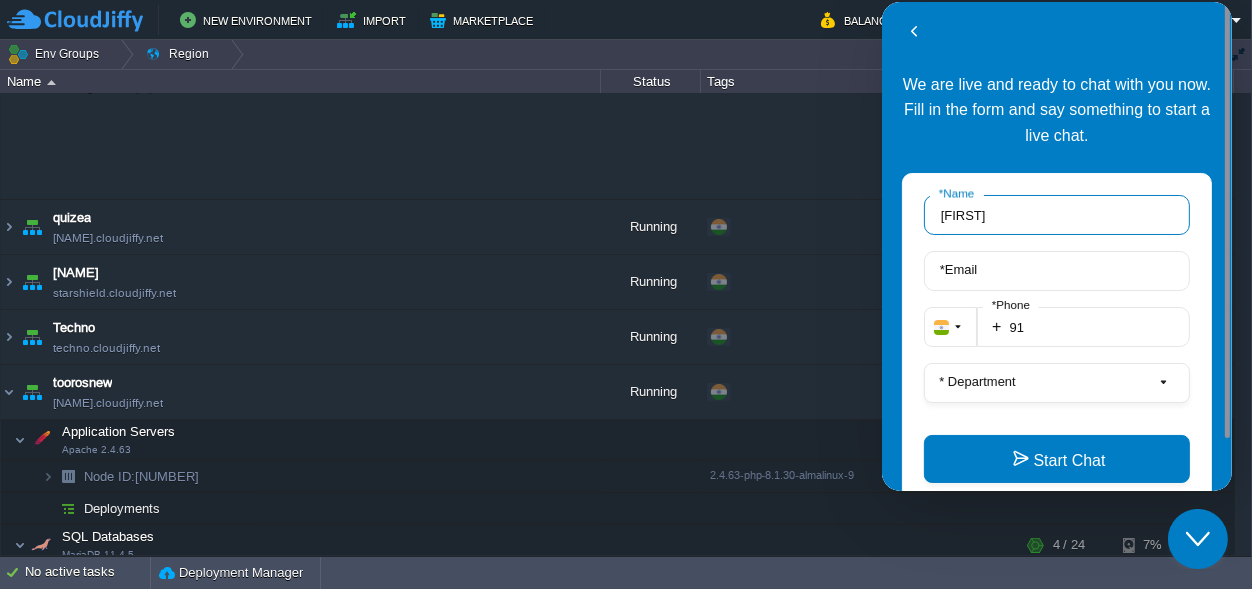 type on "Jyotiprakash" 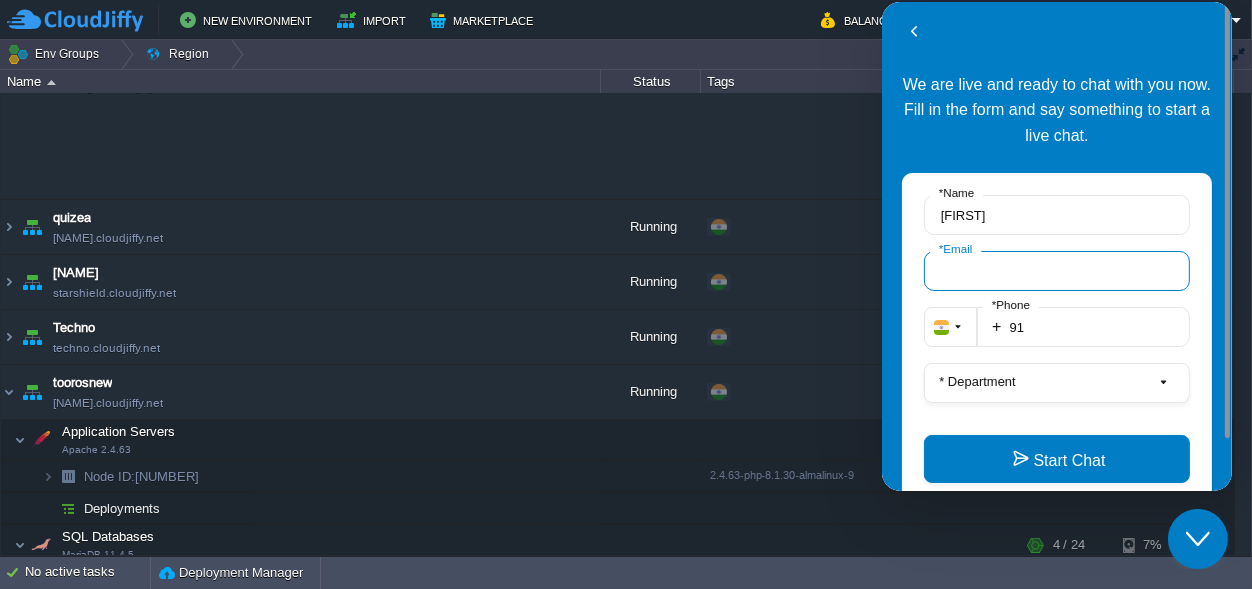 click on "*  Email" at bounding box center (1056, 271) 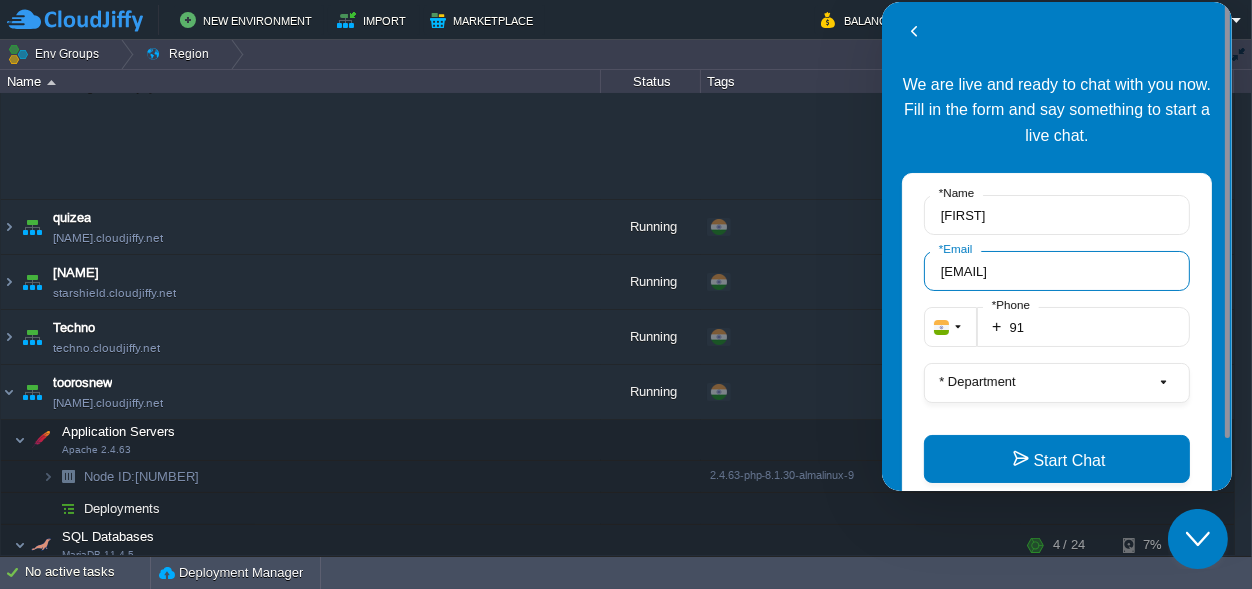 type on "jyotiprakashmohanta30@gmail.com" 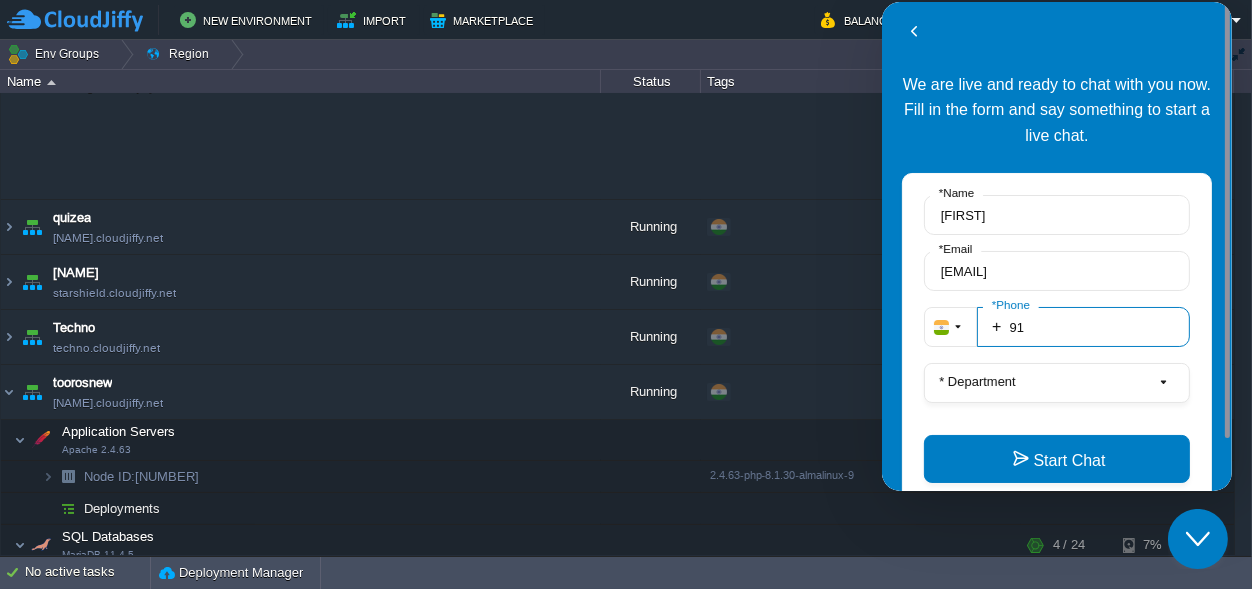 click on "91" at bounding box center [1082, 327] 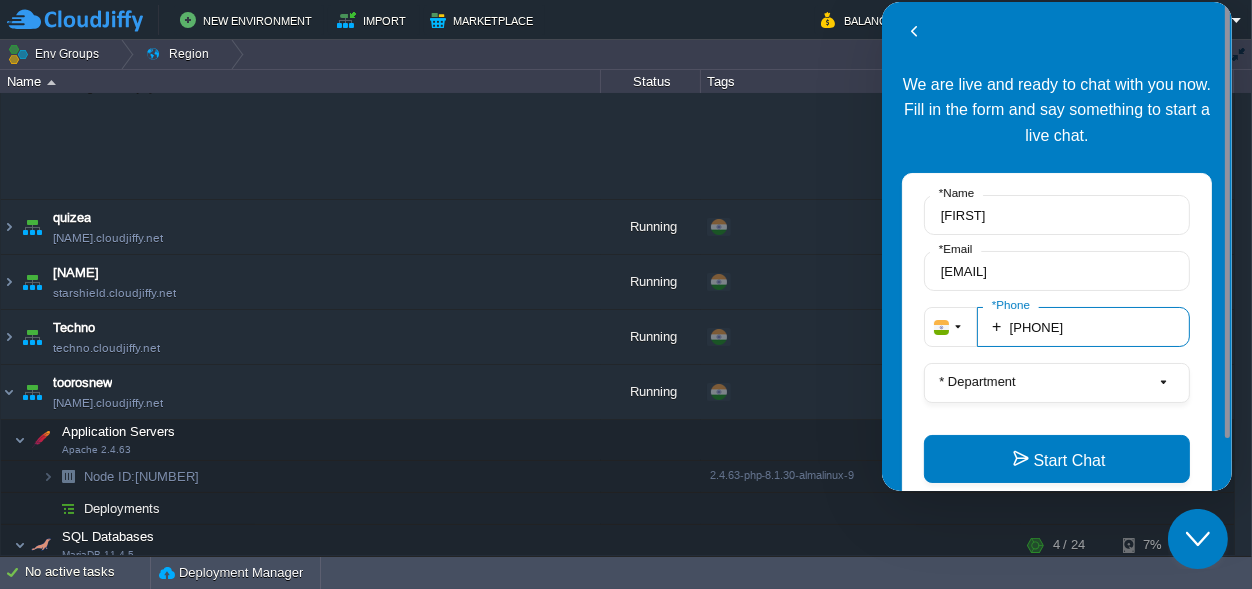 type on "916370646301" 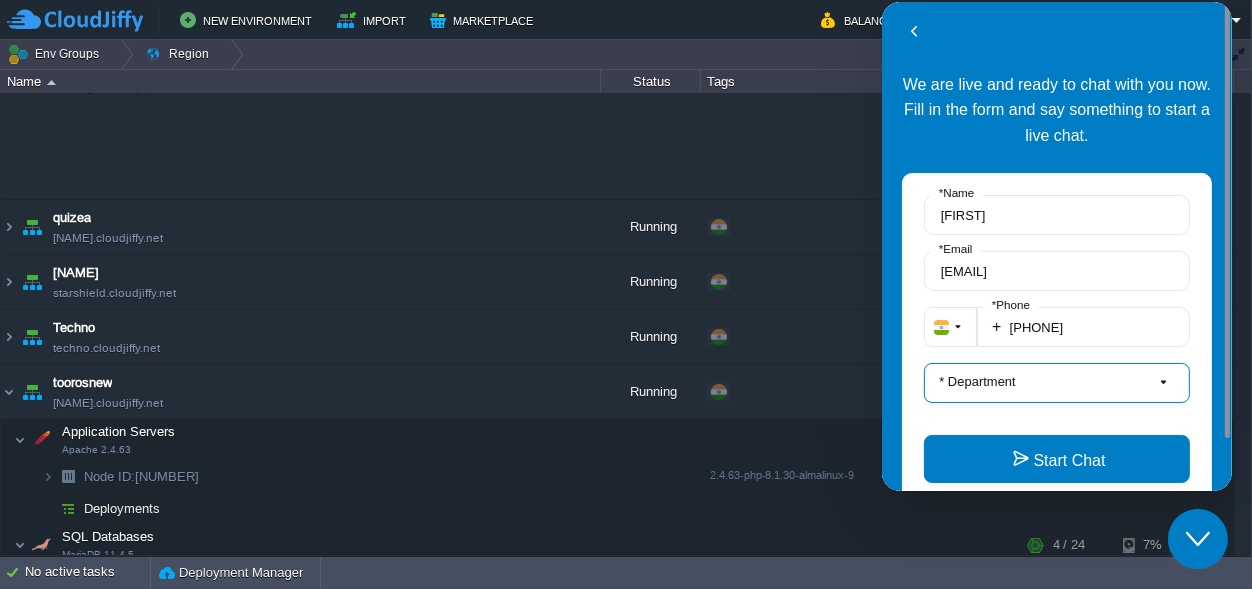 click on "* Department" at bounding box center [1056, 383] 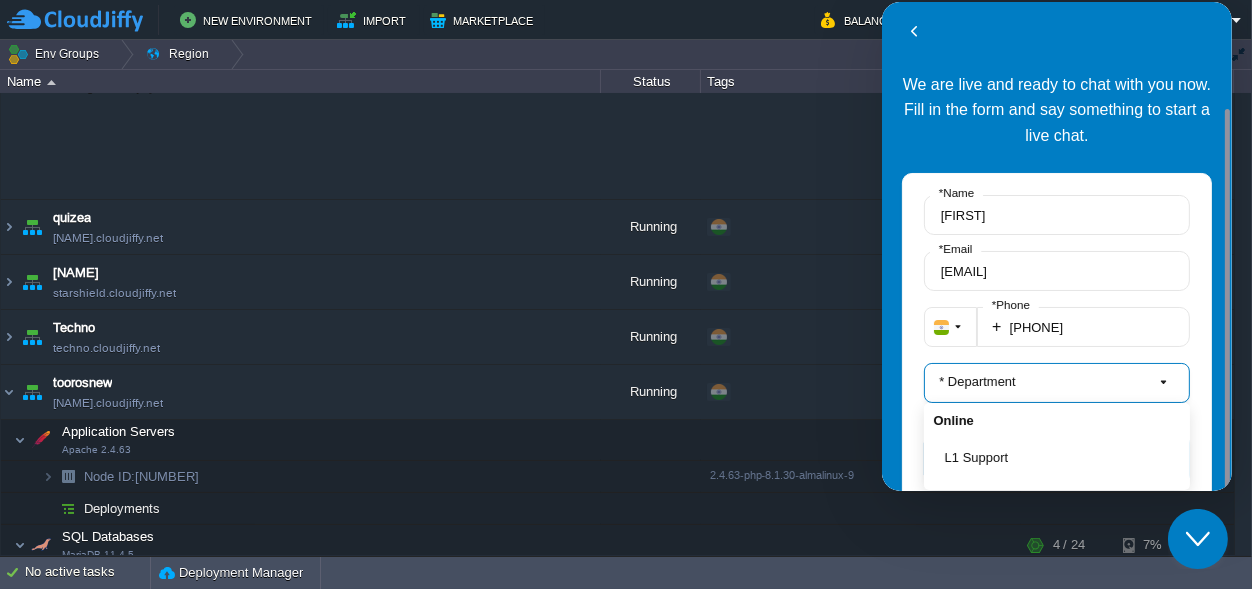 scroll, scrollTop: 63, scrollLeft: 0, axis: vertical 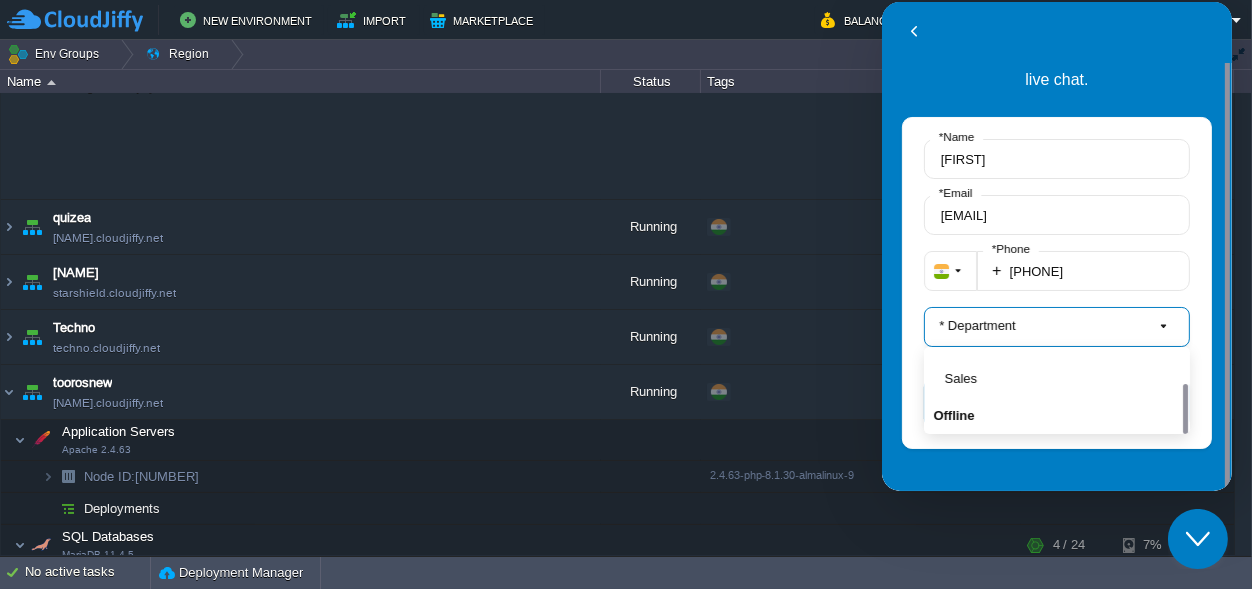 click on "* Department" at bounding box center (1056, 327) 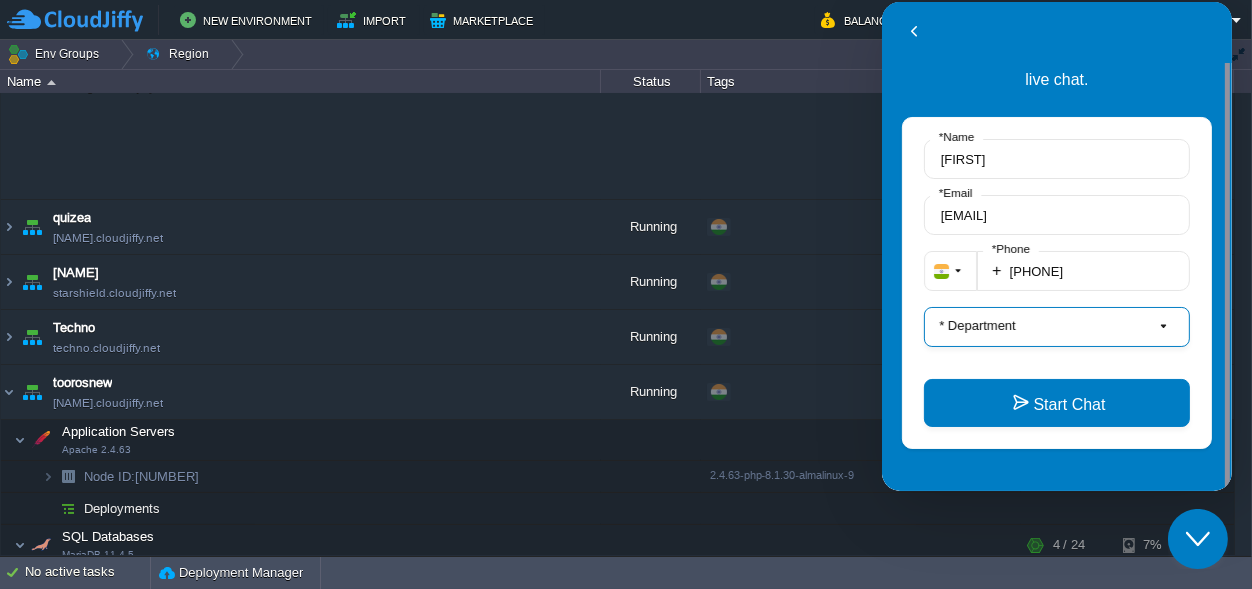 click on "* Department" at bounding box center [976, 325] 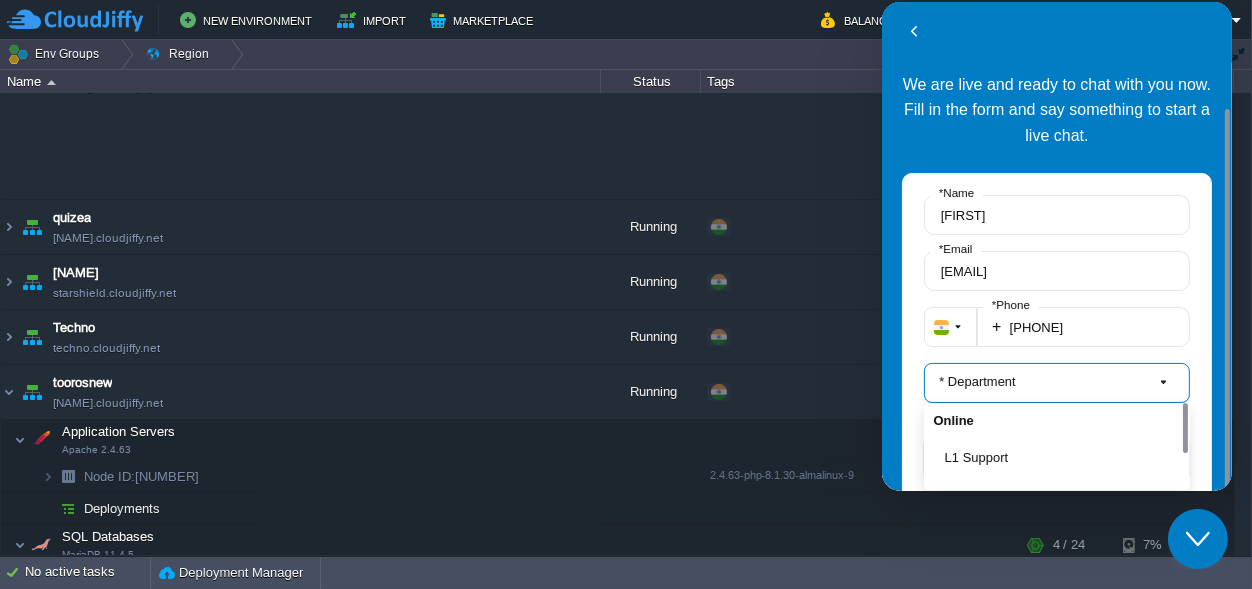scroll, scrollTop: 56, scrollLeft: 0, axis: vertical 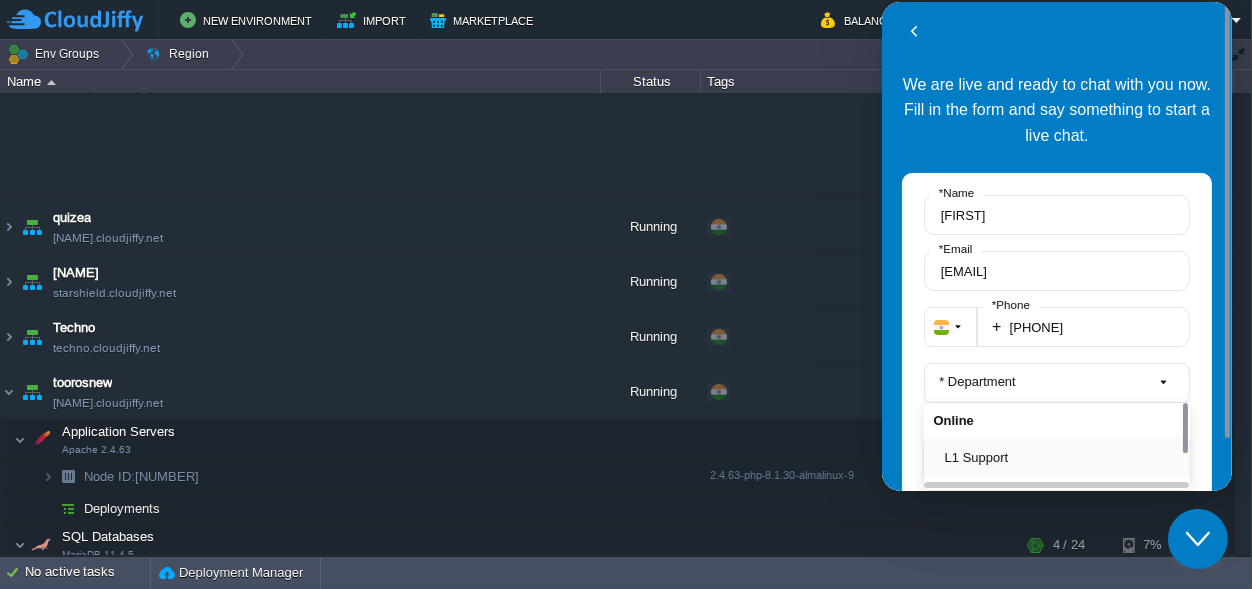 click on "L1 Support" at bounding box center (1062, 457) 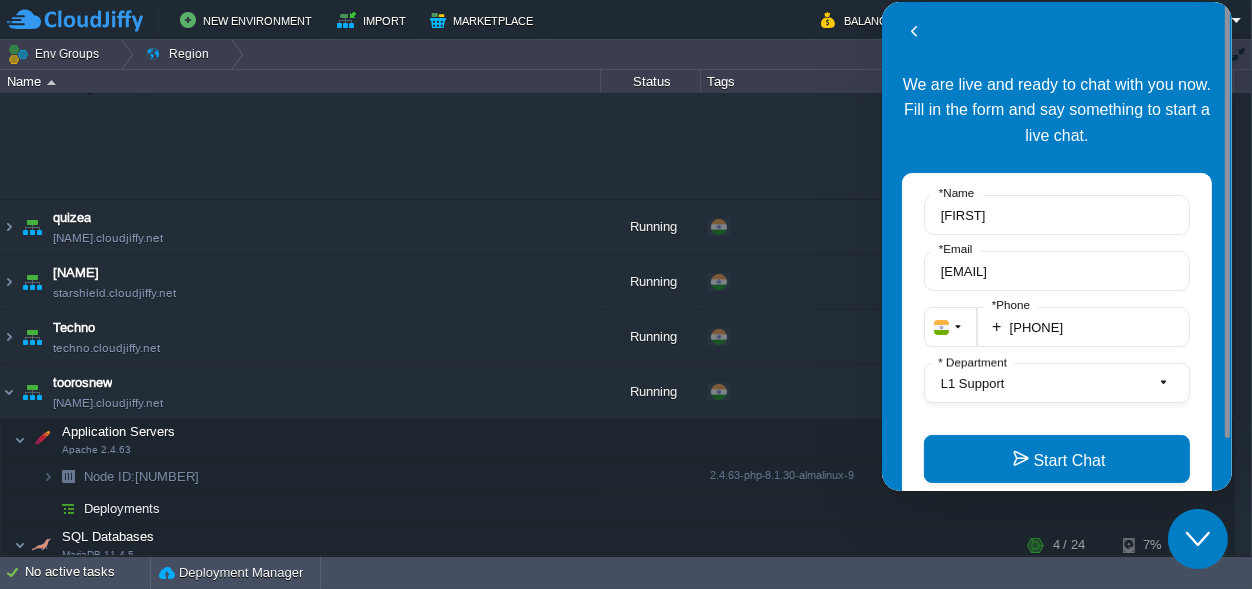 scroll, scrollTop: 56, scrollLeft: 0, axis: vertical 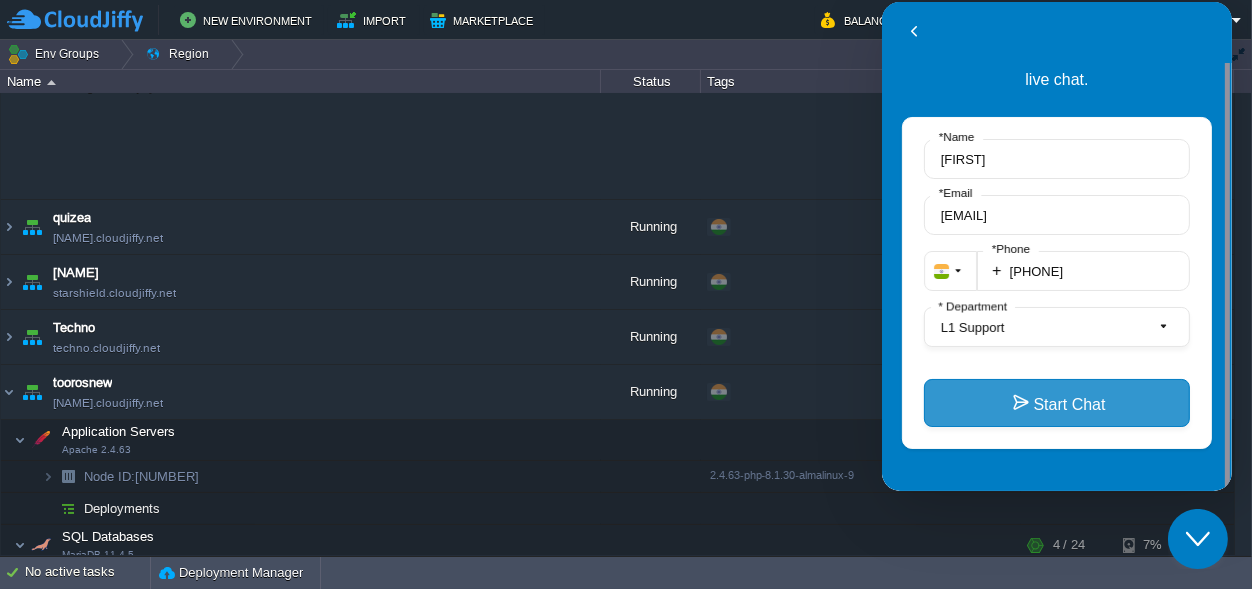 click on "Start Chat" at bounding box center [1056, 403] 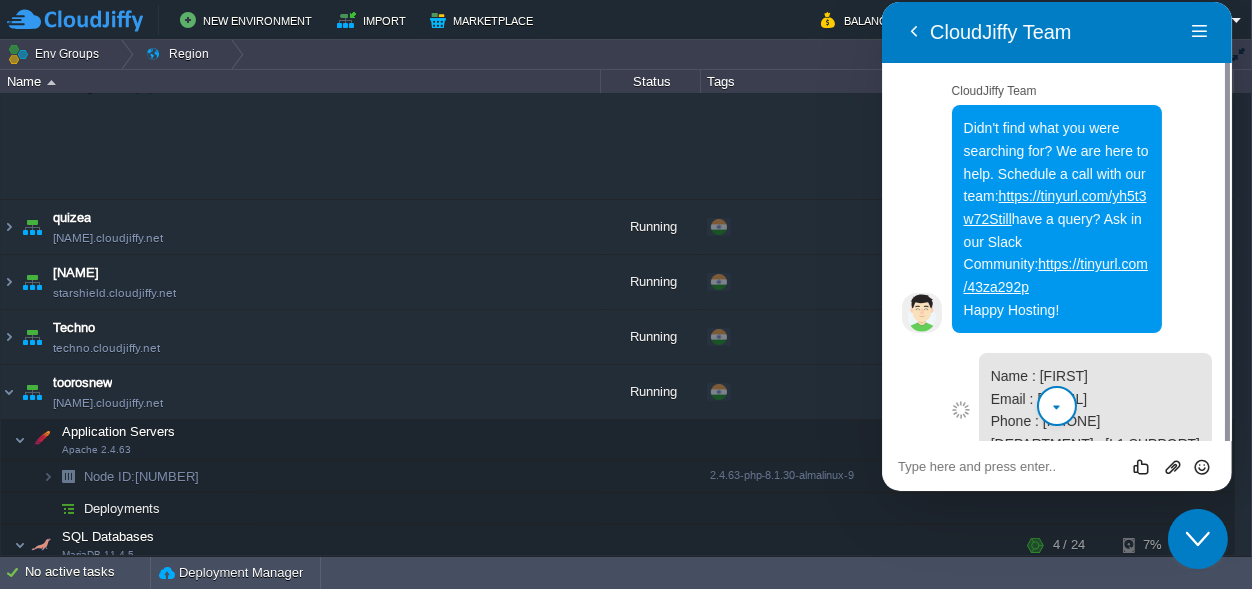 scroll, scrollTop: 55, scrollLeft: 0, axis: vertical 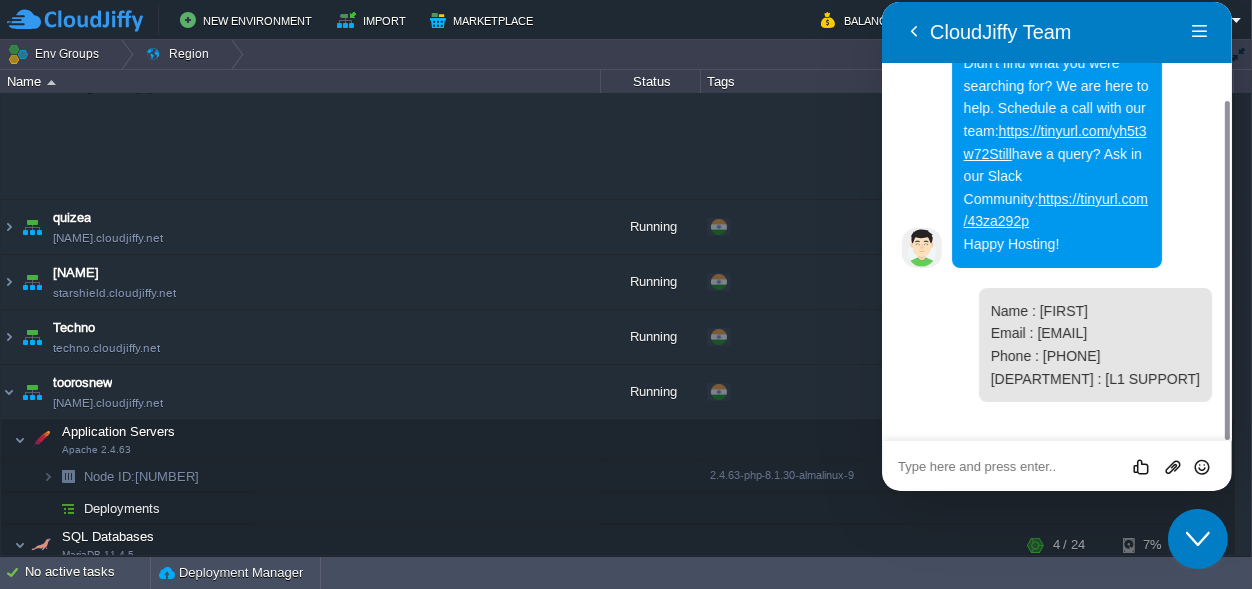 click at bounding box center [881, 2] 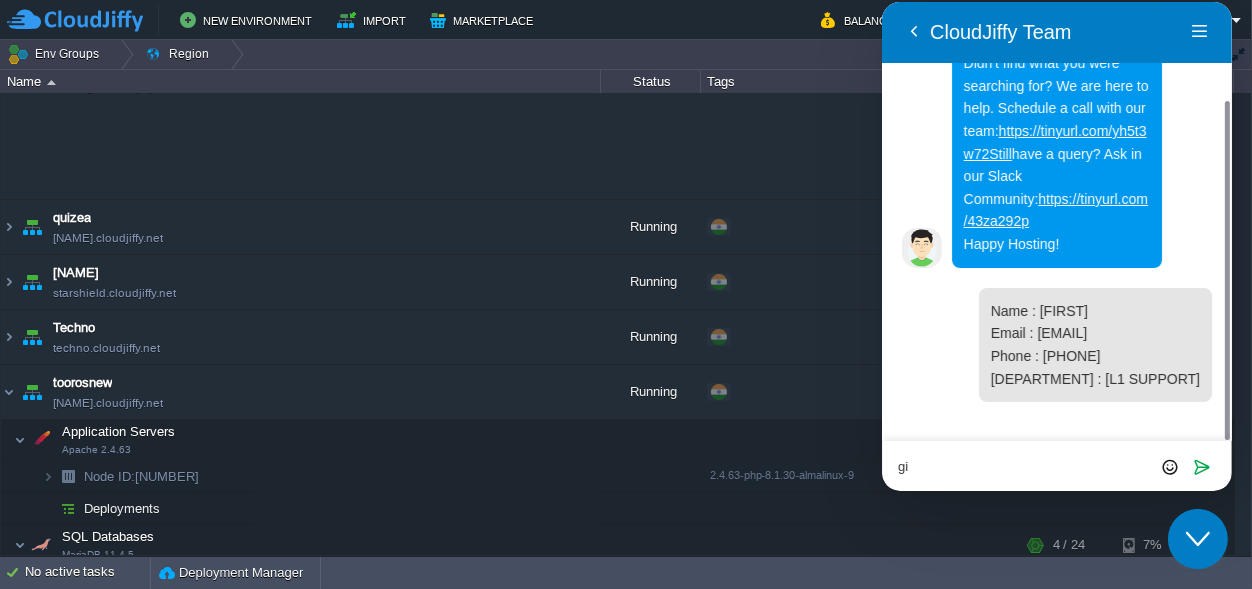 type on "g" 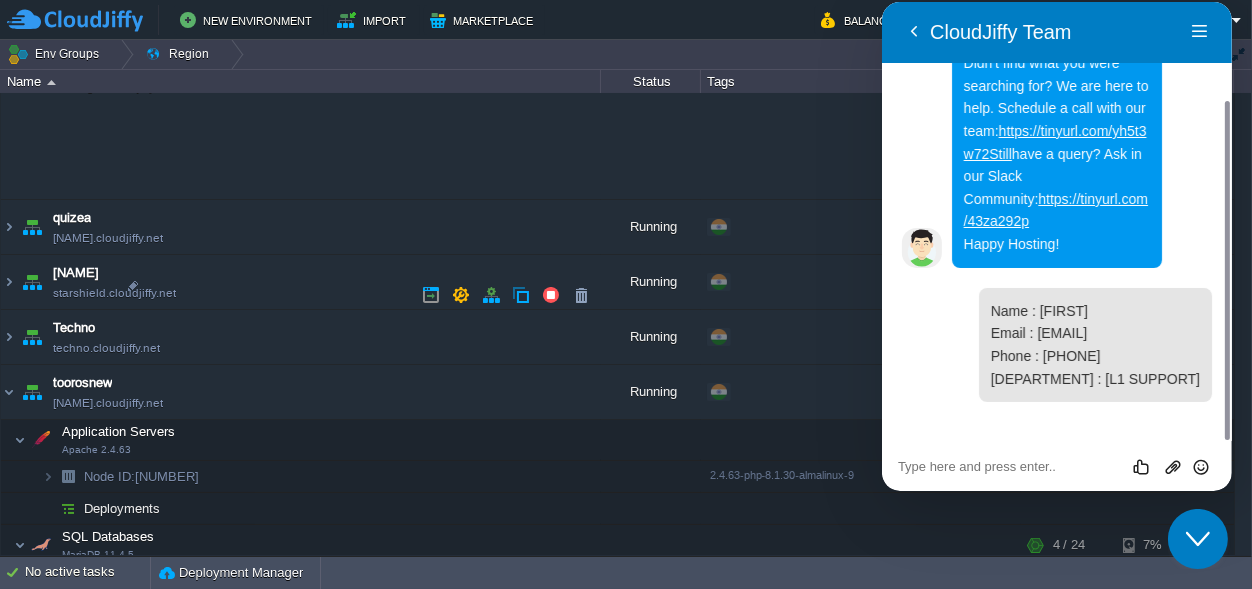 drag, startPoint x: 244, startPoint y: 303, endPoint x: 63, endPoint y: 301, distance: 181.01105 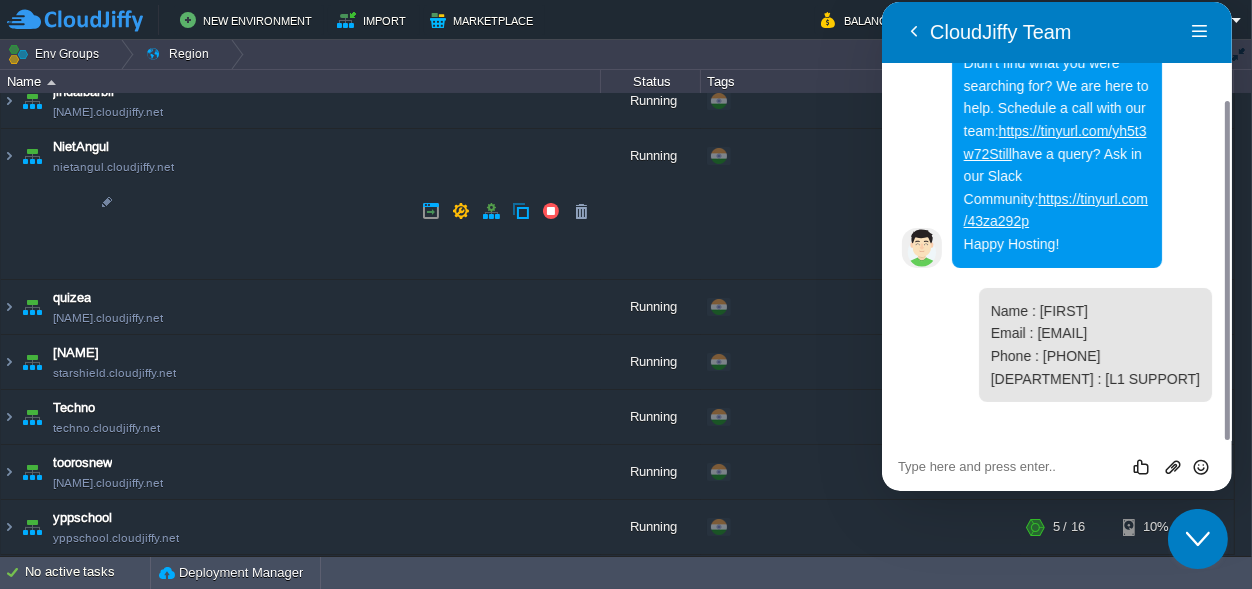scroll, scrollTop: 87, scrollLeft: 0, axis: vertical 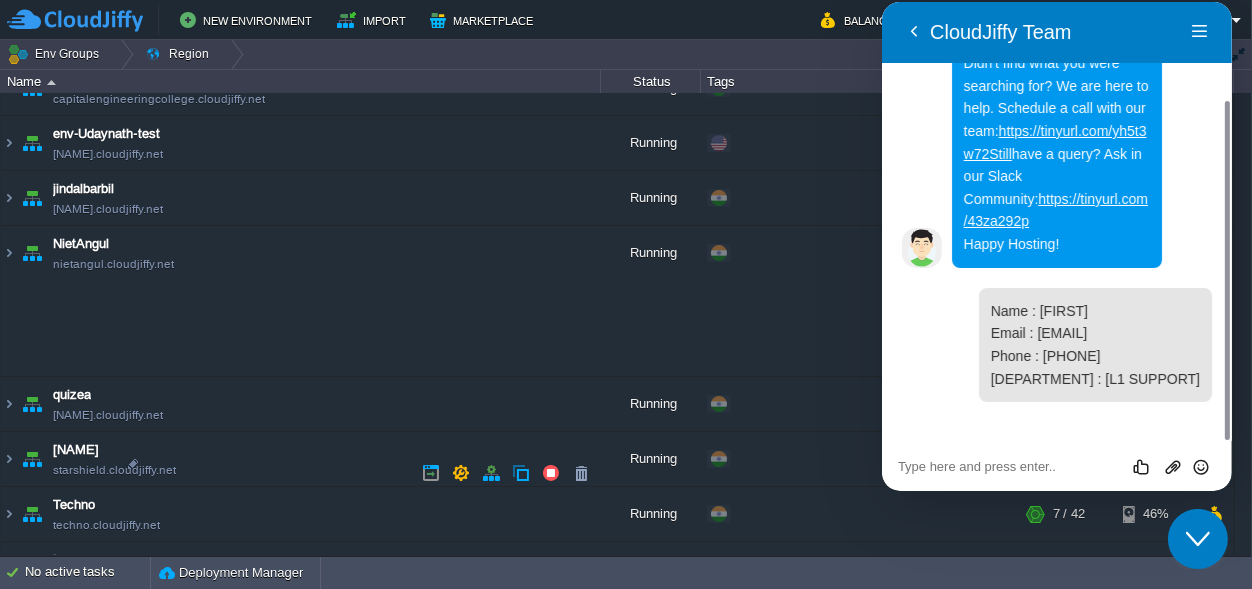 click at bounding box center (9, 569) 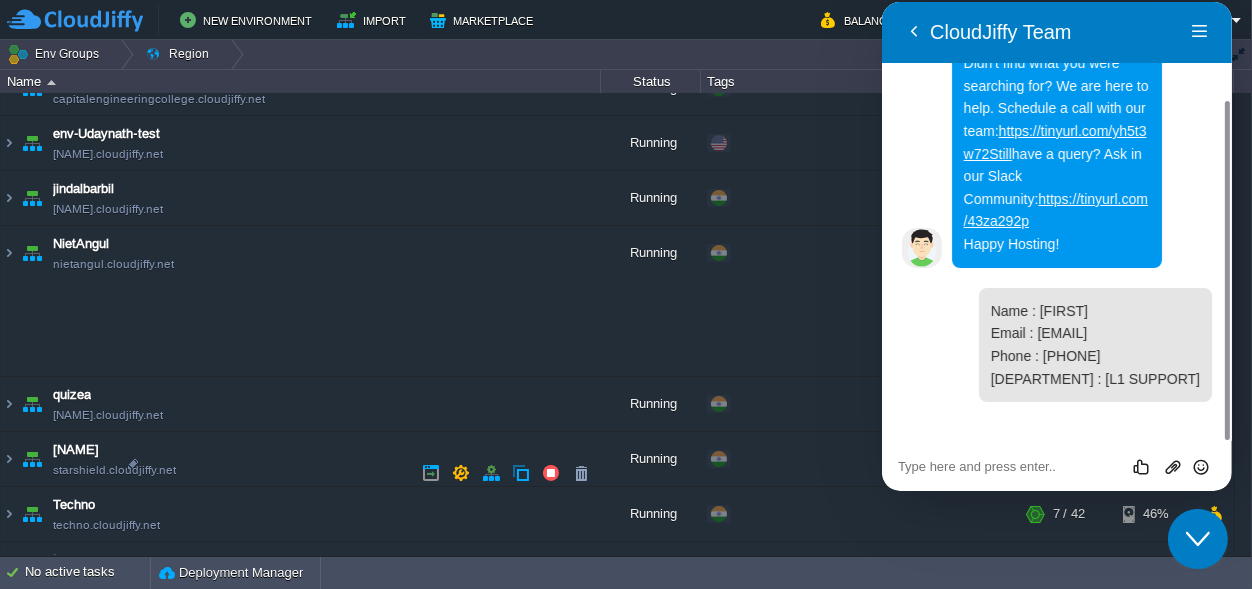 drag, startPoint x: 203, startPoint y: 487, endPoint x: 191, endPoint y: 485, distance: 12.165525 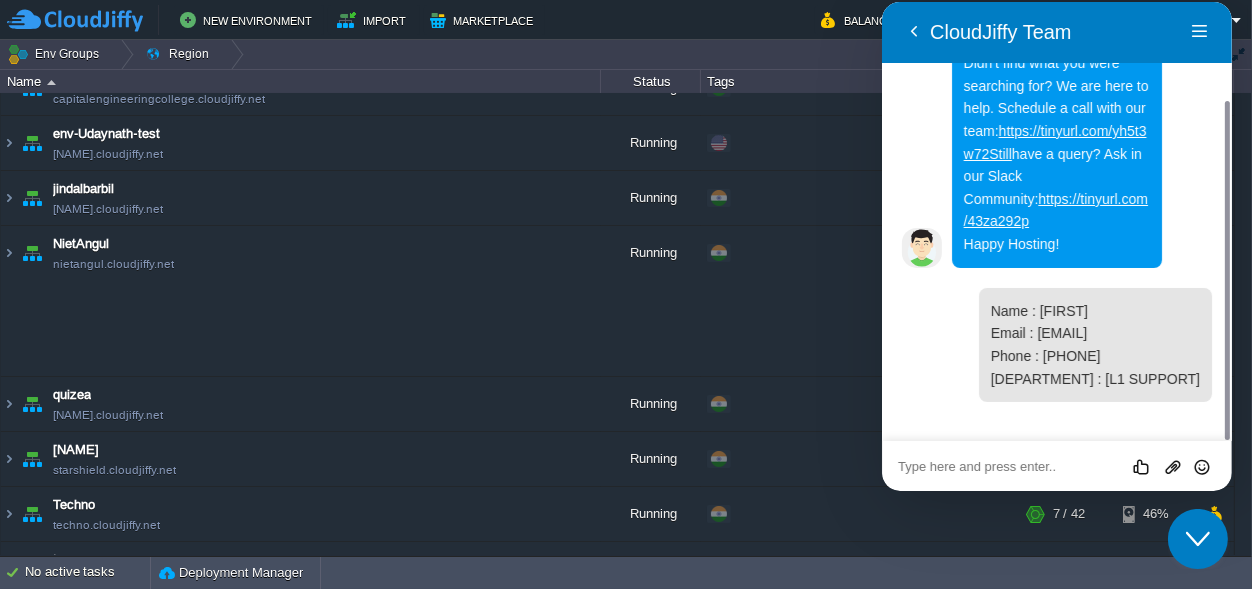 click at bounding box center [881, 2] 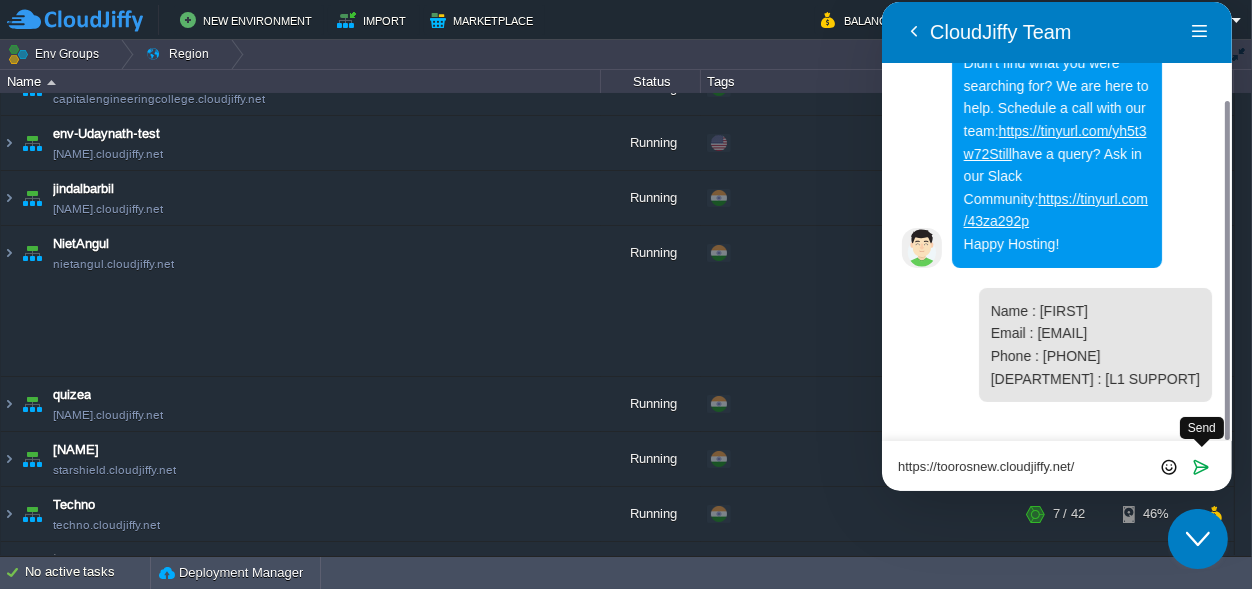 type on "https://toorosnew.cloudjiffy.net/" 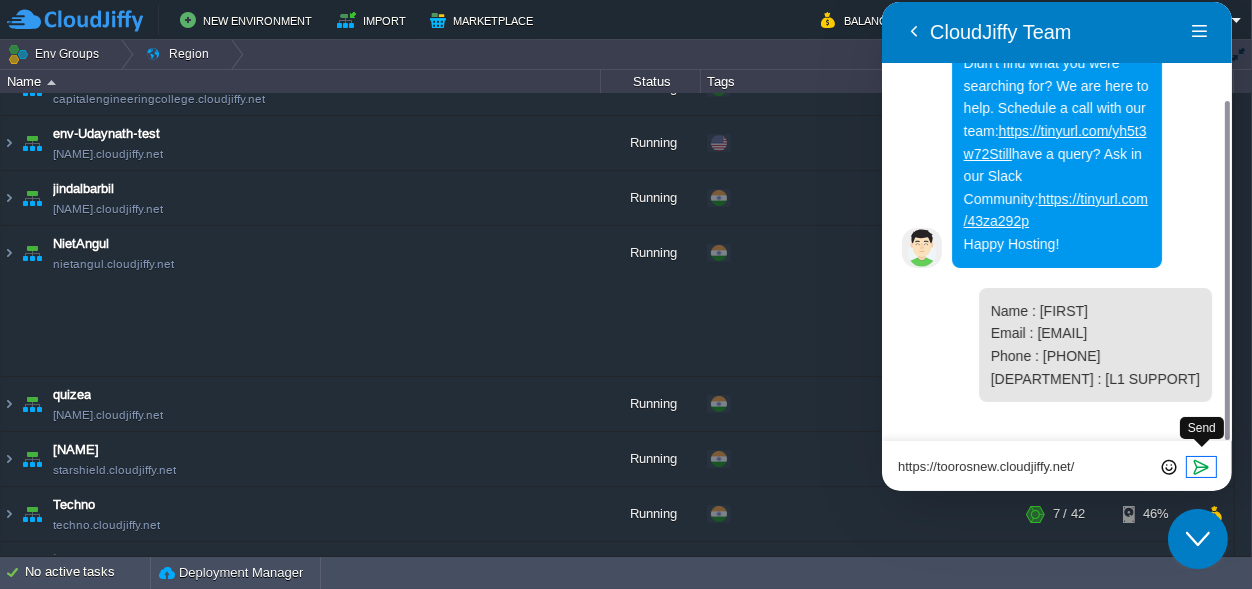 click at bounding box center (1201, 467) 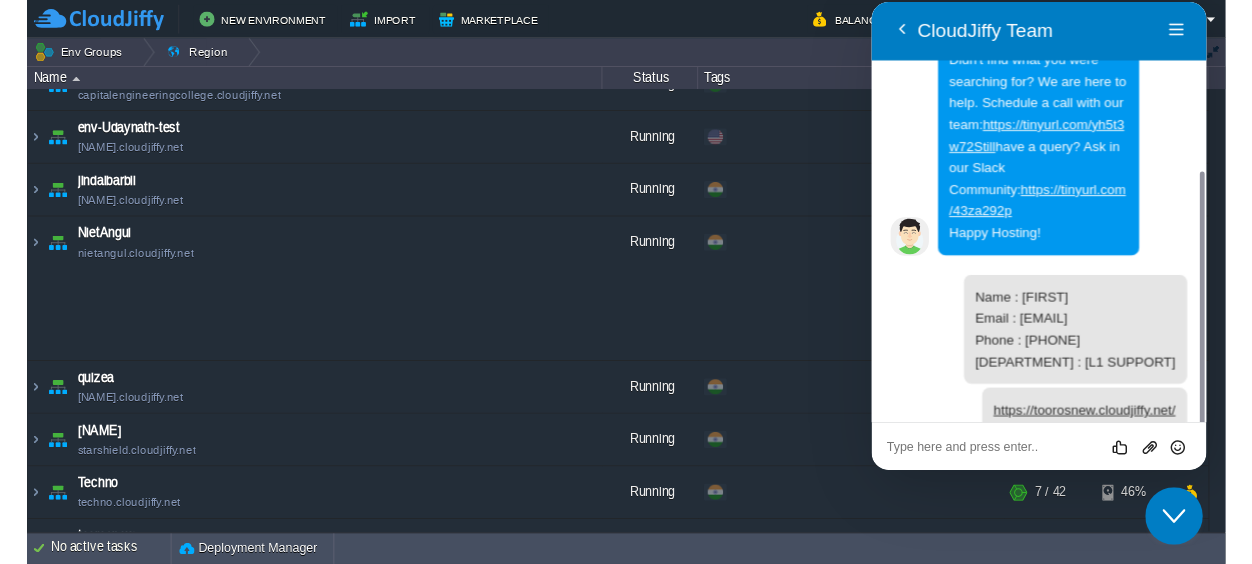 scroll, scrollTop: 177, scrollLeft: 0, axis: vertical 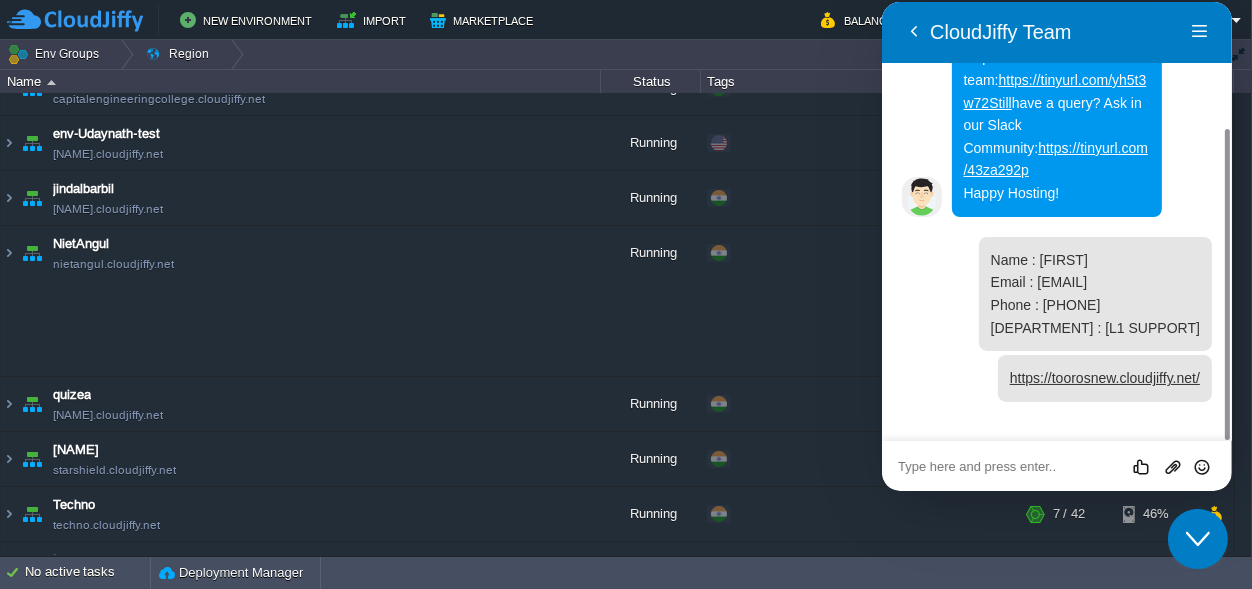 click at bounding box center [881, 2] 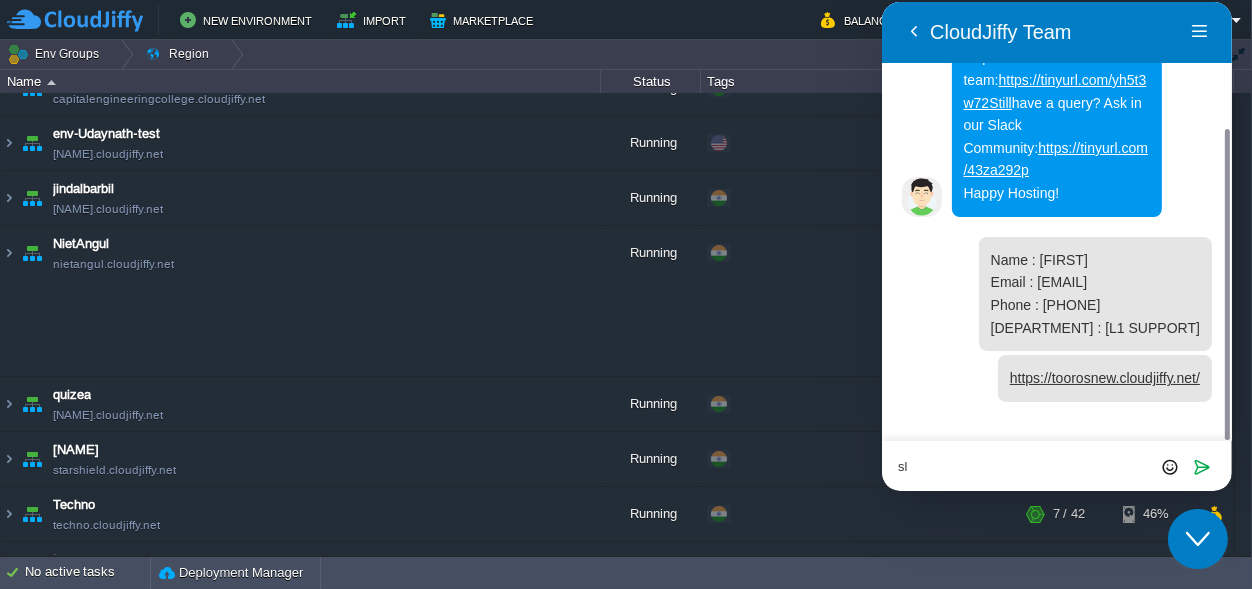 type on "s" 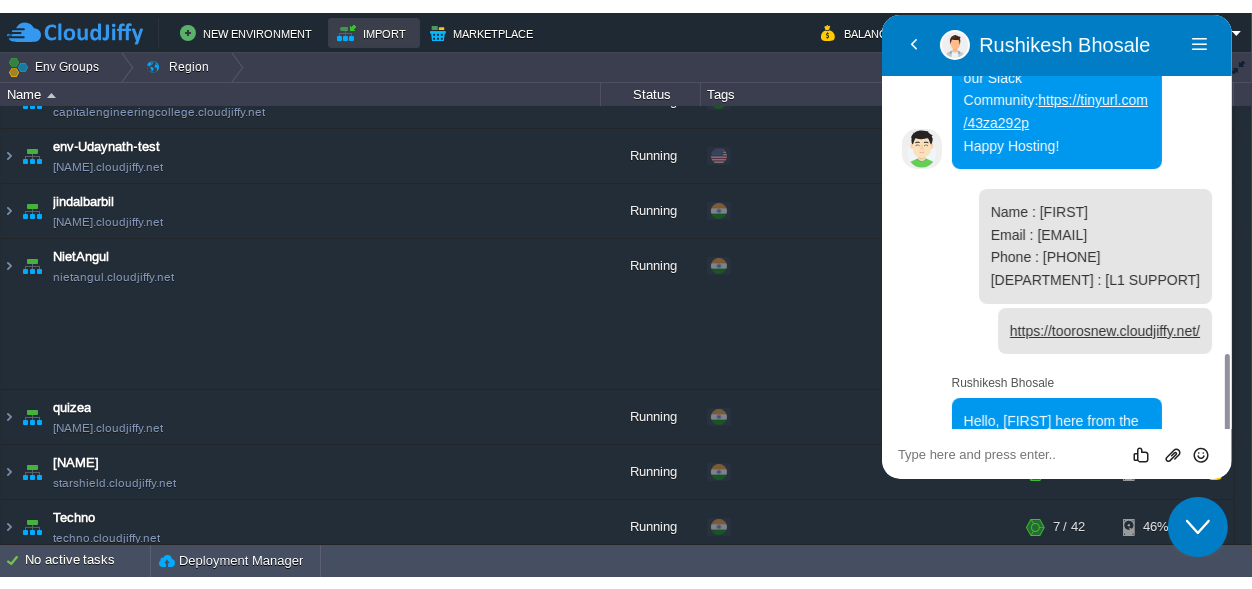scroll, scrollTop: 330, scrollLeft: 0, axis: vertical 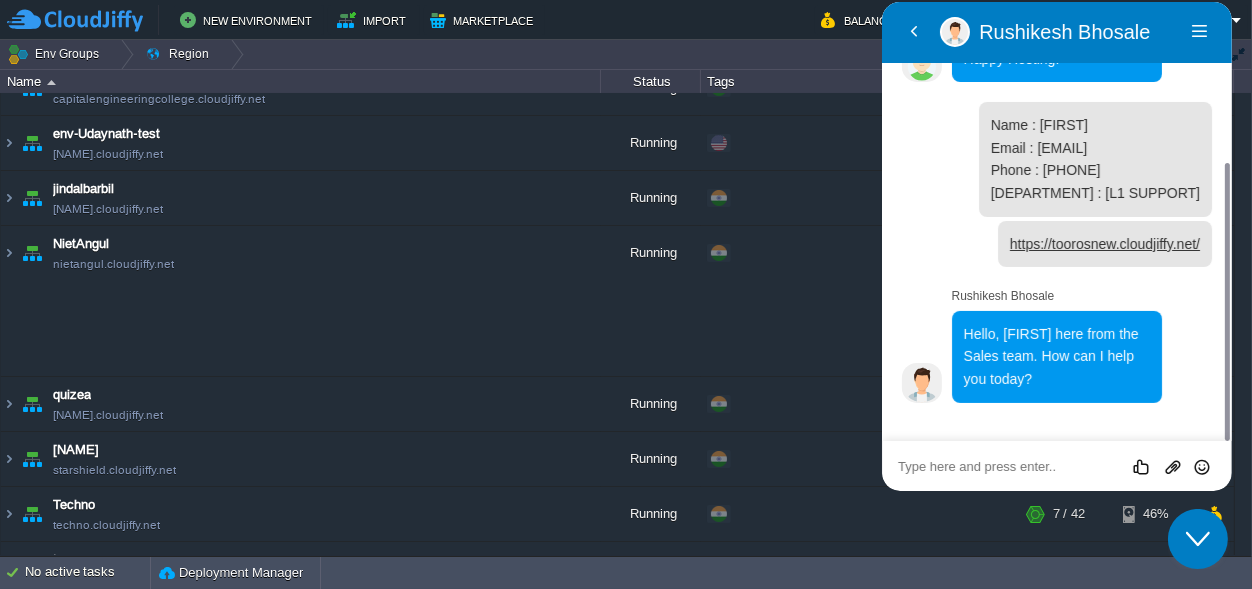 click at bounding box center [881, 2] 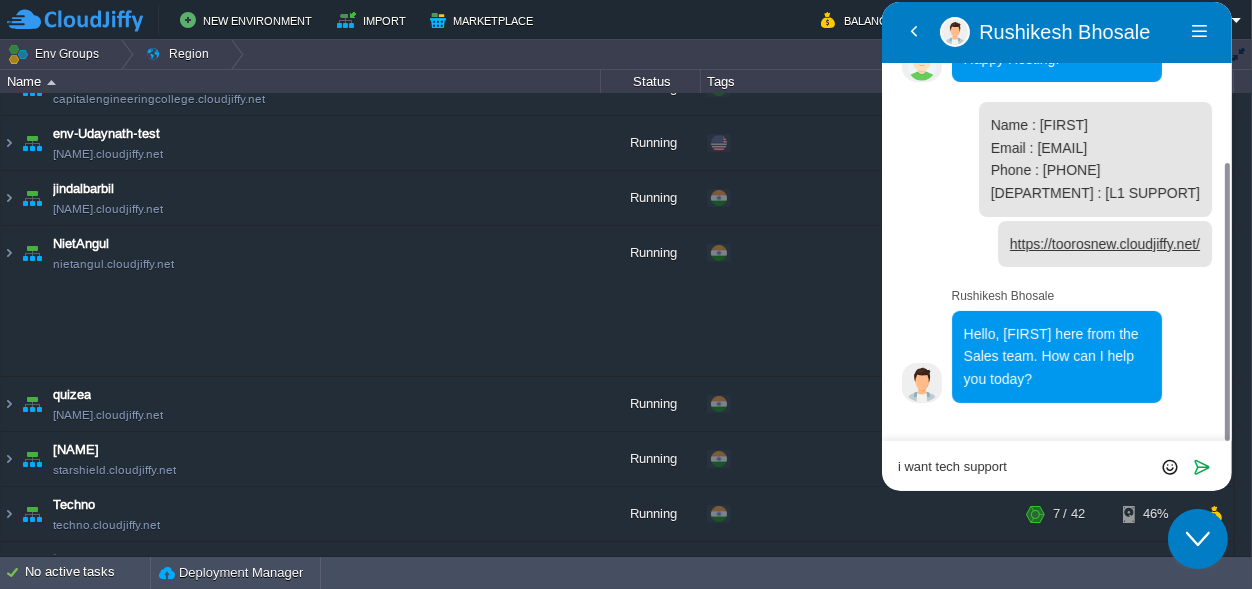 type on "i want tech support" 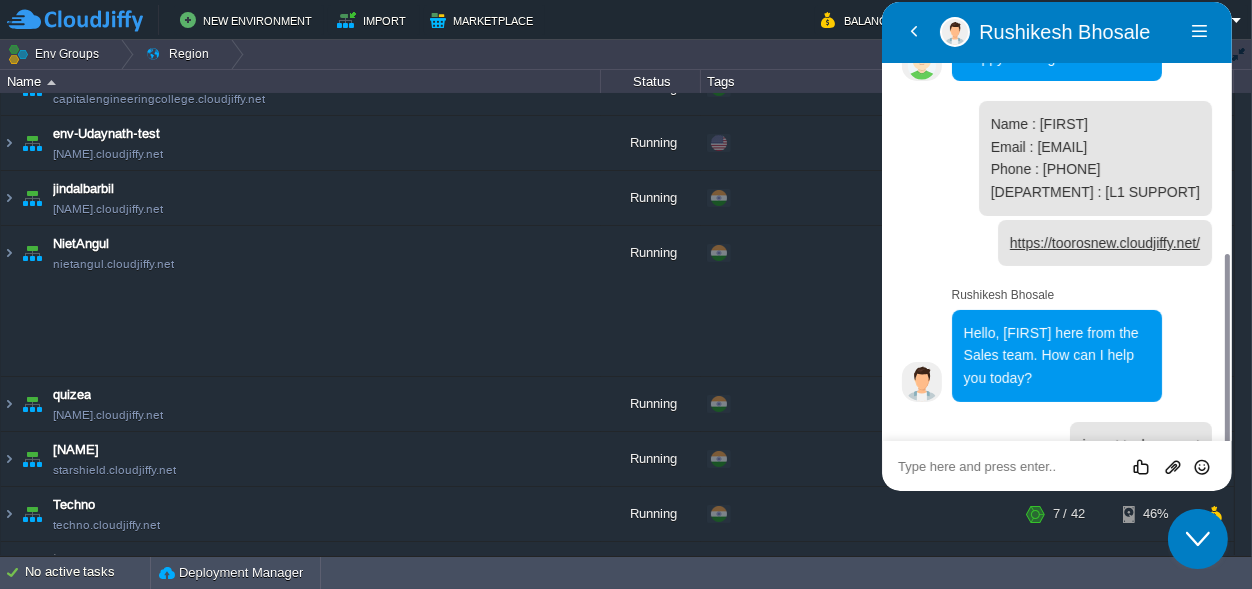 scroll, scrollTop: 319, scrollLeft: 0, axis: vertical 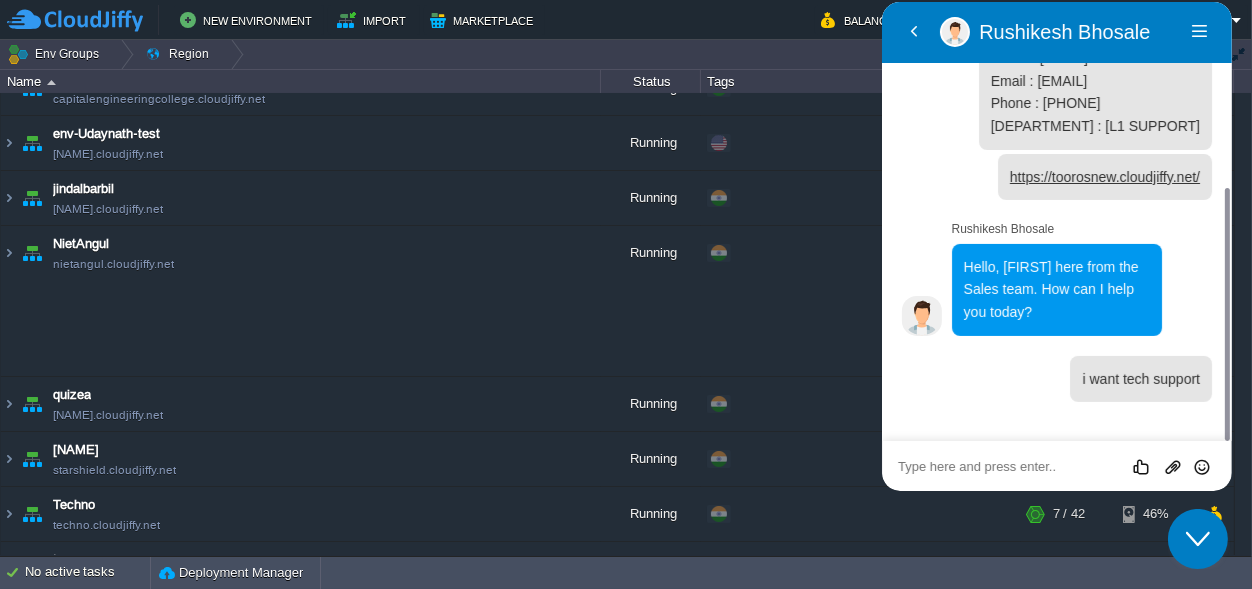 click at bounding box center (881, 2) 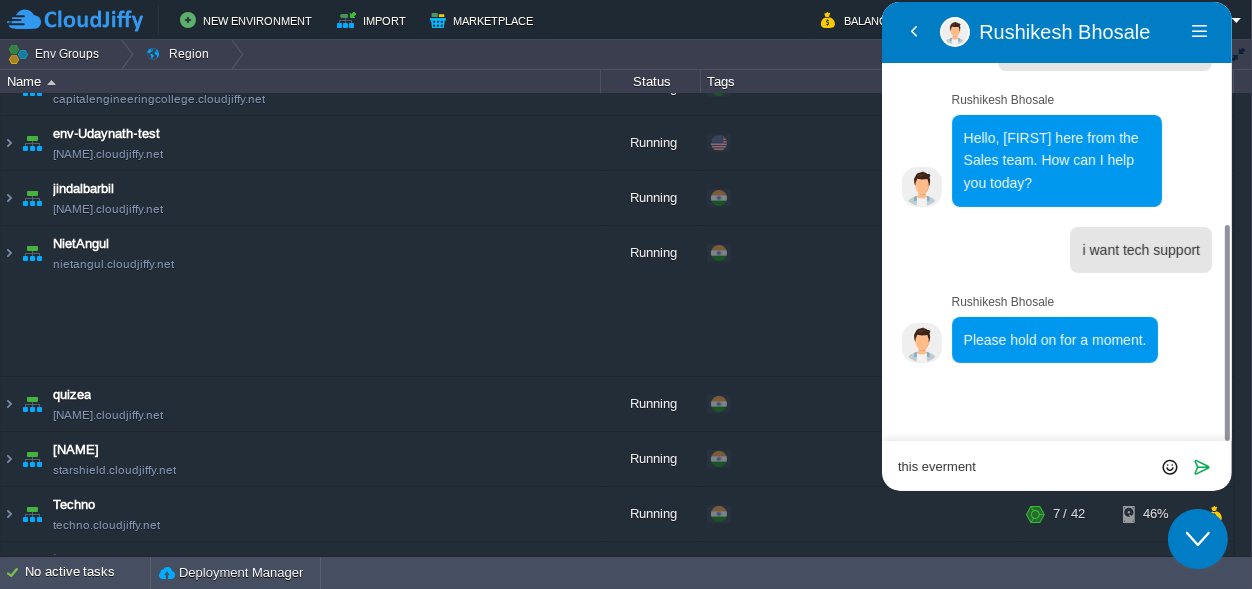scroll, scrollTop: 408, scrollLeft: 0, axis: vertical 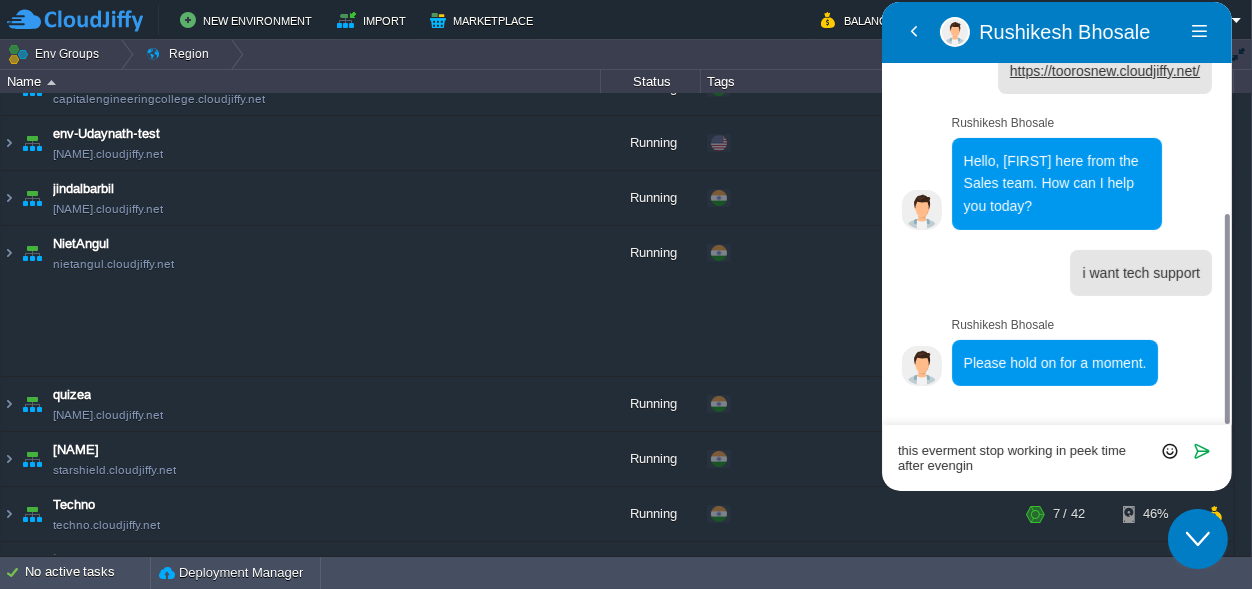 type on "this everment stop working in peek time after evenging" 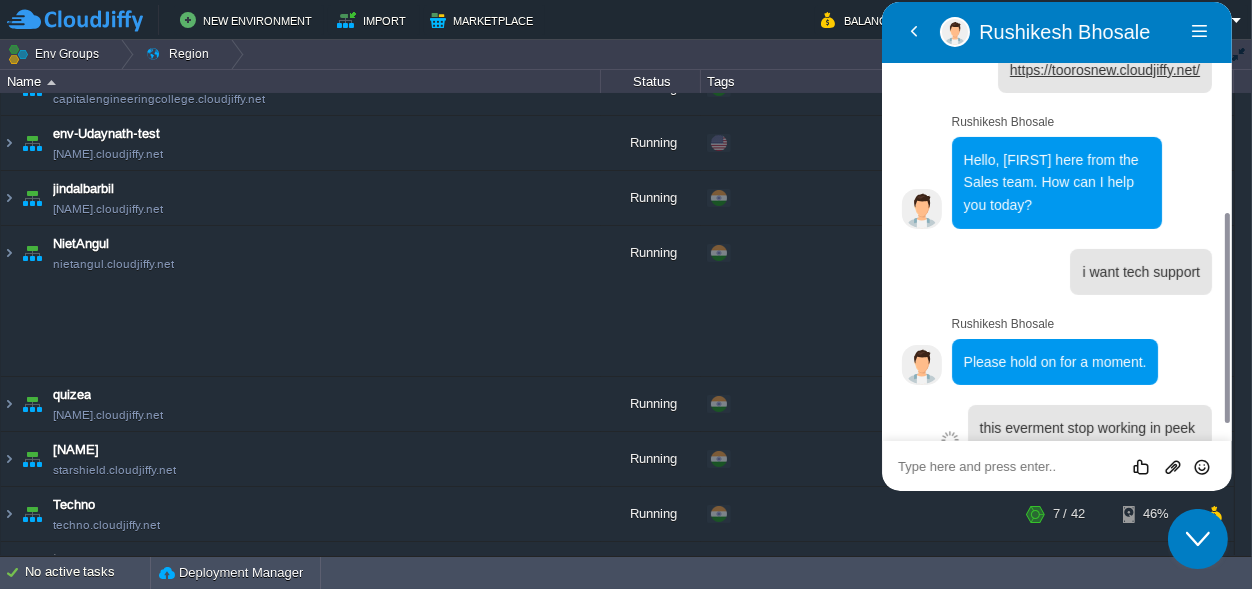 scroll, scrollTop: 497, scrollLeft: 0, axis: vertical 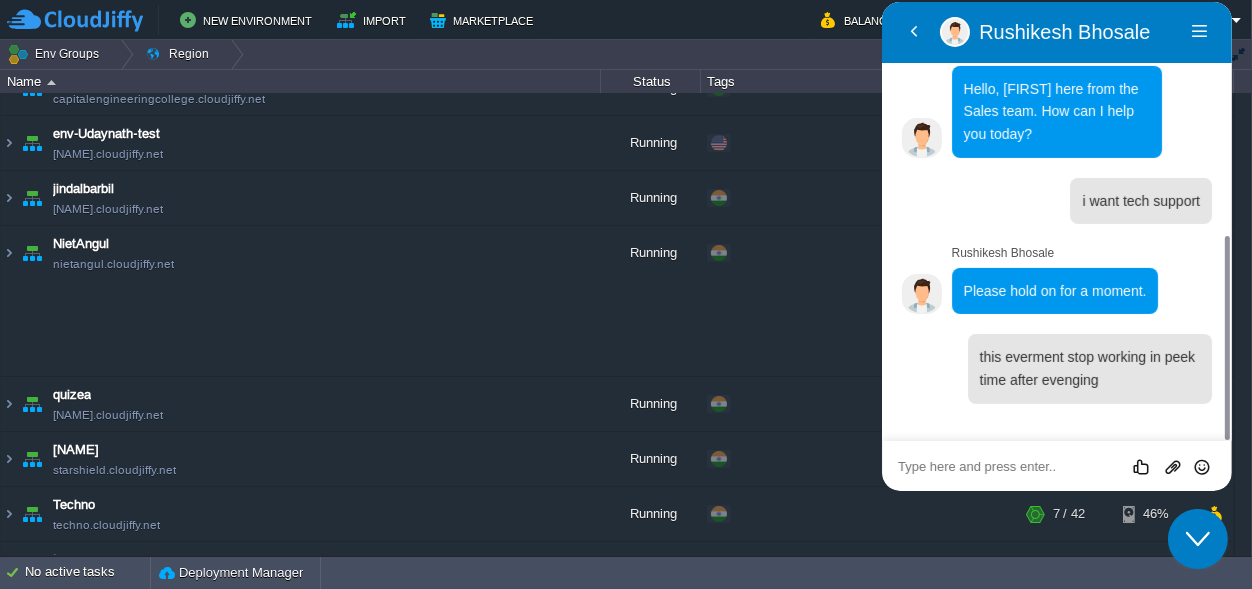 click at bounding box center (881, 2) 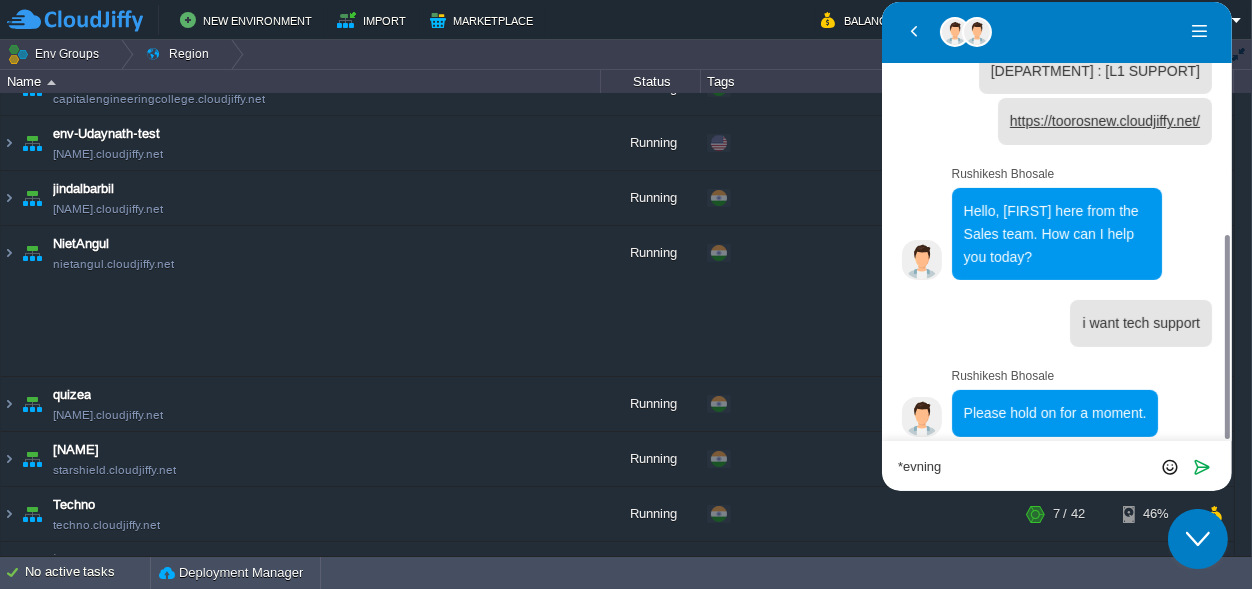 scroll, scrollTop: 623, scrollLeft: 0, axis: vertical 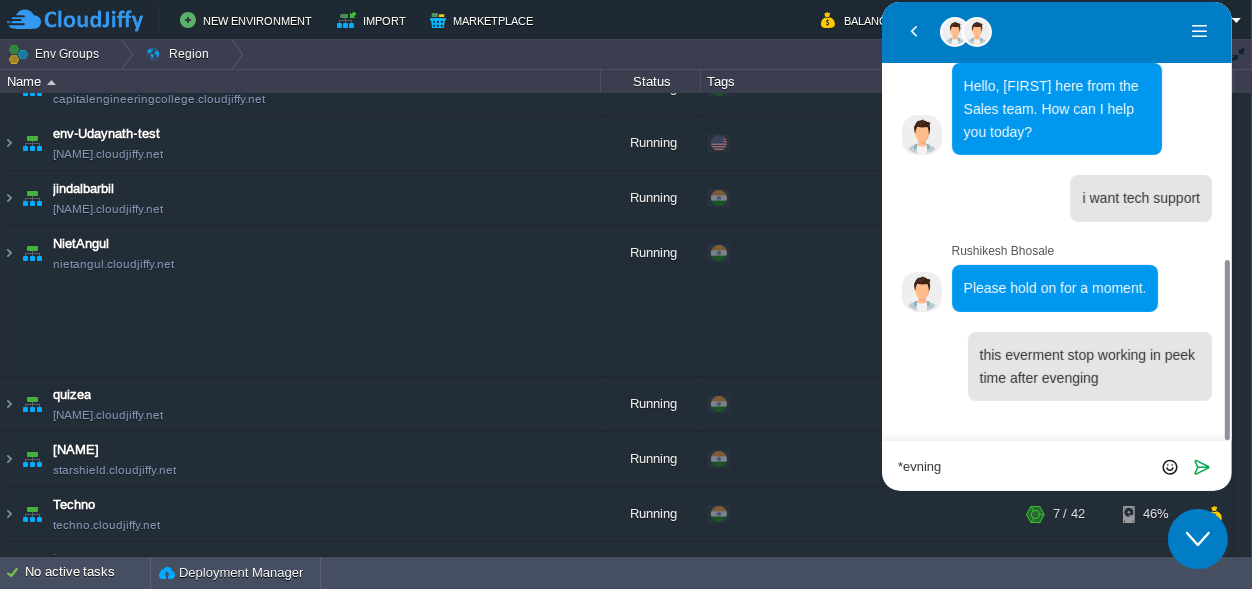 click on "*evning" at bounding box center [881, 2] 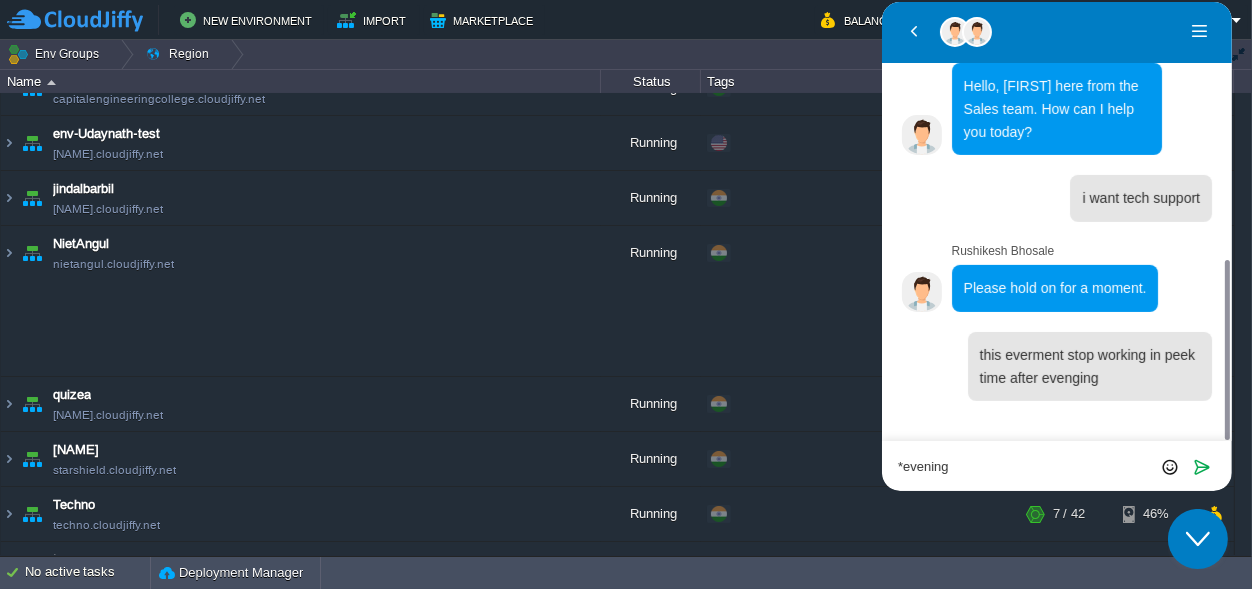 drag, startPoint x: 957, startPoint y: 466, endPoint x: 890, endPoint y: 460, distance: 67.26812 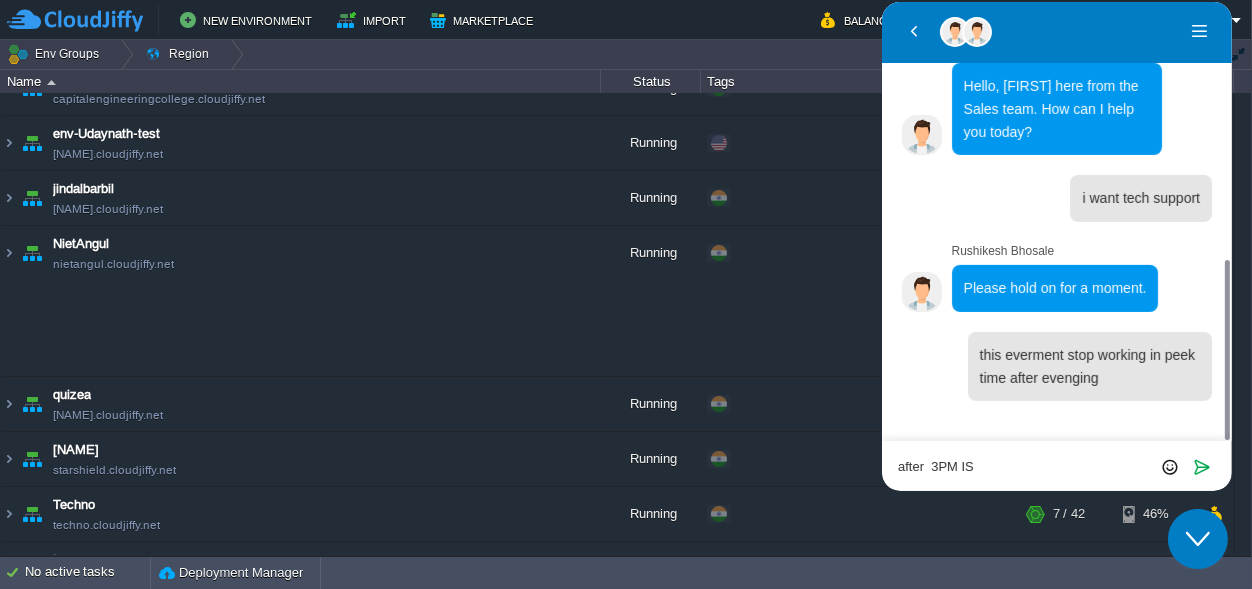 type on "after  3PM IST" 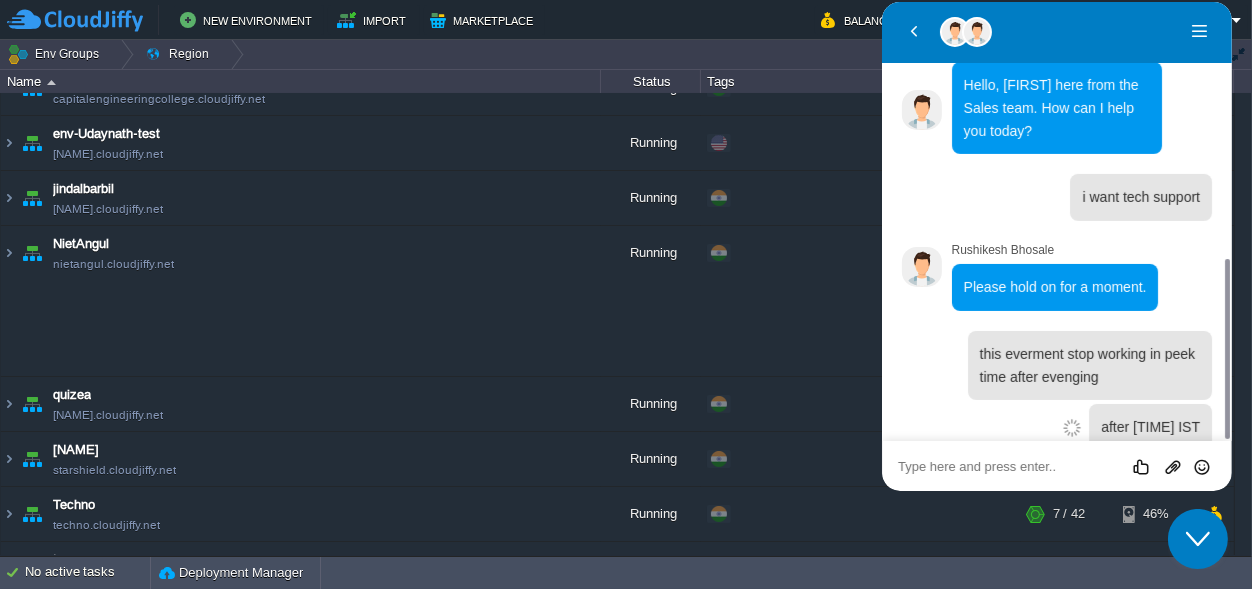 scroll, scrollTop: 673, scrollLeft: 0, axis: vertical 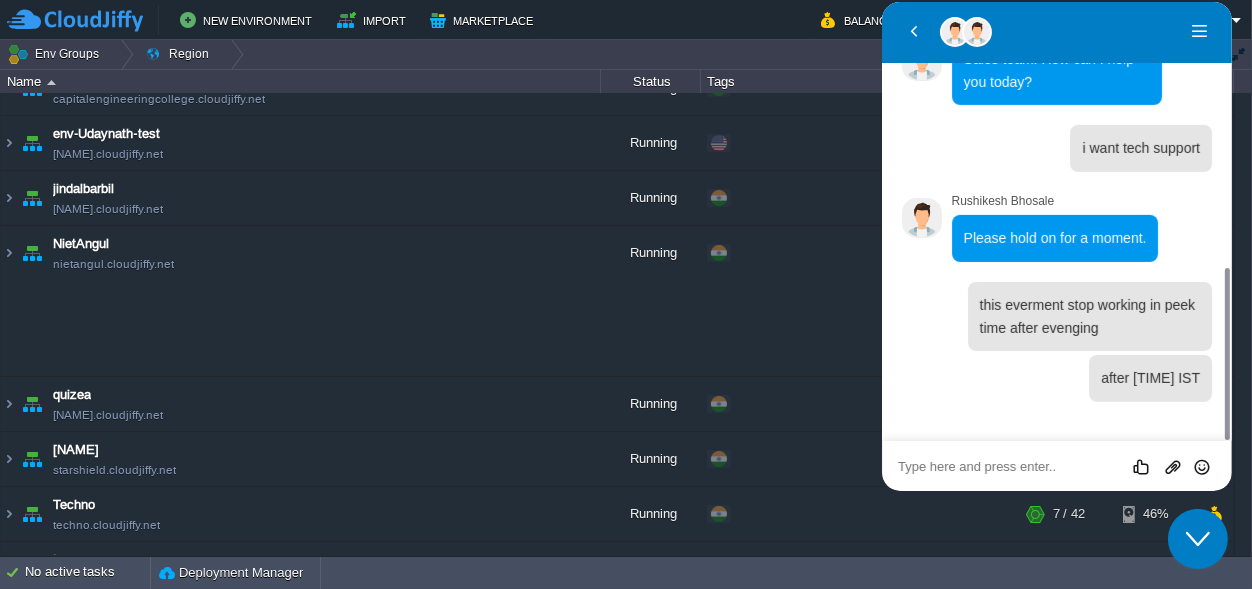click at bounding box center [881, 2] 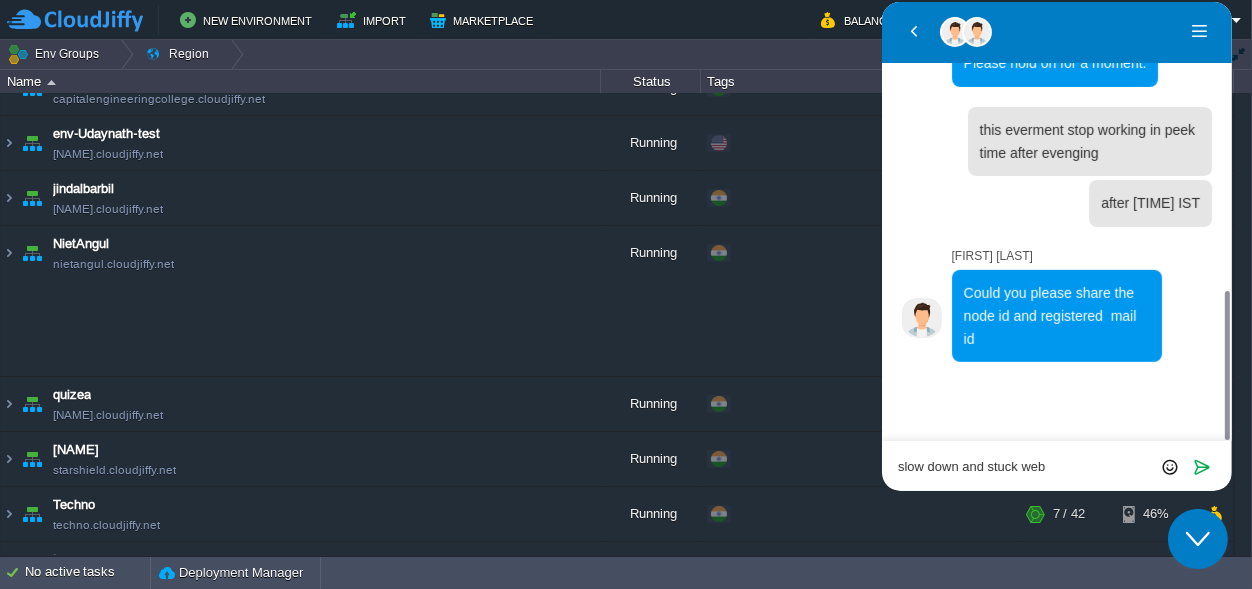 scroll, scrollTop: 808, scrollLeft: 0, axis: vertical 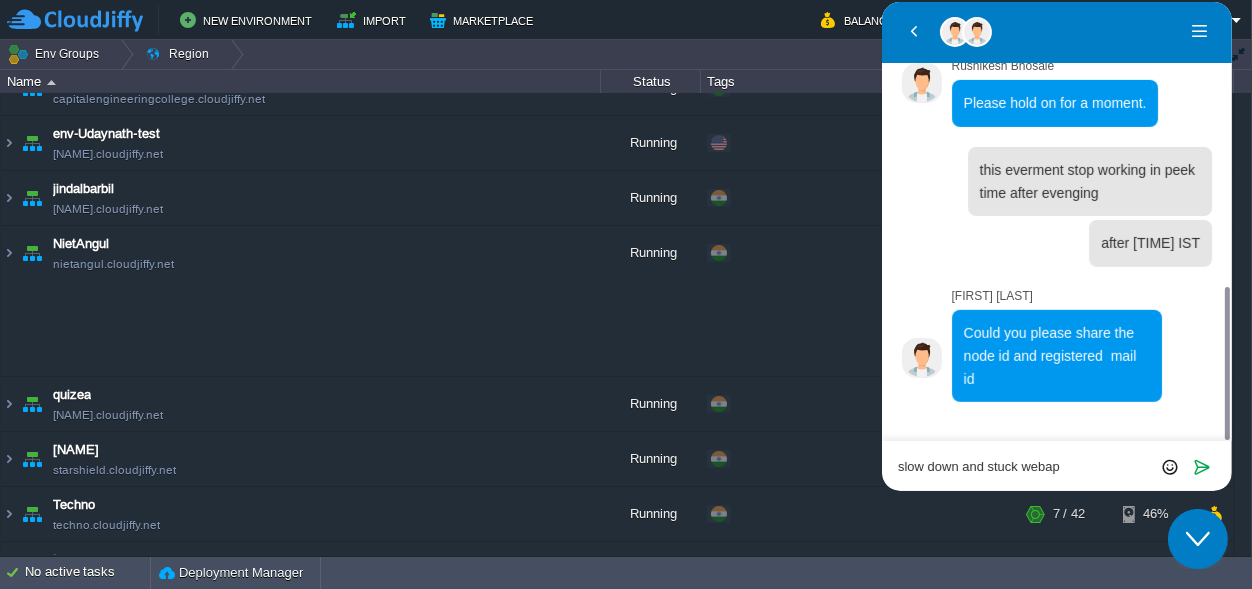 type on "slow down and stuck webapp" 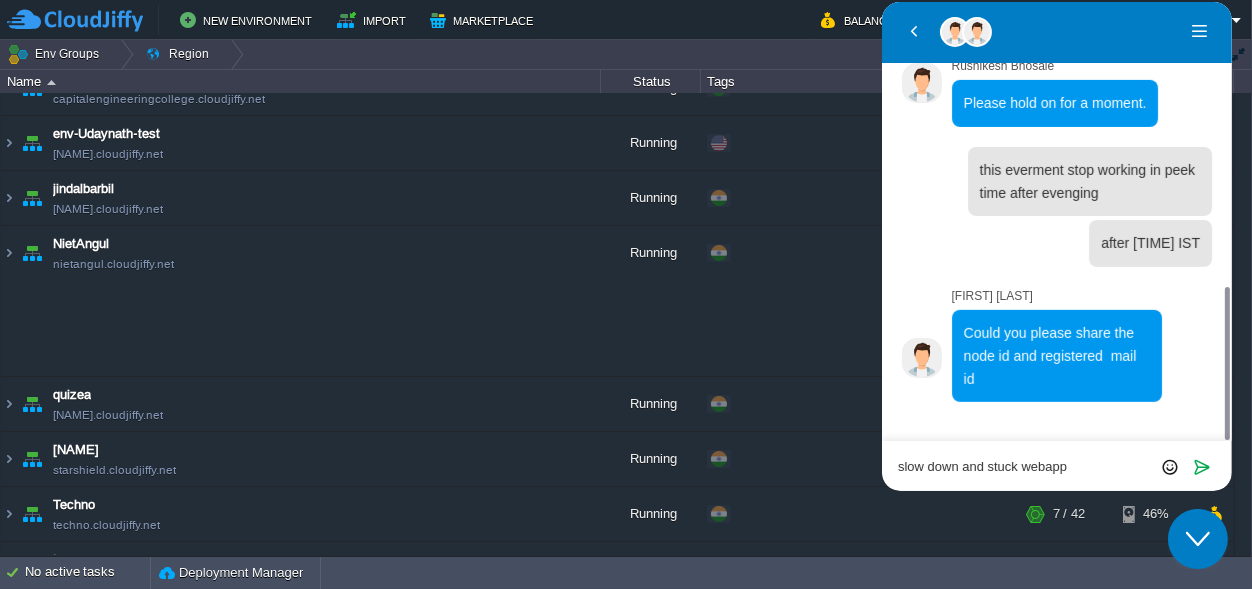 type 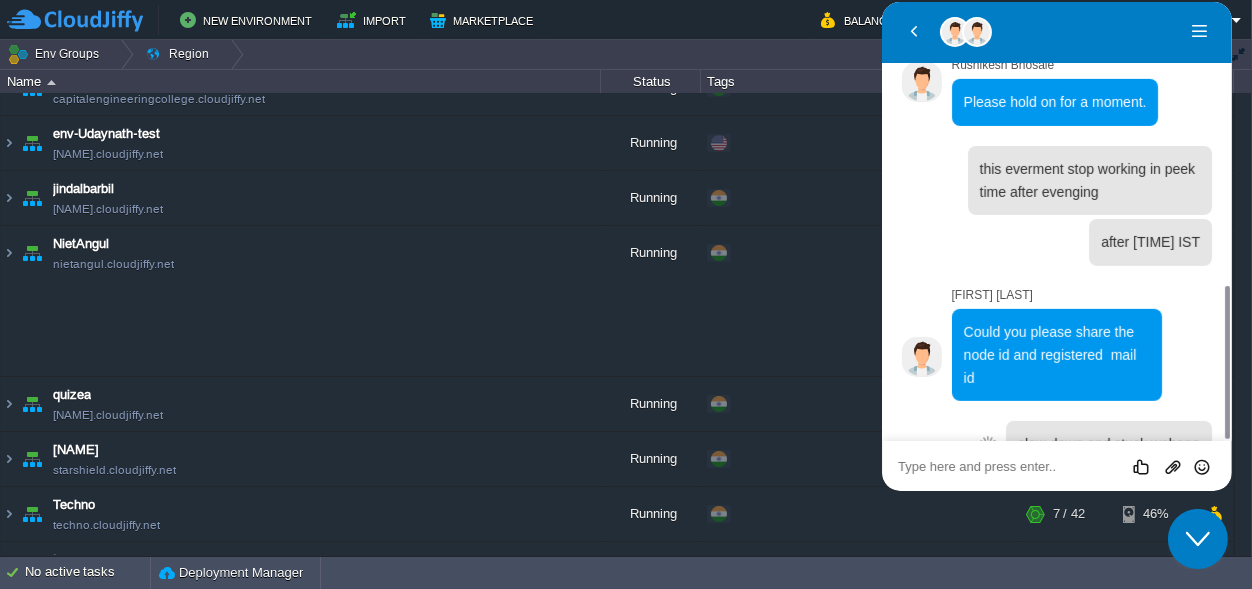 scroll, scrollTop: 875, scrollLeft: 0, axis: vertical 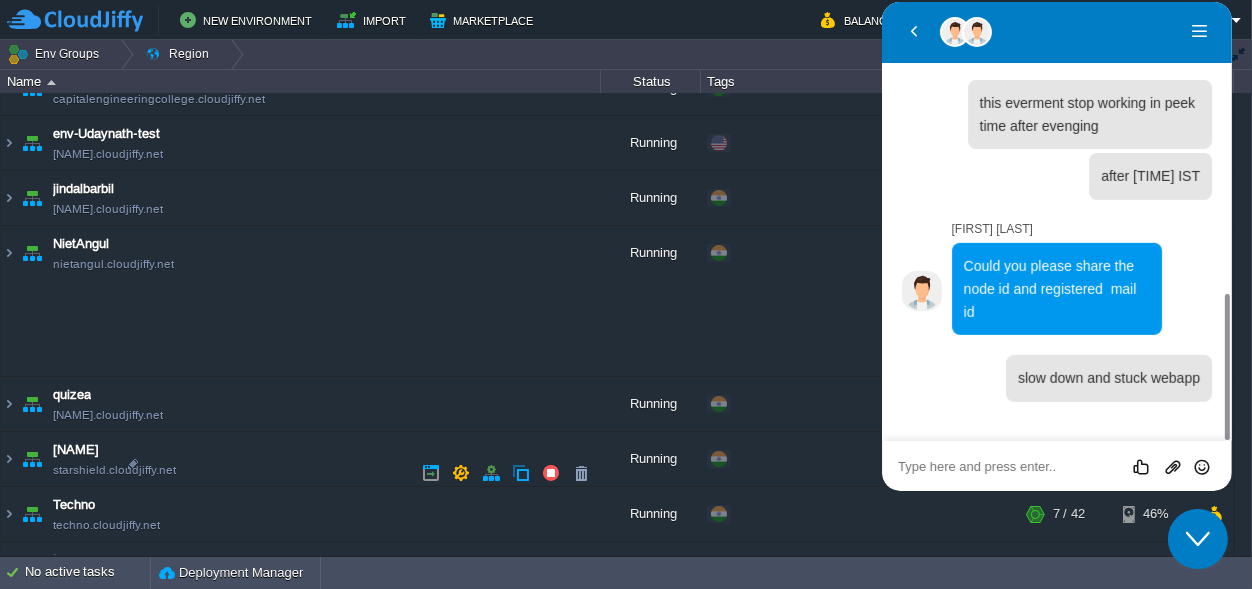 click at bounding box center (9, 569) 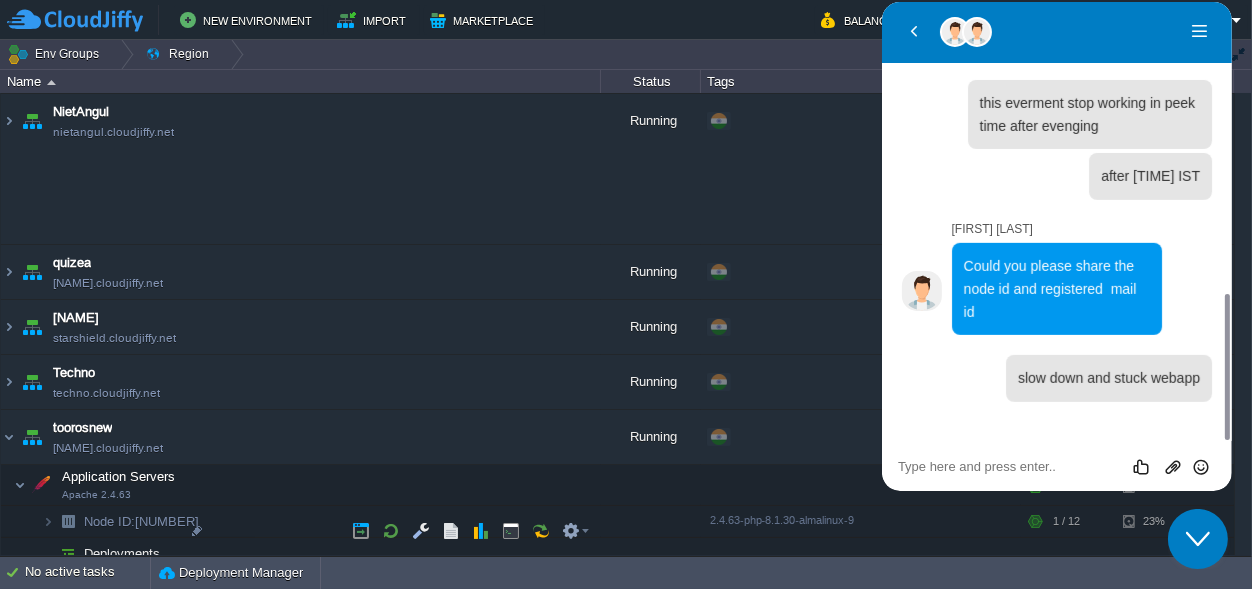 scroll, scrollTop: 264, scrollLeft: 0, axis: vertical 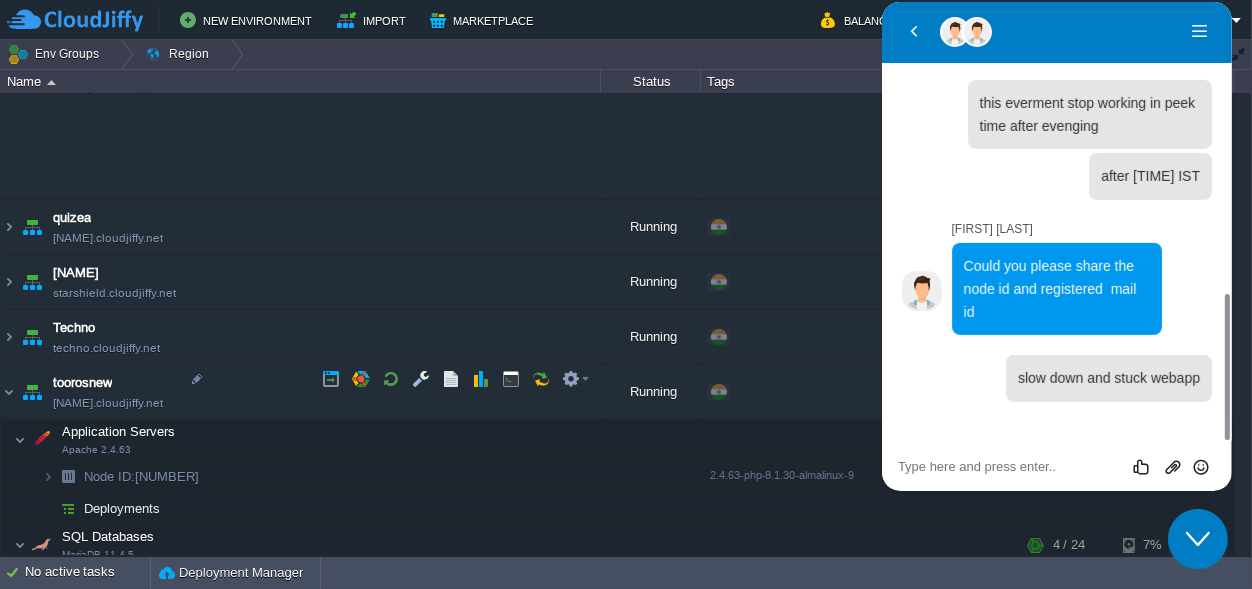 click on "Node ID:  221942" at bounding box center (142, 476) 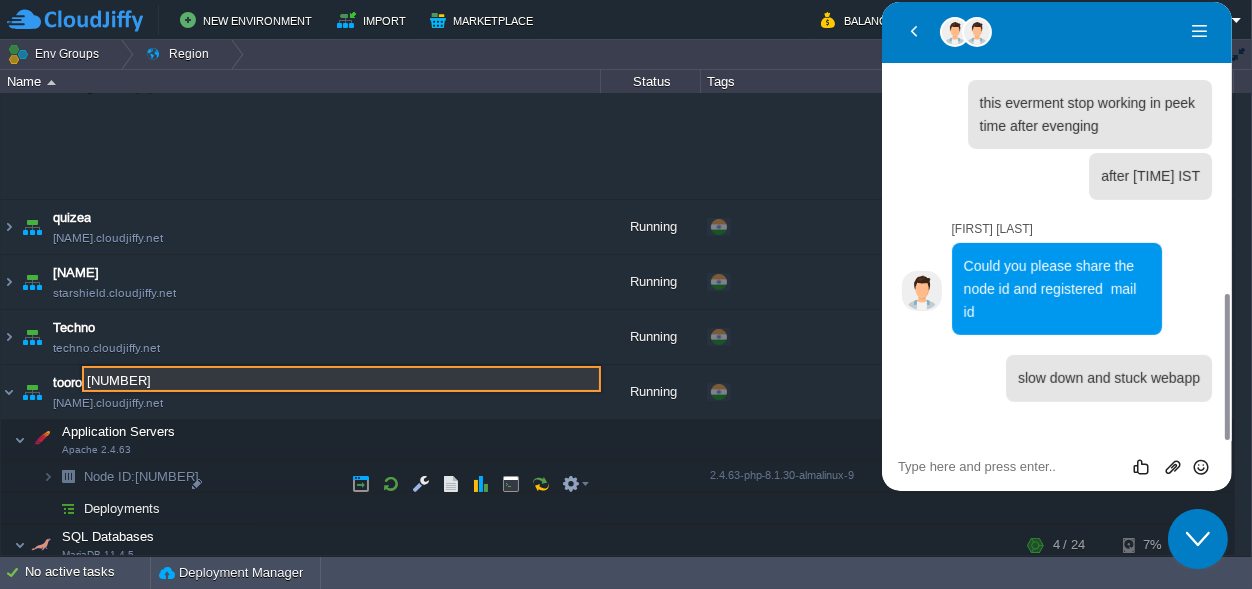 click on "Node ID:  221941" at bounding box center [131, 581] 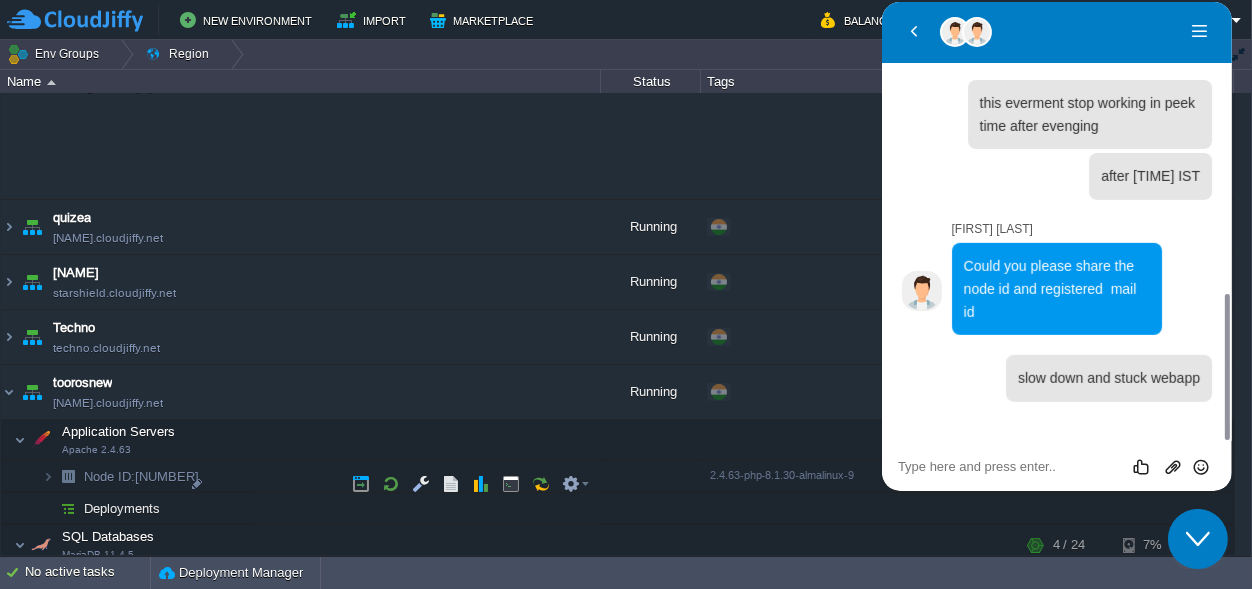 click on "Node ID:  221941" at bounding box center (131, 581) 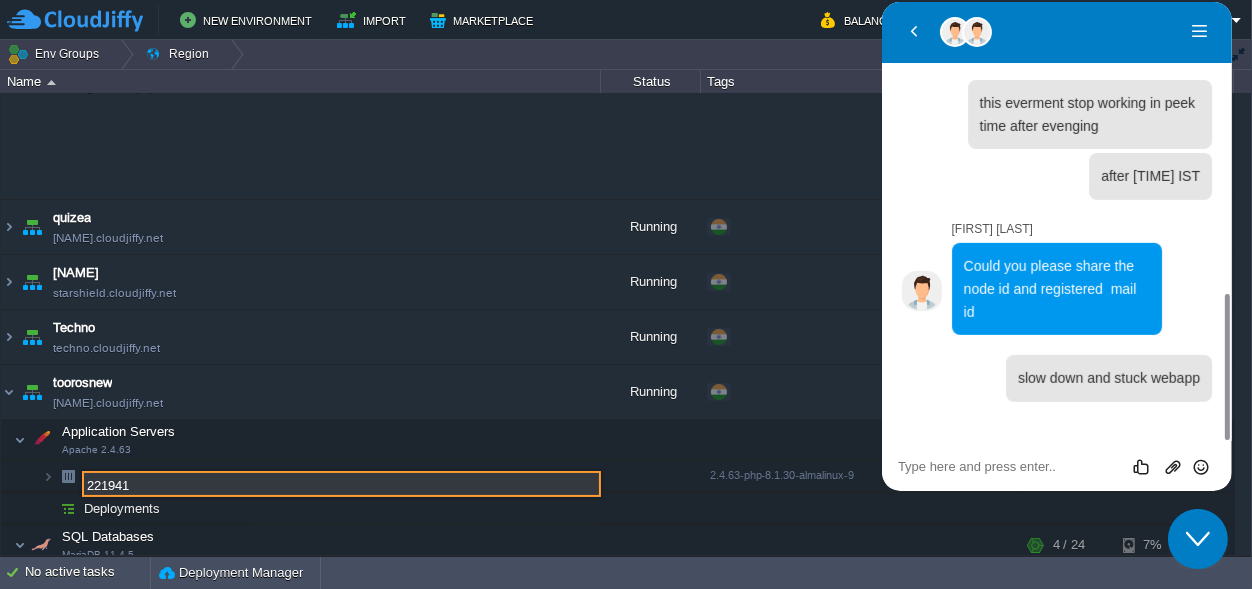 click at bounding box center (881, 2) 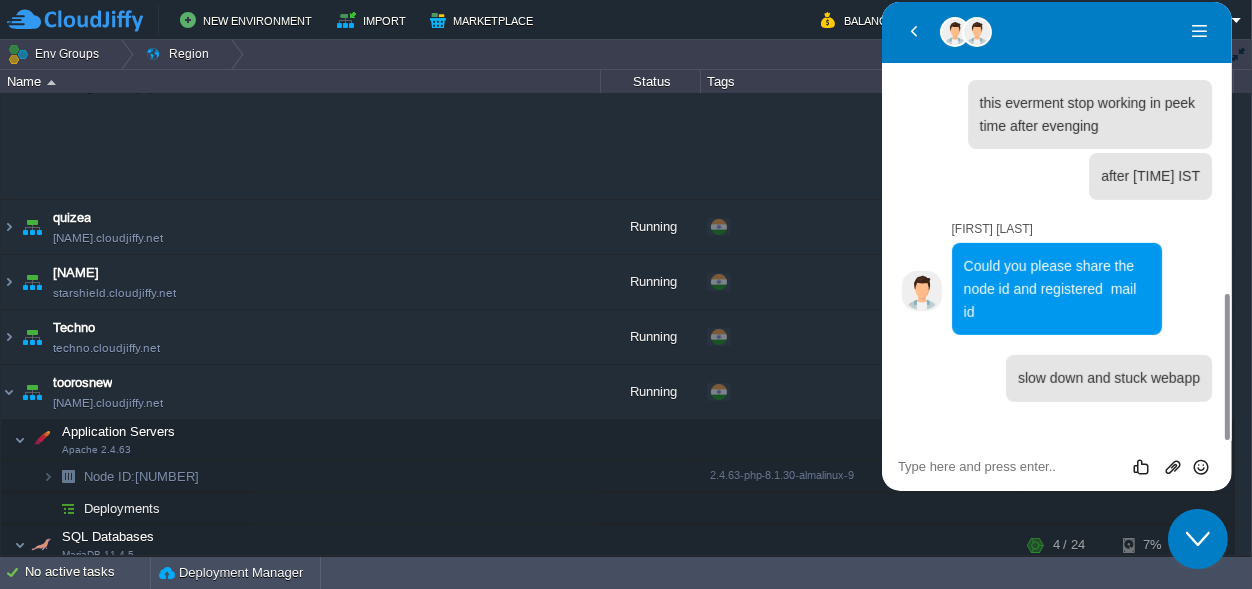 click at bounding box center (881, 2) 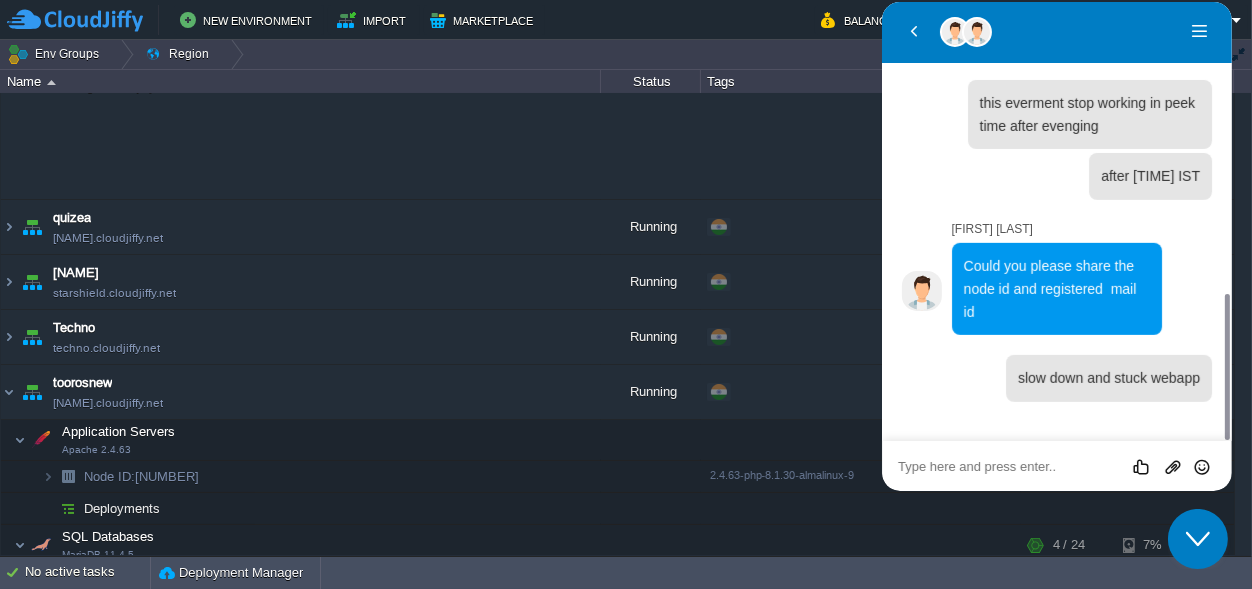 paste on "[NUMBER]" 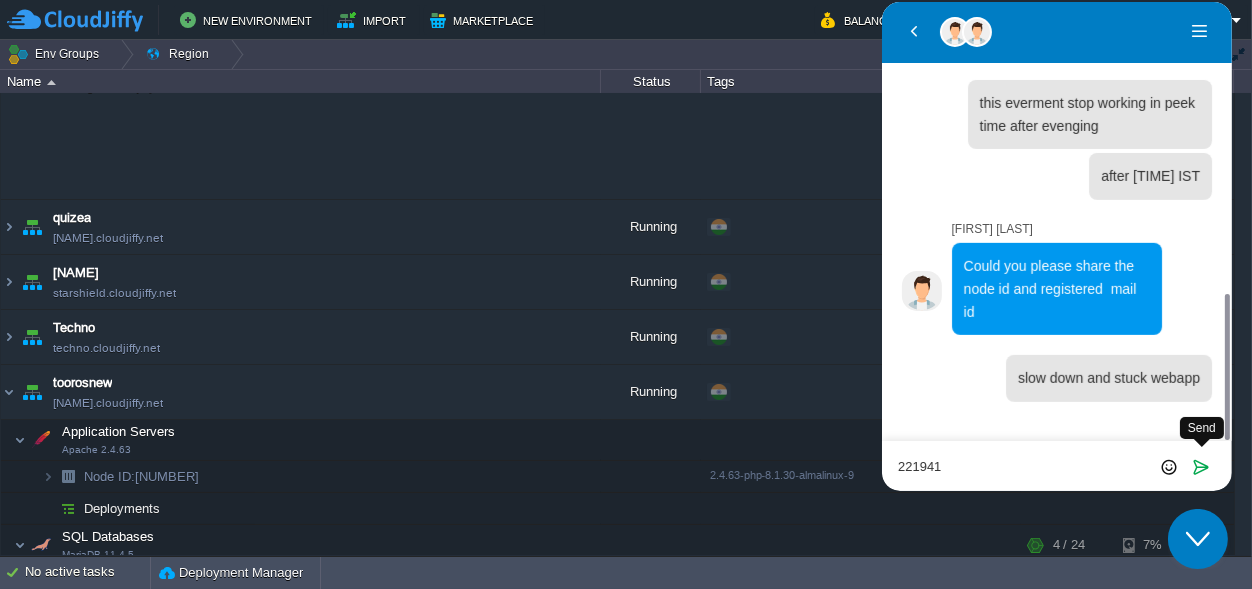 type on "[NUMBER]" 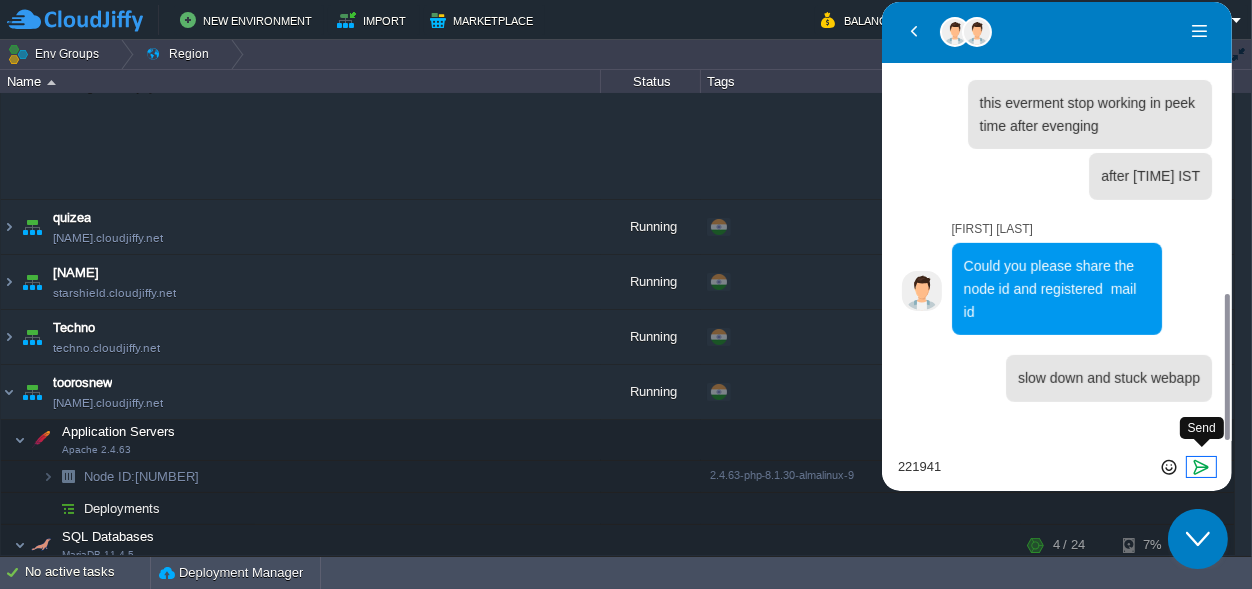 click at bounding box center [1201, 467] 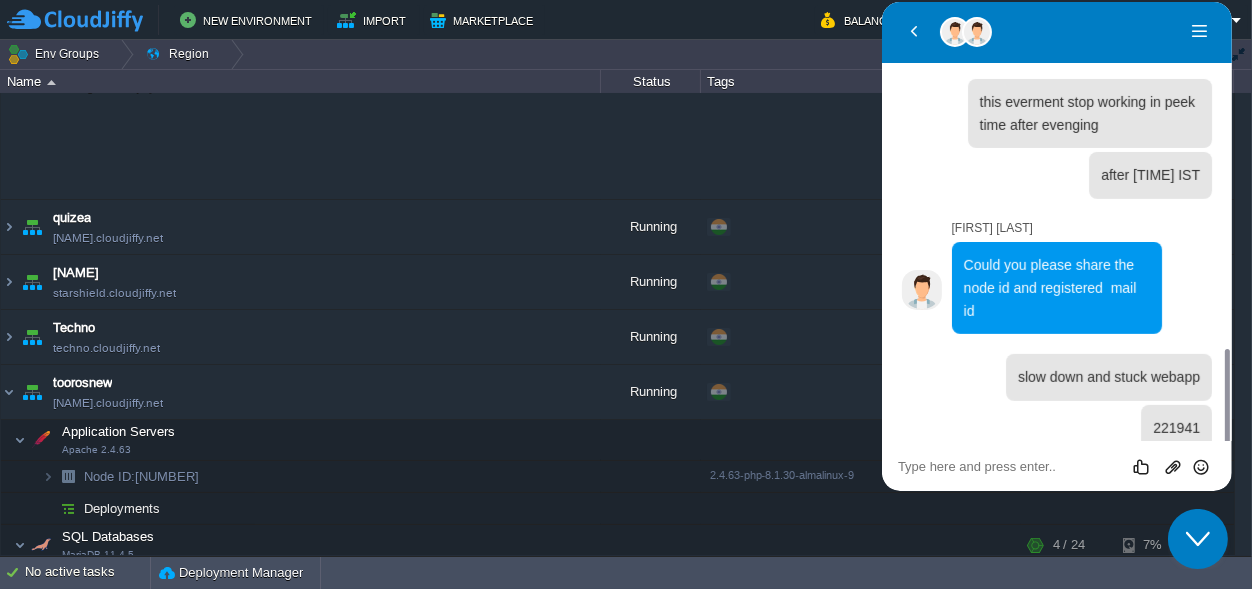 scroll, scrollTop: 925, scrollLeft: 0, axis: vertical 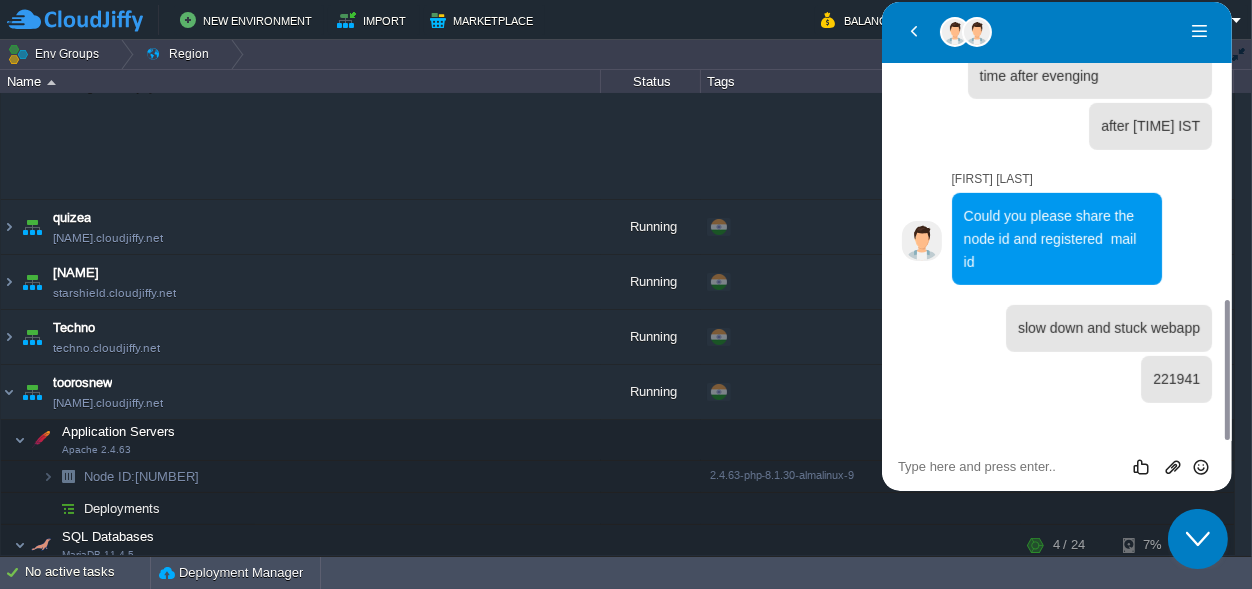 click at bounding box center (881, 2) 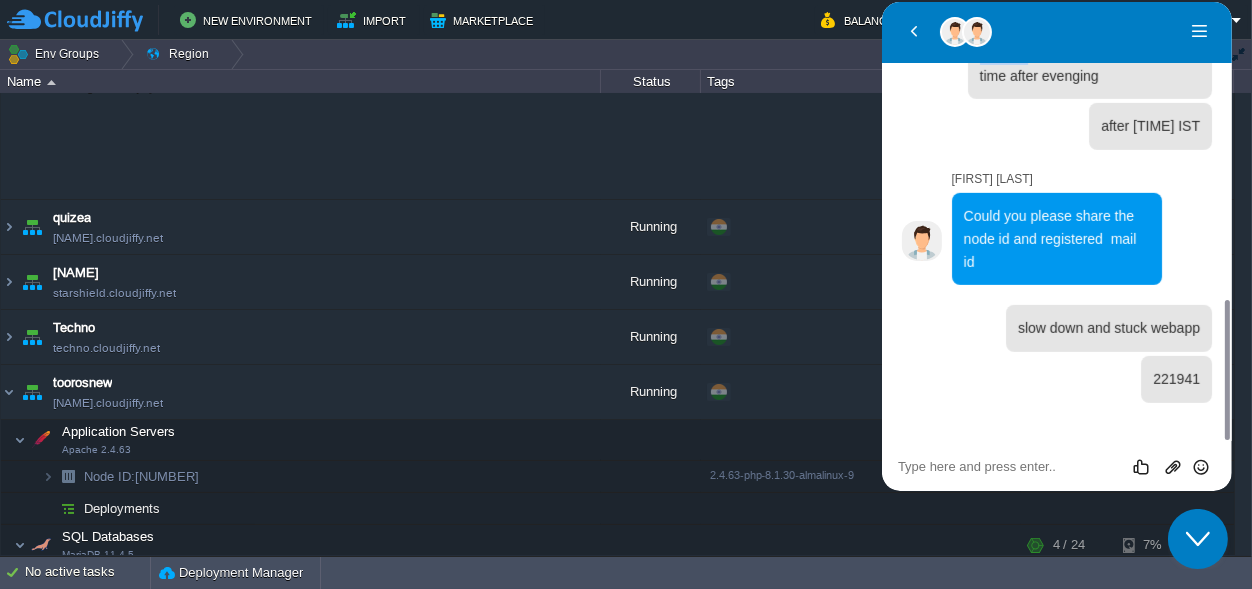 drag, startPoint x: 1083, startPoint y: 19, endPoint x: 1032, endPoint y: 71, distance: 72.835434 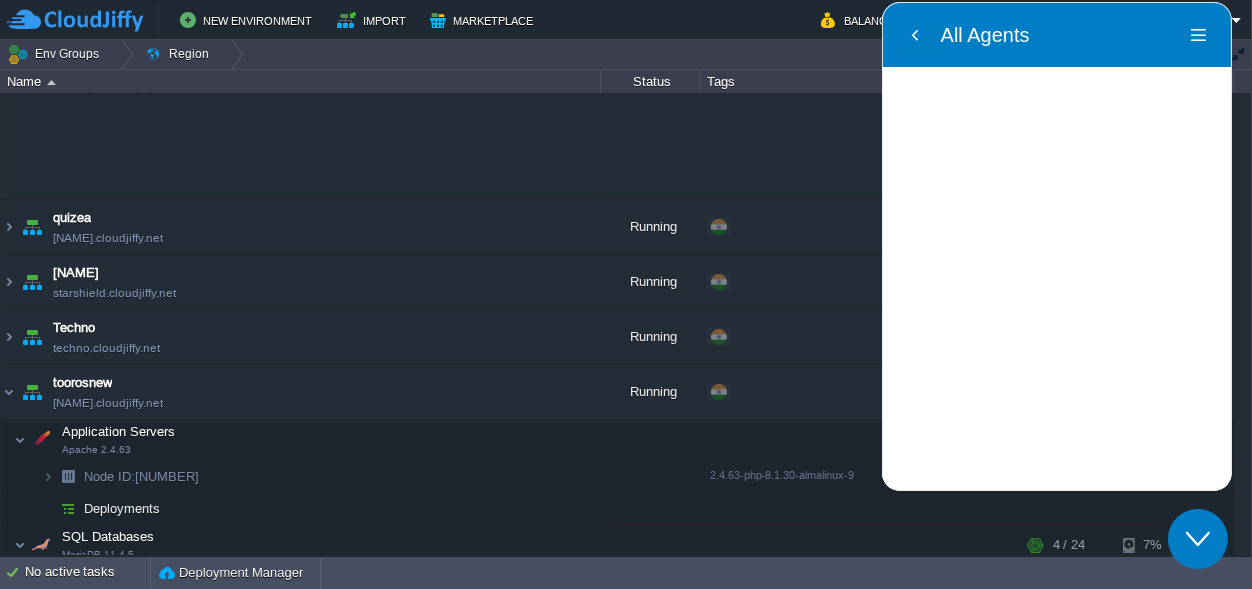 scroll, scrollTop: 875, scrollLeft: 0, axis: vertical 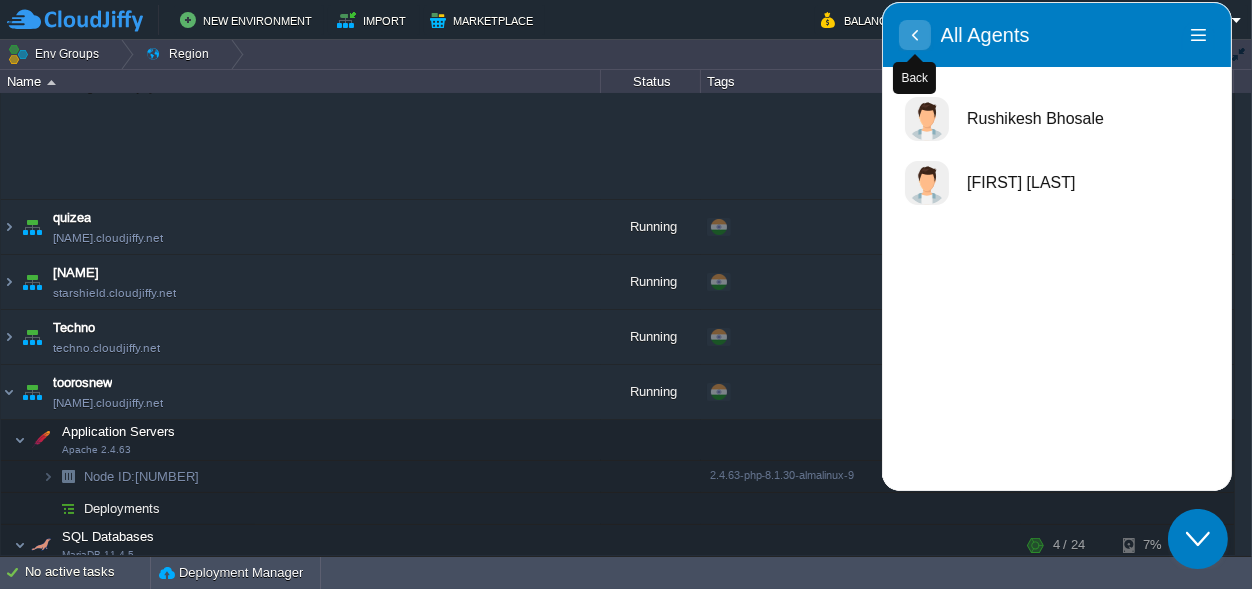 click at bounding box center (914, 35) 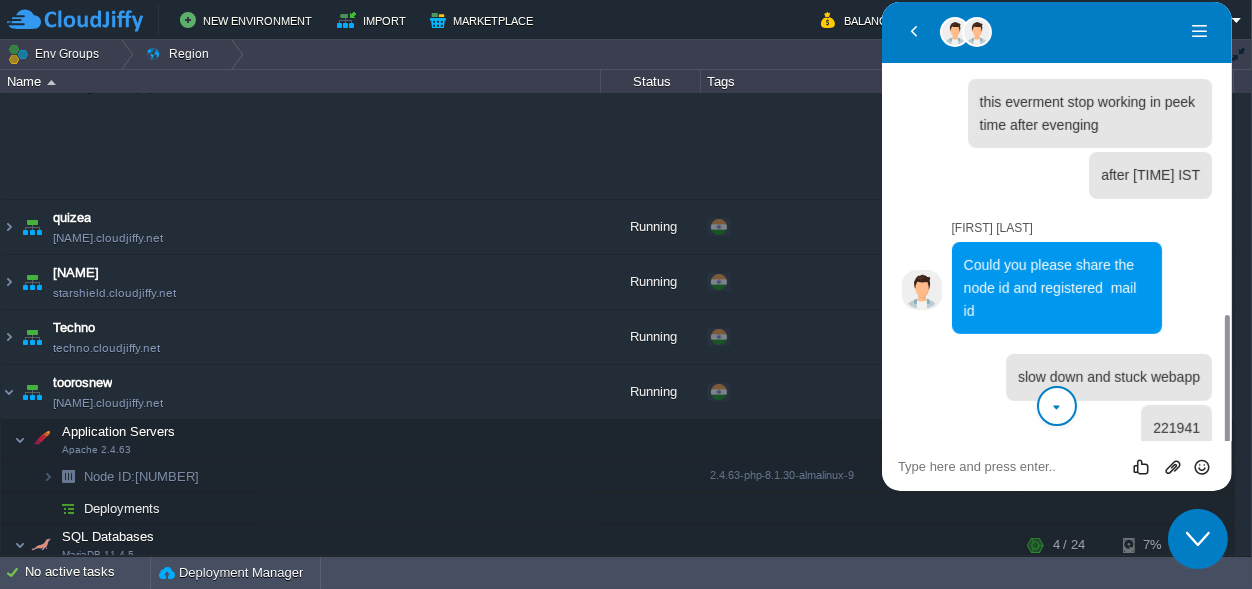 scroll, scrollTop: 925, scrollLeft: 0, axis: vertical 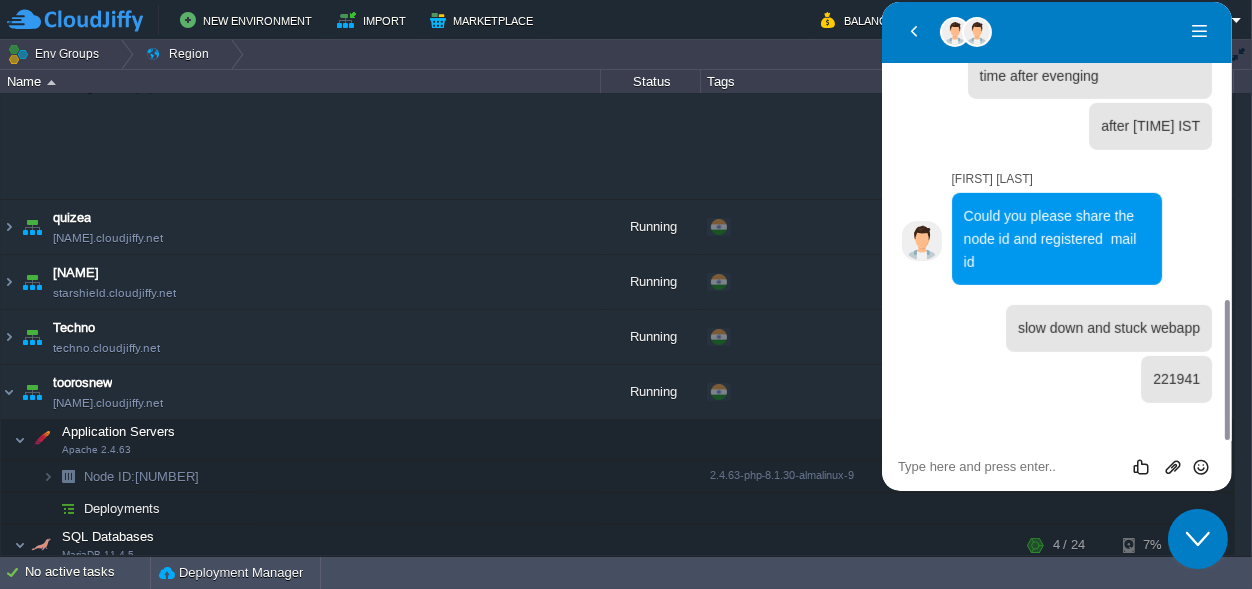 click on "Close Chat This icon closes the chat window." at bounding box center (1197, 538) 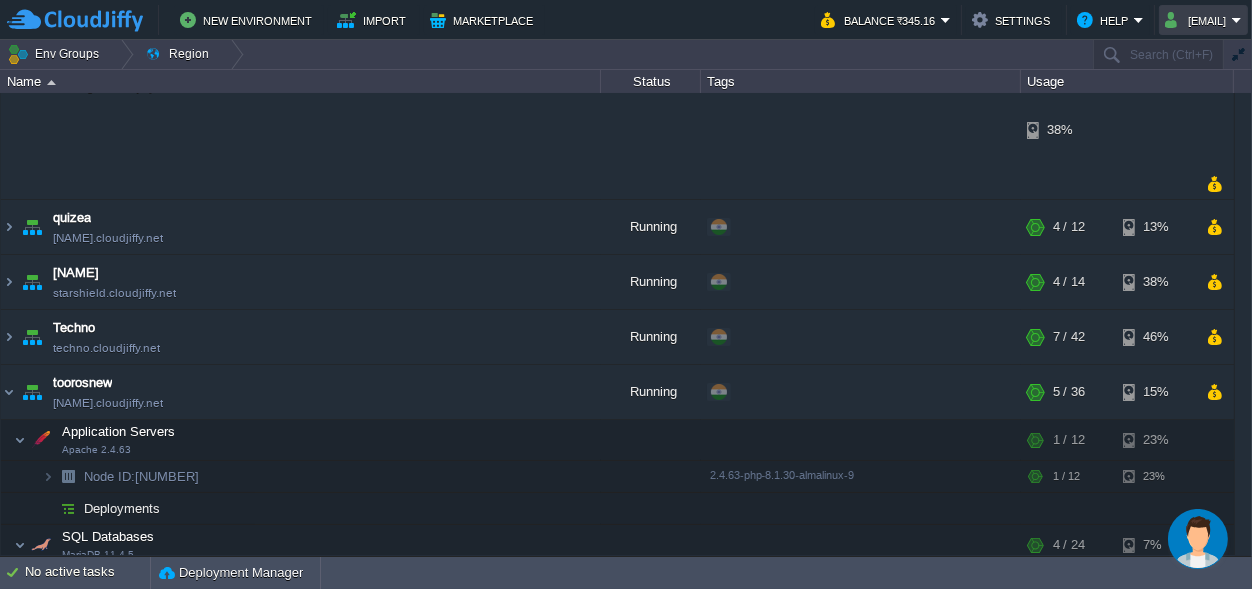 click on "[EMAIL]" at bounding box center [1198, 20] 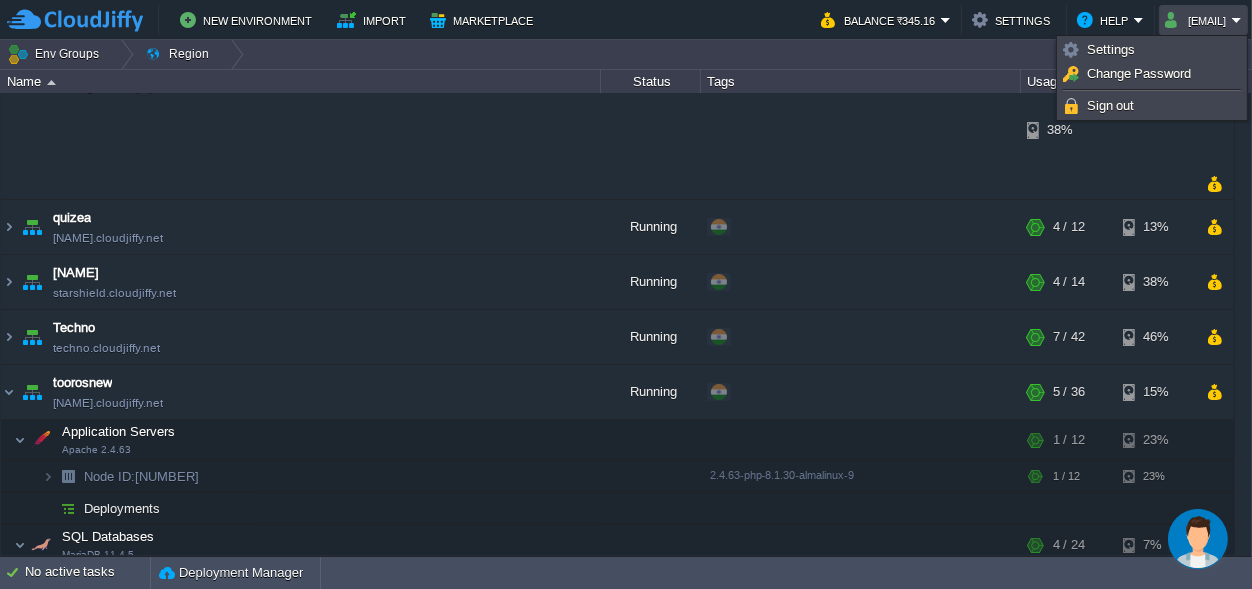 click on "New Environment Import Marketplace Bonus ₹0.00 Upgrade Account Balance ₹345.16 Settings Help cakiweb.com@gmail.com" at bounding box center (626, 20) 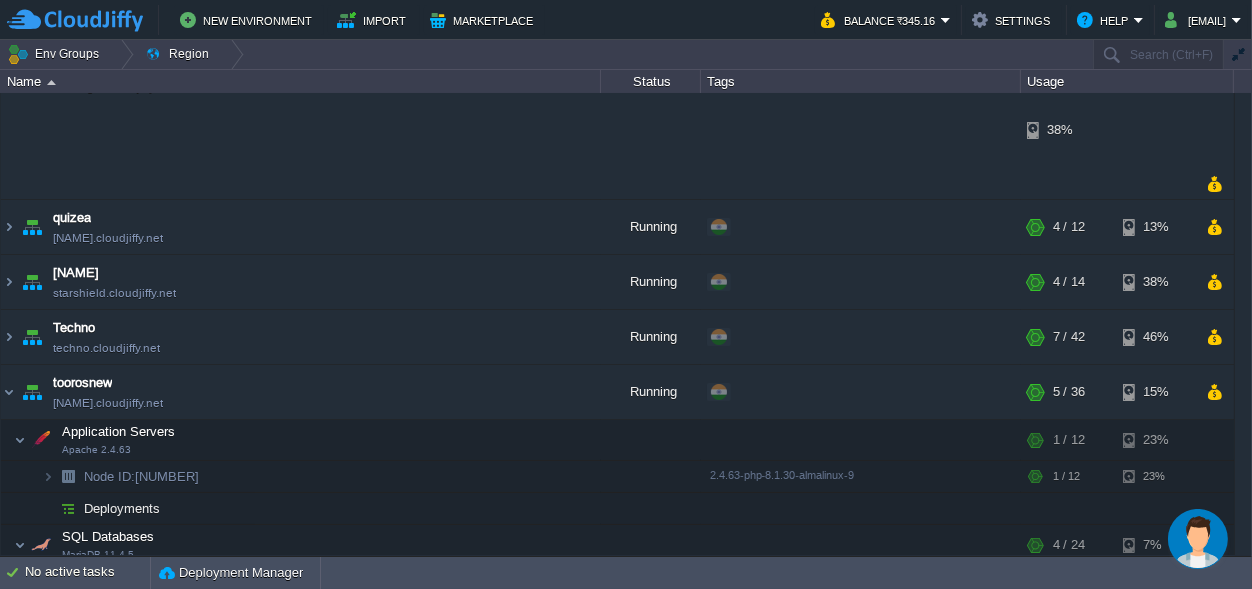 click at bounding box center (1197, 538) 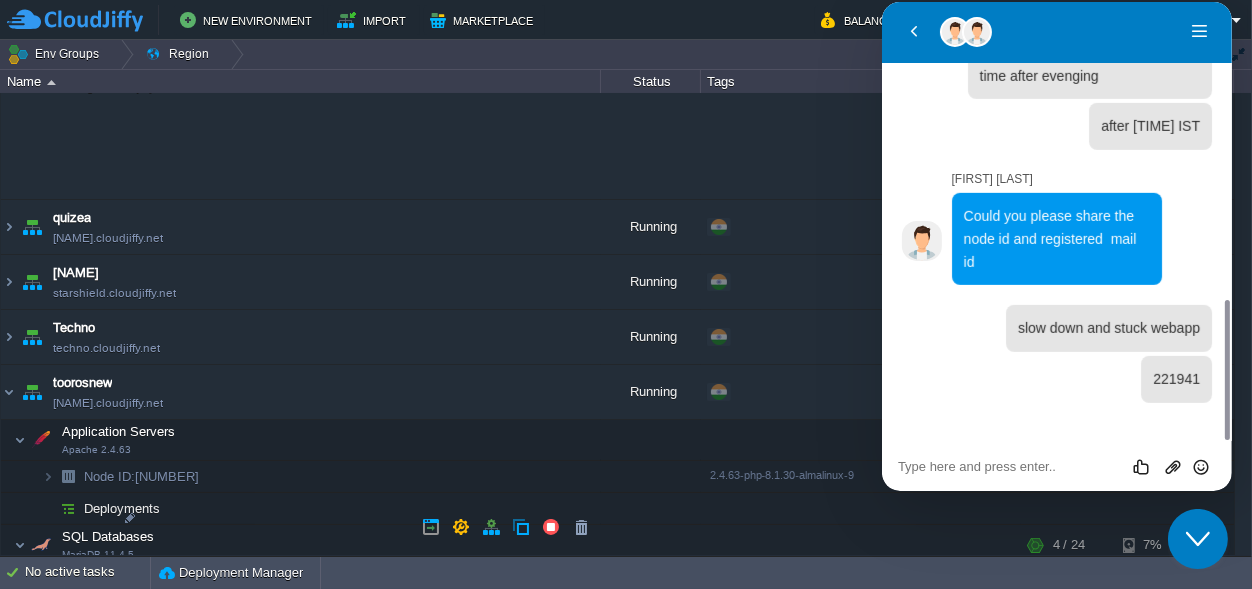scroll, scrollTop: 925, scrollLeft: 0, axis: vertical 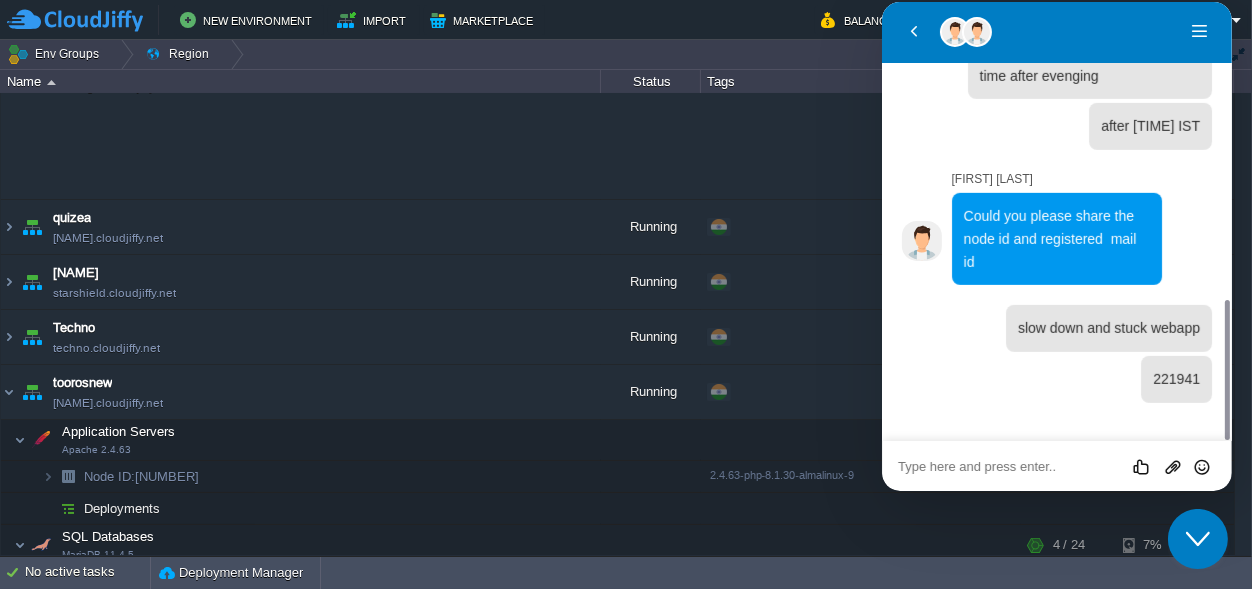 click at bounding box center [881, 2] 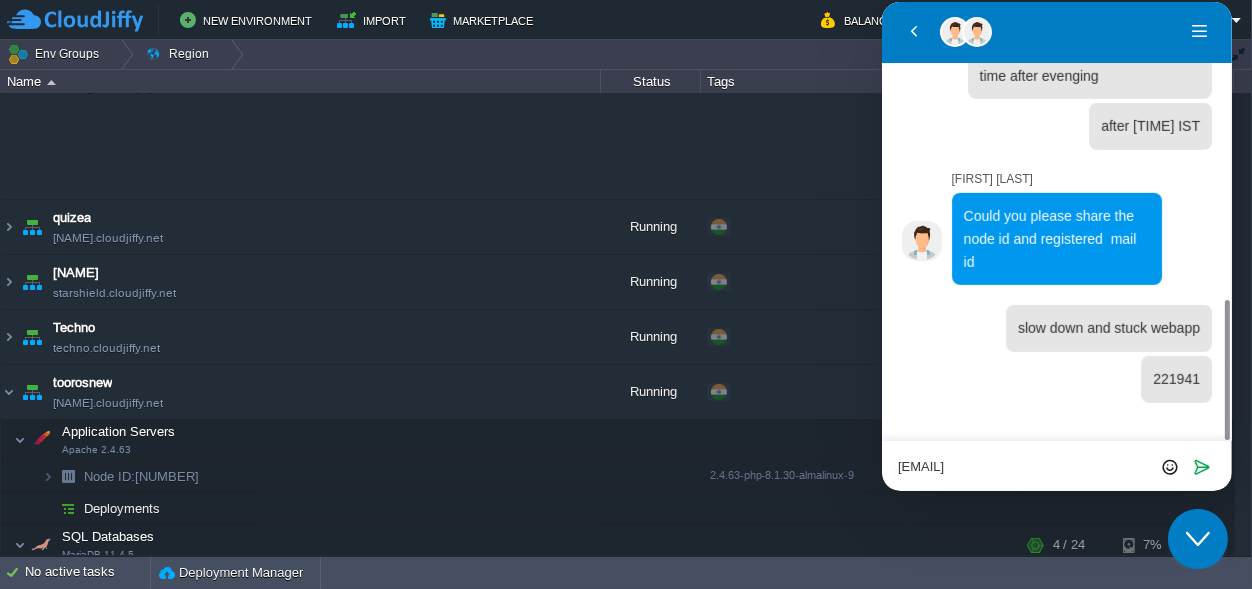 type on "[EMAIL]" 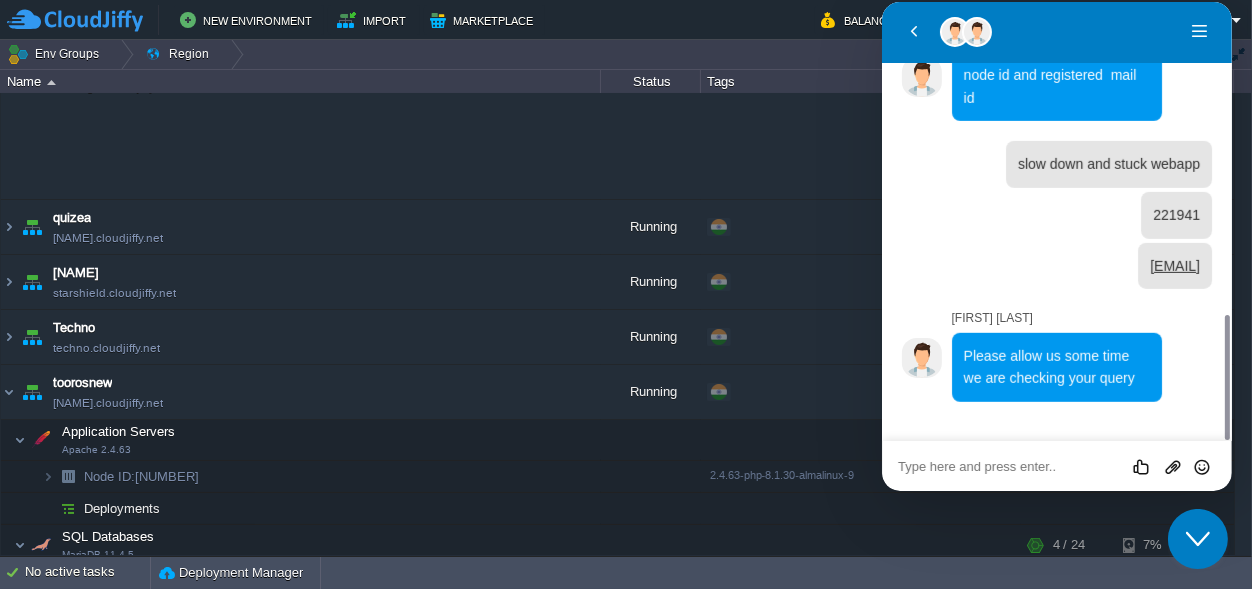 scroll, scrollTop: 1089, scrollLeft: 0, axis: vertical 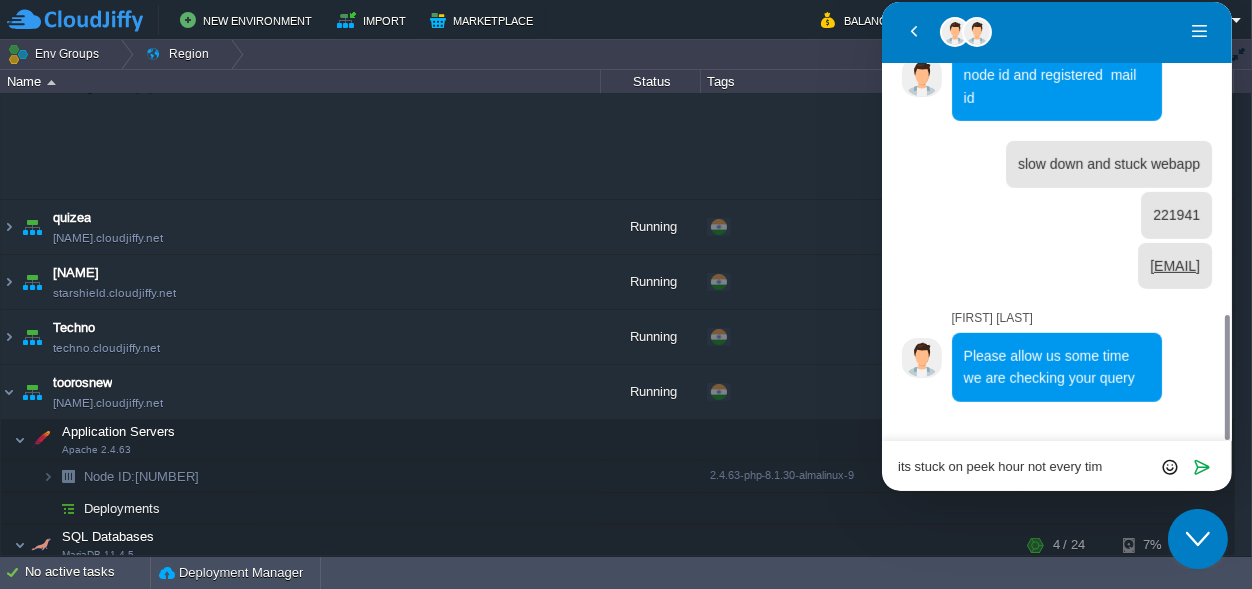 type on "its stuck on peek hour not every time" 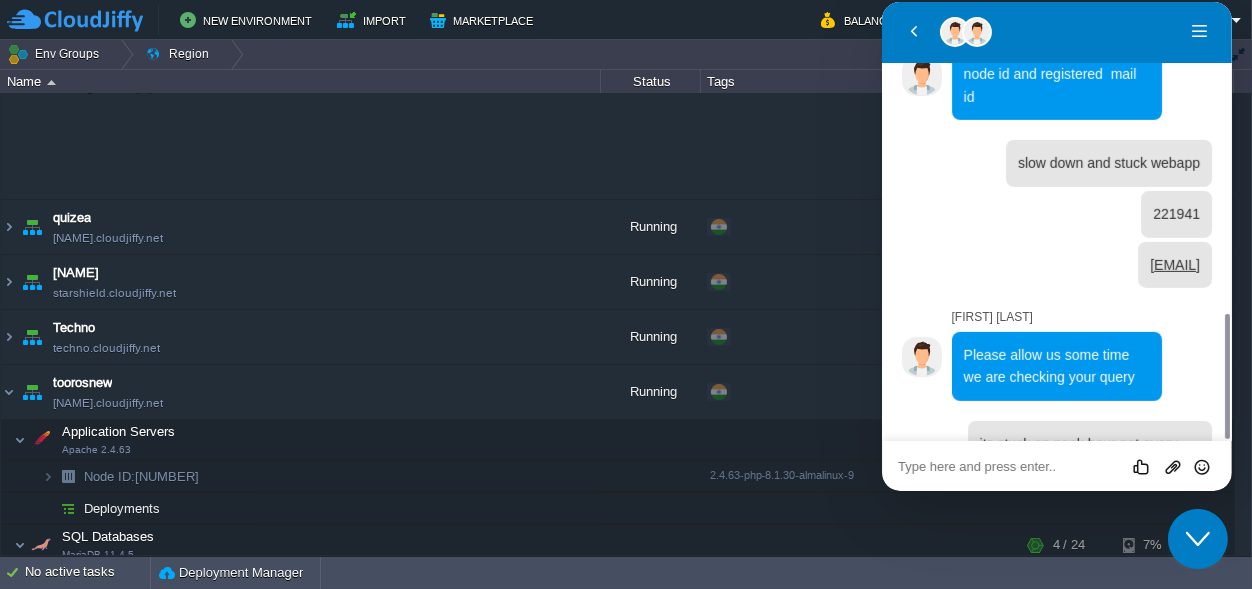 scroll, scrollTop: 1178, scrollLeft: 0, axis: vertical 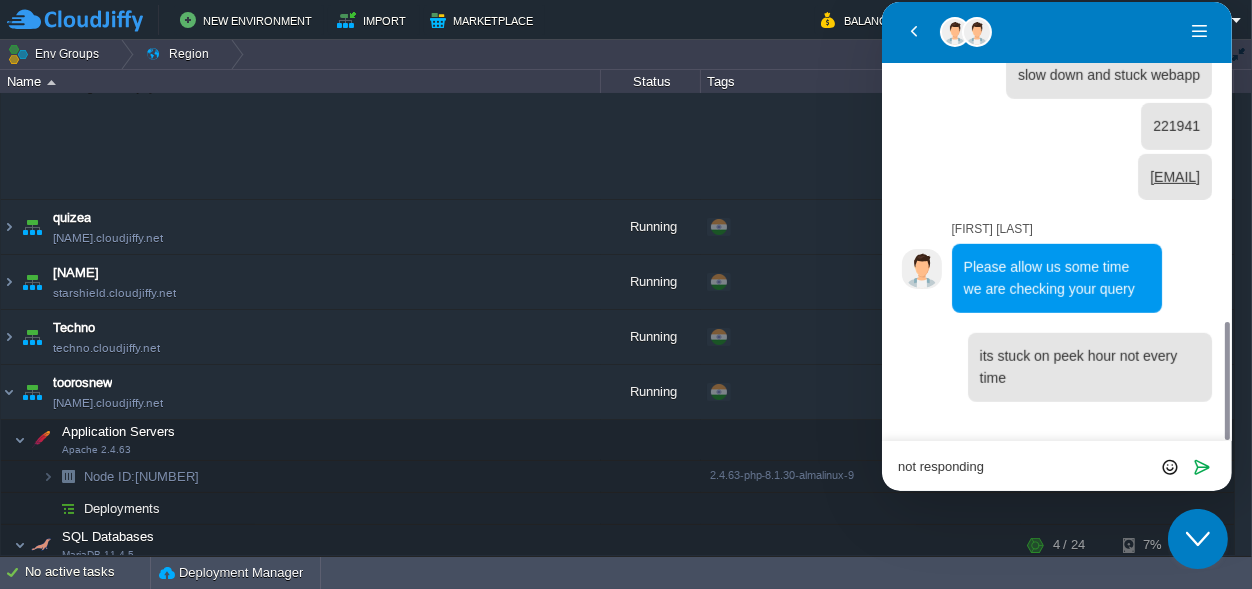 type on "not responding" 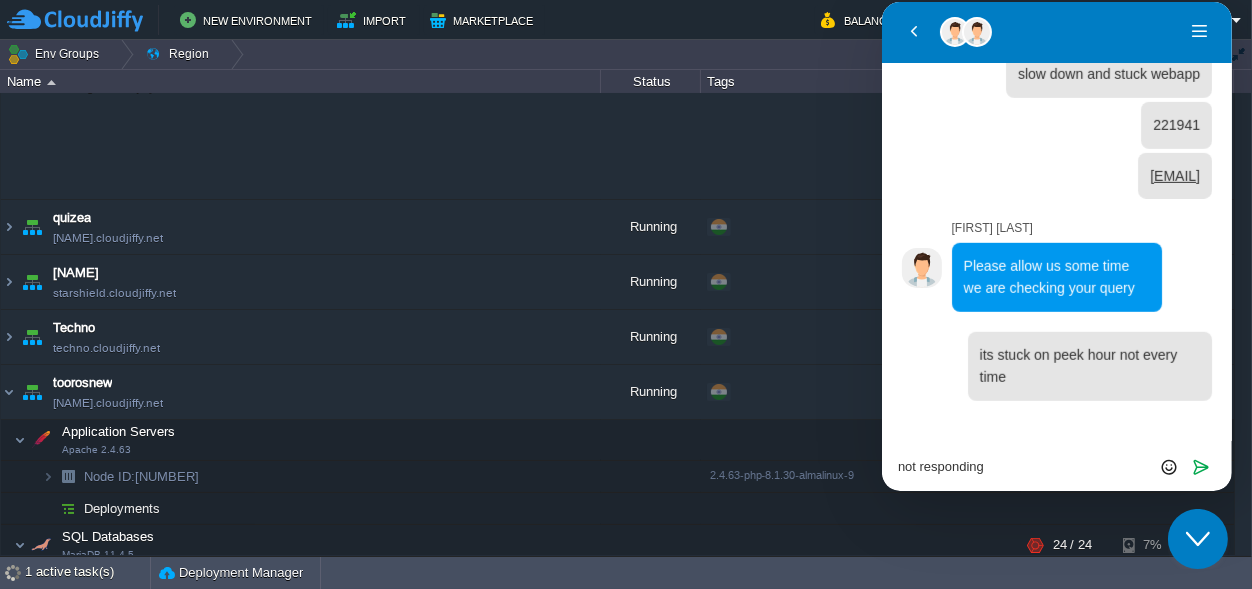 scroll, scrollTop: 1324, scrollLeft: 0, axis: vertical 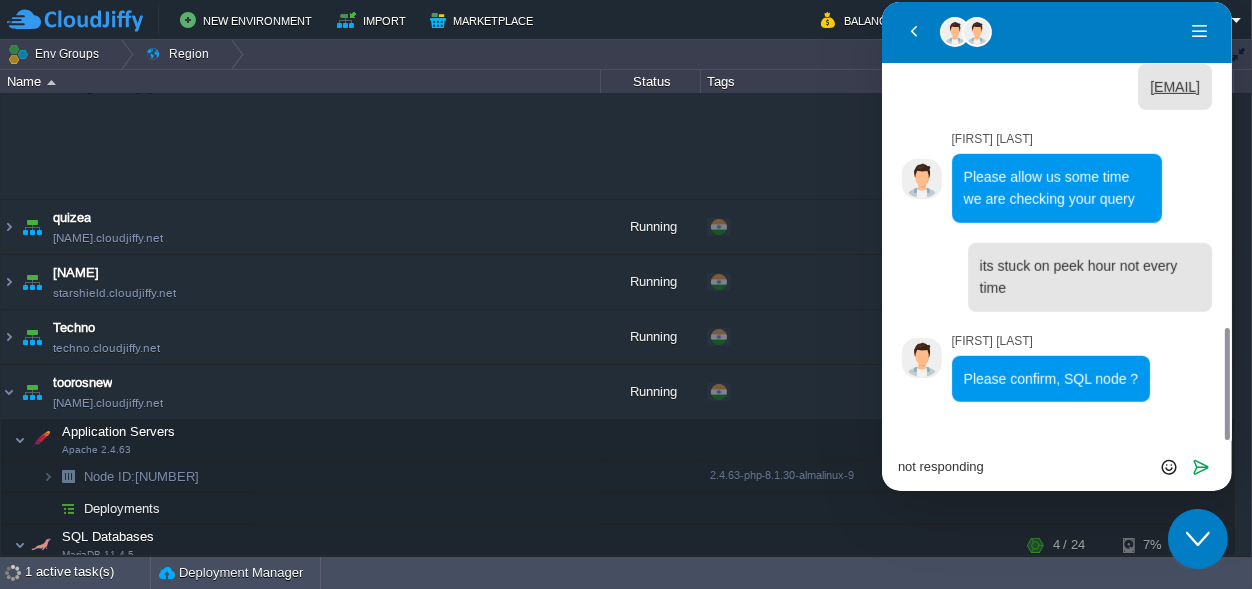 drag, startPoint x: 1022, startPoint y: 451, endPoint x: 1019, endPoint y: 462, distance: 11.401754 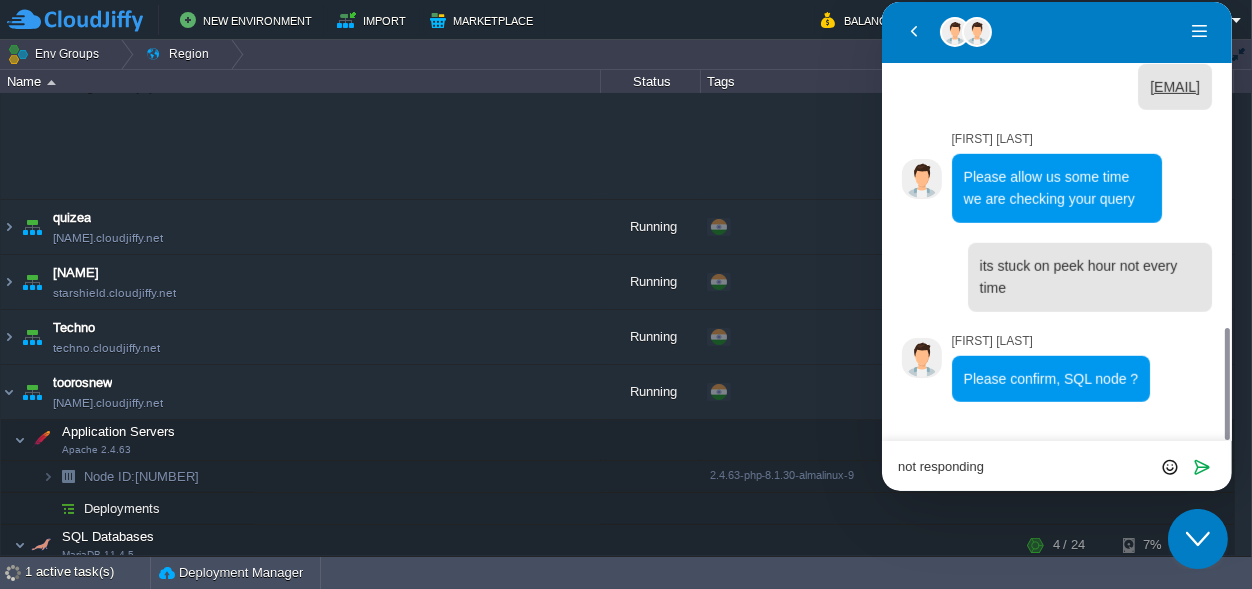 drag, startPoint x: 1014, startPoint y: 463, endPoint x: 894, endPoint y: 463, distance: 120 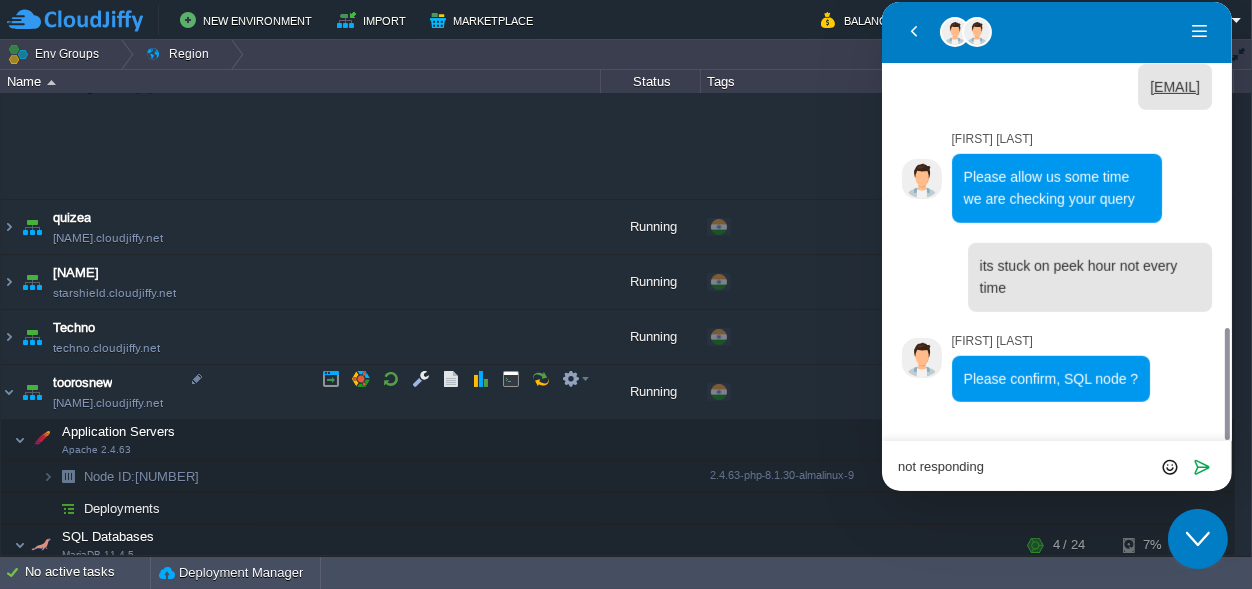 click on "Node ID:  221942" at bounding box center (142, 476) 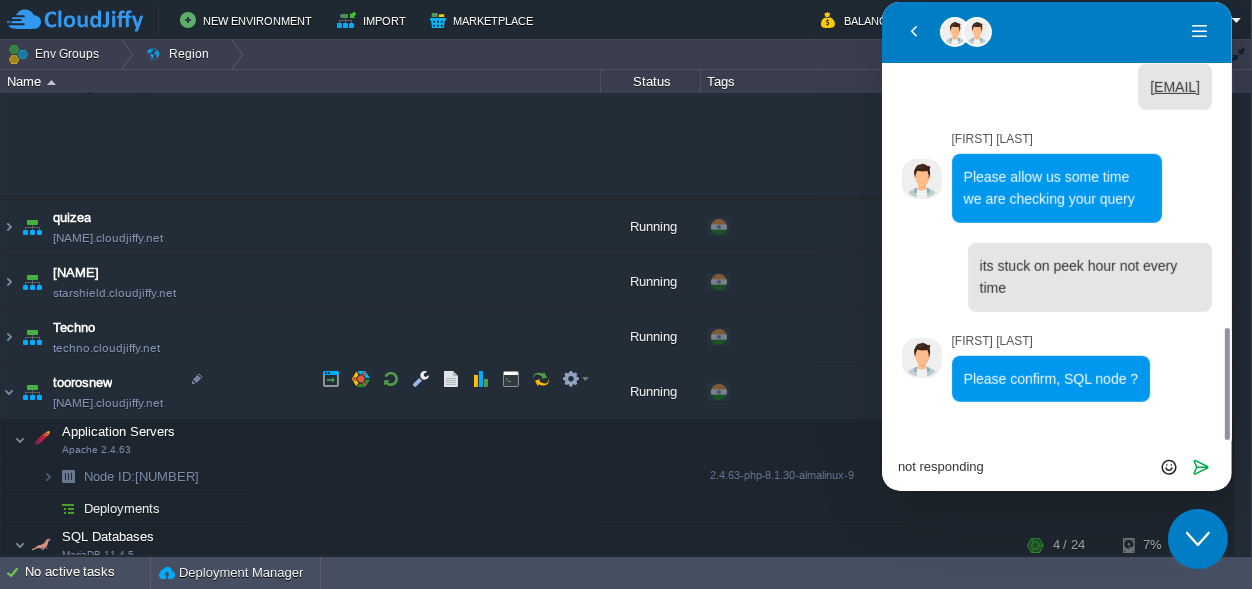 click on "Node ID:  221942" at bounding box center (142, 476) 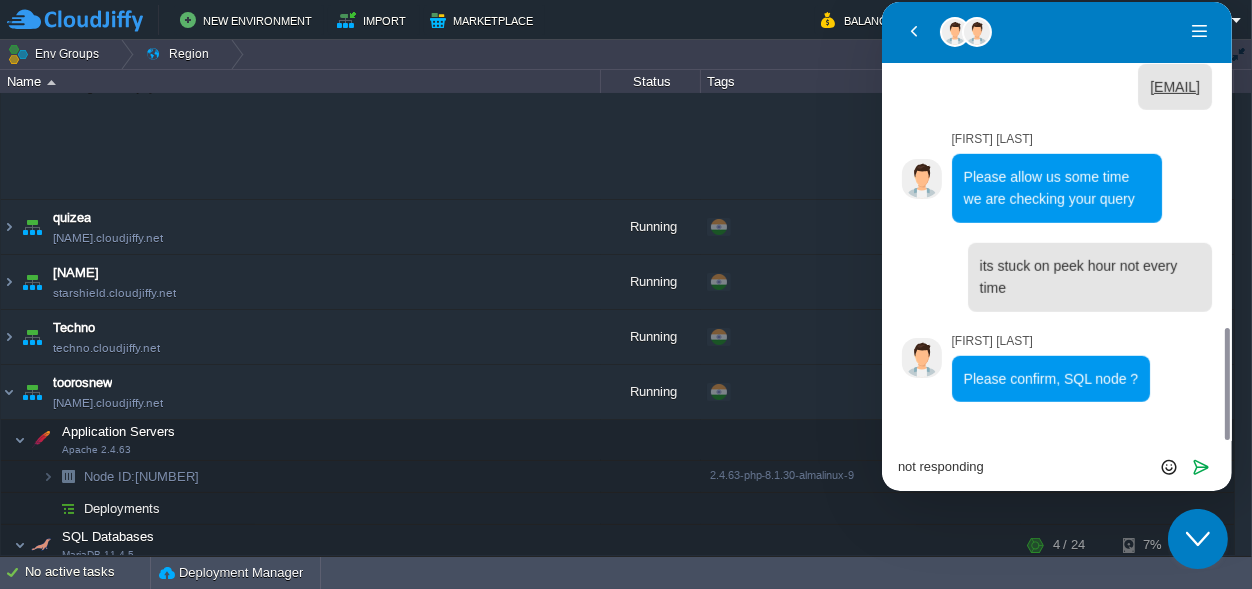 click on "not responding Rate this chat Upload File Insert emoji Send" at bounding box center (881, 2) 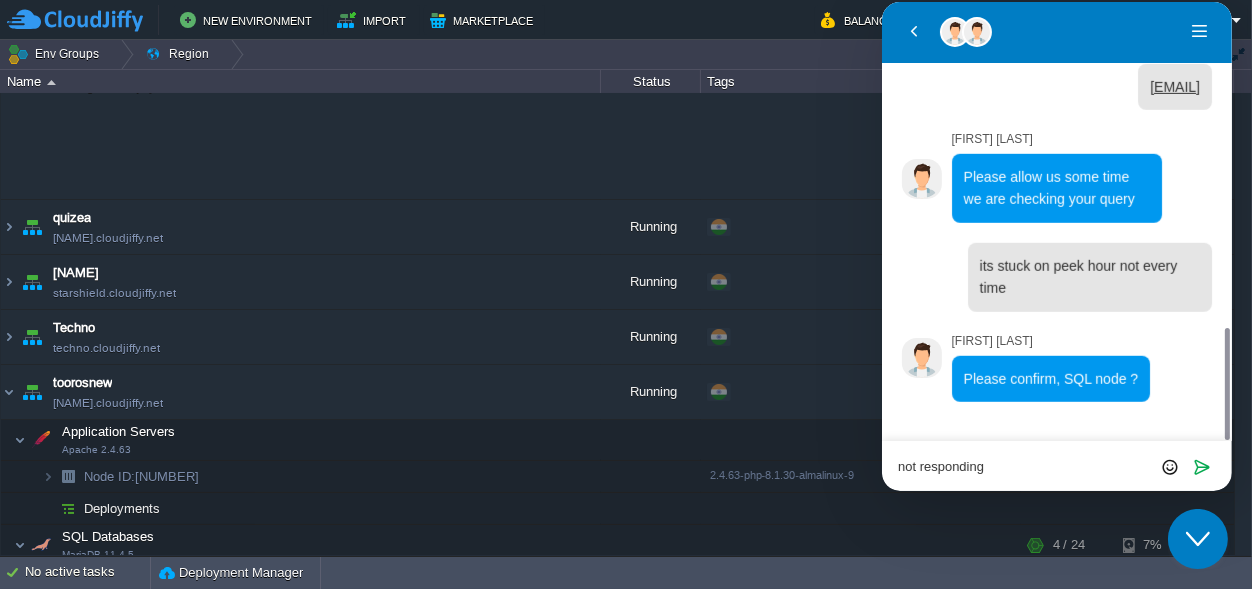 click on "not responding" at bounding box center (881, 2) 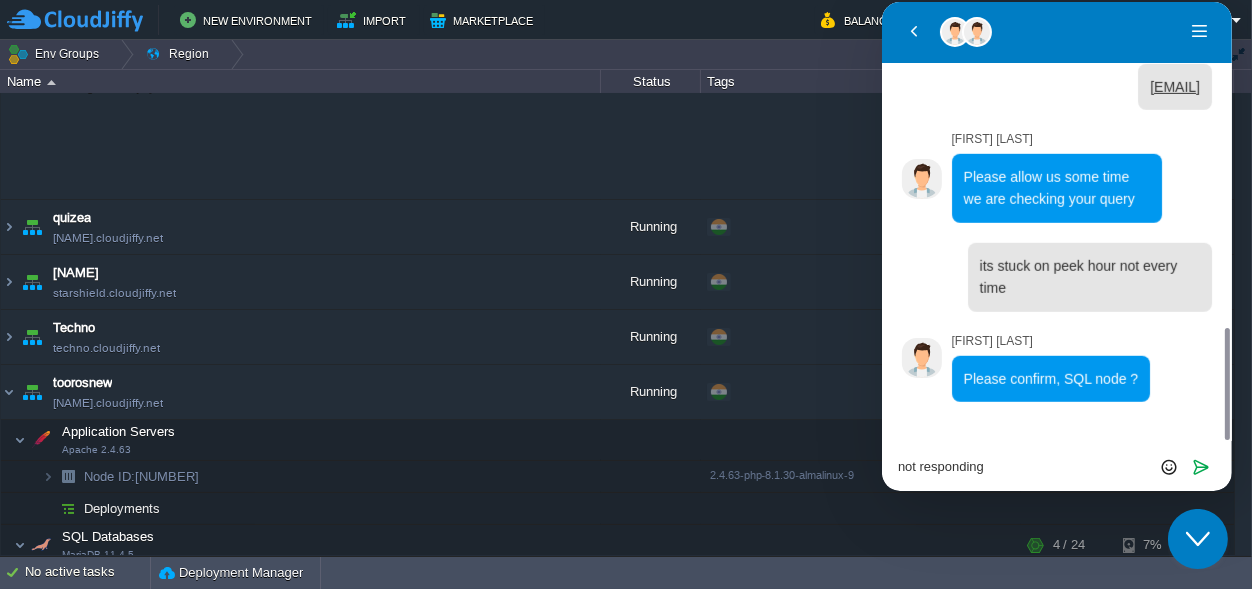 click on "Back [FIRST] [LAST] Menu Back    Rate this chat Upload File Insert emoji  [FIRST] [LAST]   [FIRST] [LAST]   CloudJiffy Team  Didn't find what you were searching for? We are here to help. Schedule a call with our team:  https://tinyurl.com/yh5t3w72Still   have a query? Ask in our Slack Community:  https://tinyurl.com/43za292p   Happy Hosting! [HOUR]:[MINUTE] [HOUR]:[MINUTE] Name : [FIRST] [LAST] Email : [EMAIL] Phone : [PHONE] Department : L1 Support [HOUR]:[MINUTE] https://toorosnew.cloudjiffy.net/  [FIRST] [LAST]  Hello, [FIRST] here from the Sales team. How can I help you today? [HOUR]:[MINUTE] [HOUR]:[MINUTE] i want tech support  [FIRST] [LAST]  Please hold on for a moment. [HOUR]:[MINUTE] [HOUR]:[MINUTE] this everment stop working in peek time after evenging [HOUR]:[MINUTE] after  3PM IST  [FIRST] [LAST]  Could you please share the node id and registered  mail id [HOUR]:[MINUTE] [HOUR]:[MINUTE] slow down and stuck webapp [HOUR]:[MINUTE] [NUMBER] [NUMBER] [EMAIL]  [FIRST] [LAST]  Please allow us some time we are checking your query [HOUR]:[MINUTE] [HOUR]:[MINUTE]" at bounding box center [1056, 246] 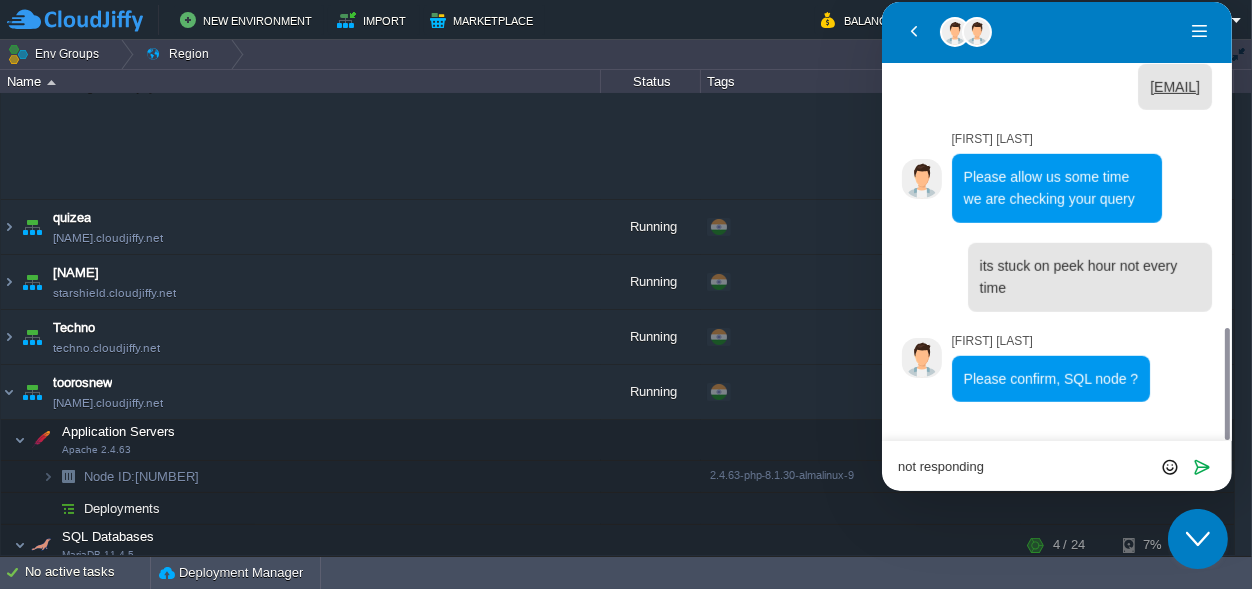 click on "not responding" at bounding box center (881, 2) 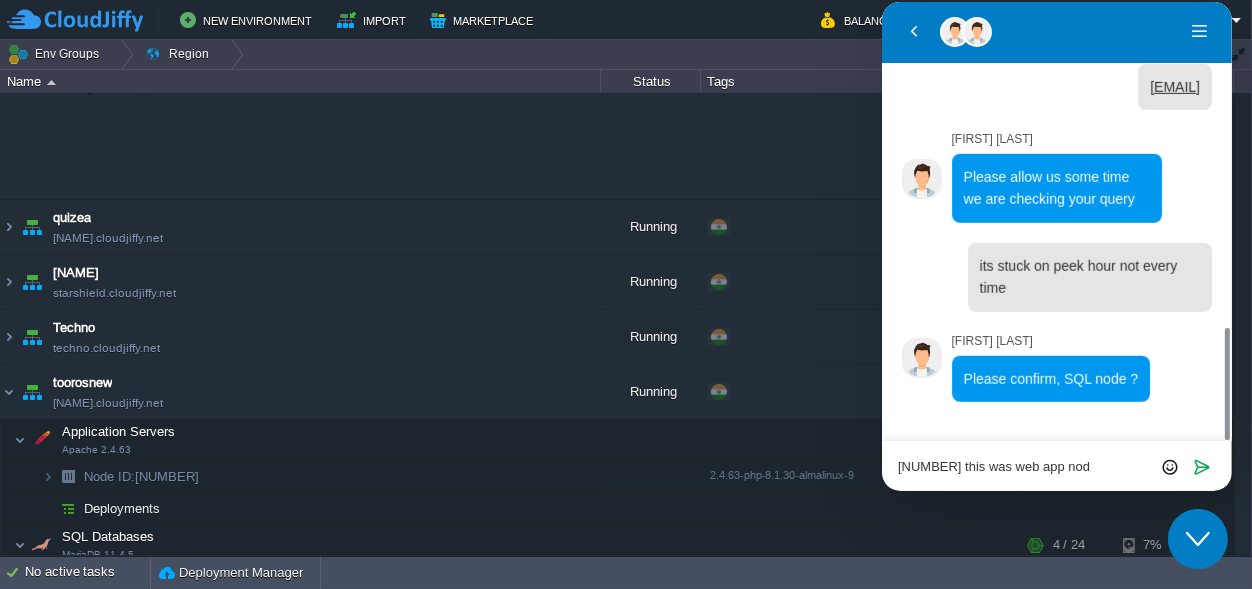 type on "[NUMBER] this was web app node" 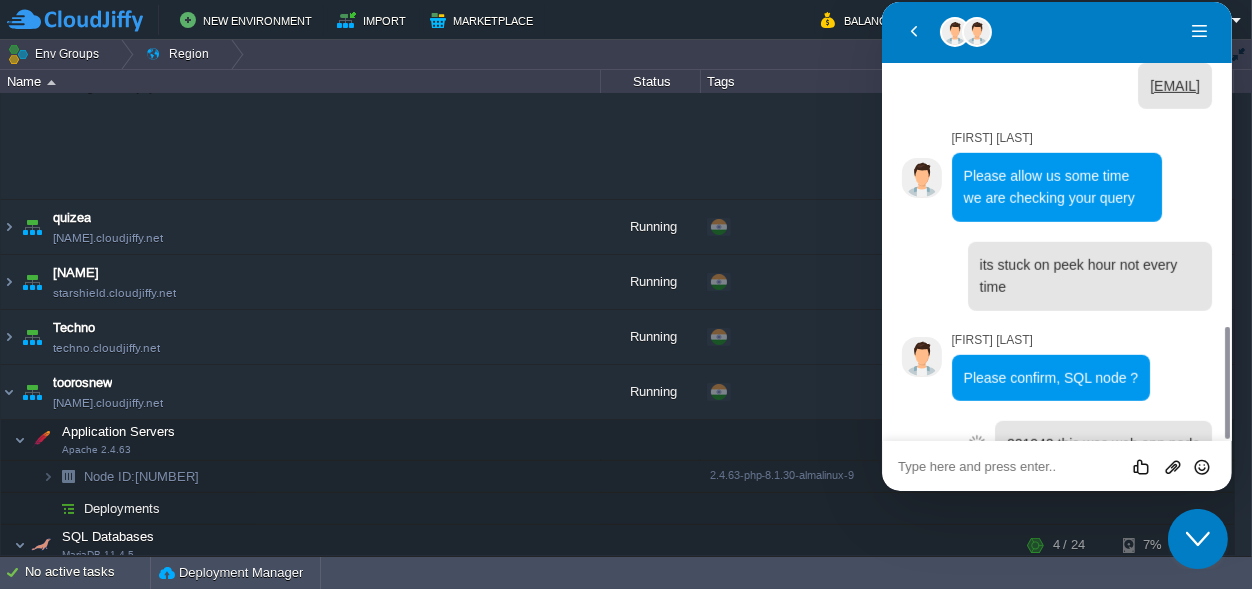 scroll, scrollTop: 1335, scrollLeft: 0, axis: vertical 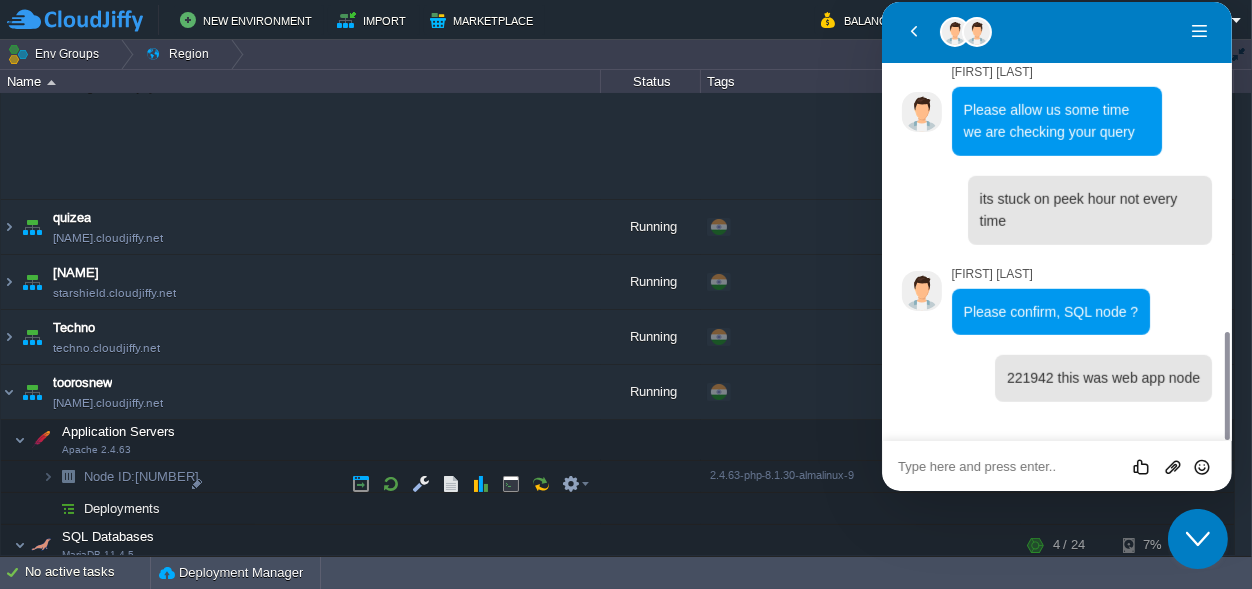 type 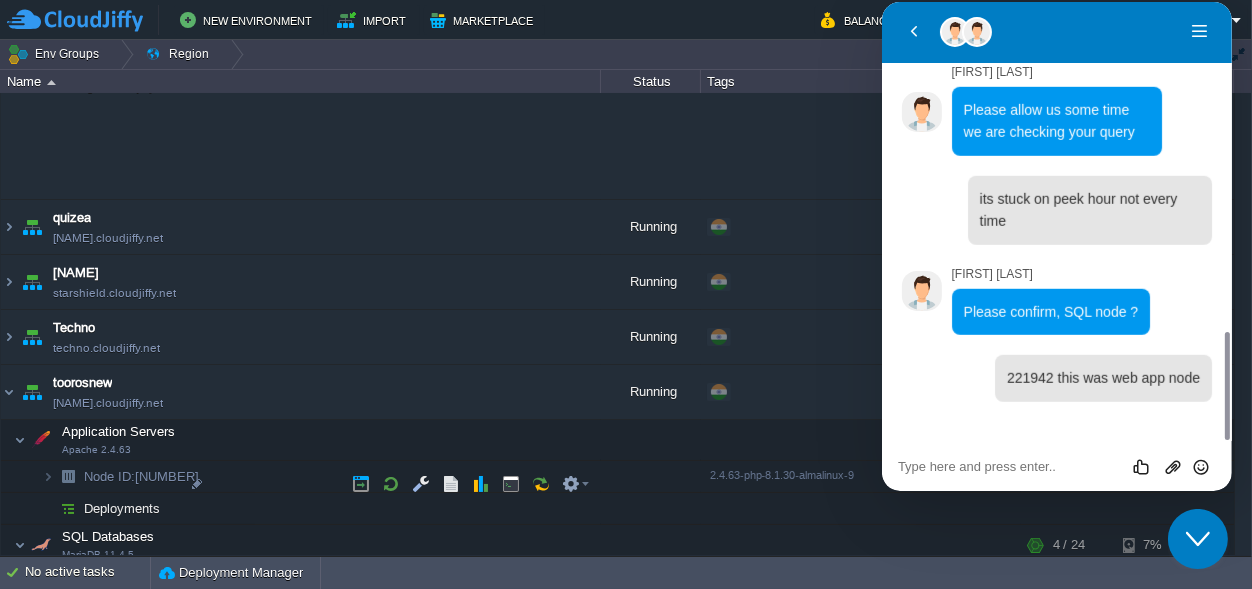 click on "Node ID:  221941" at bounding box center (131, 581) 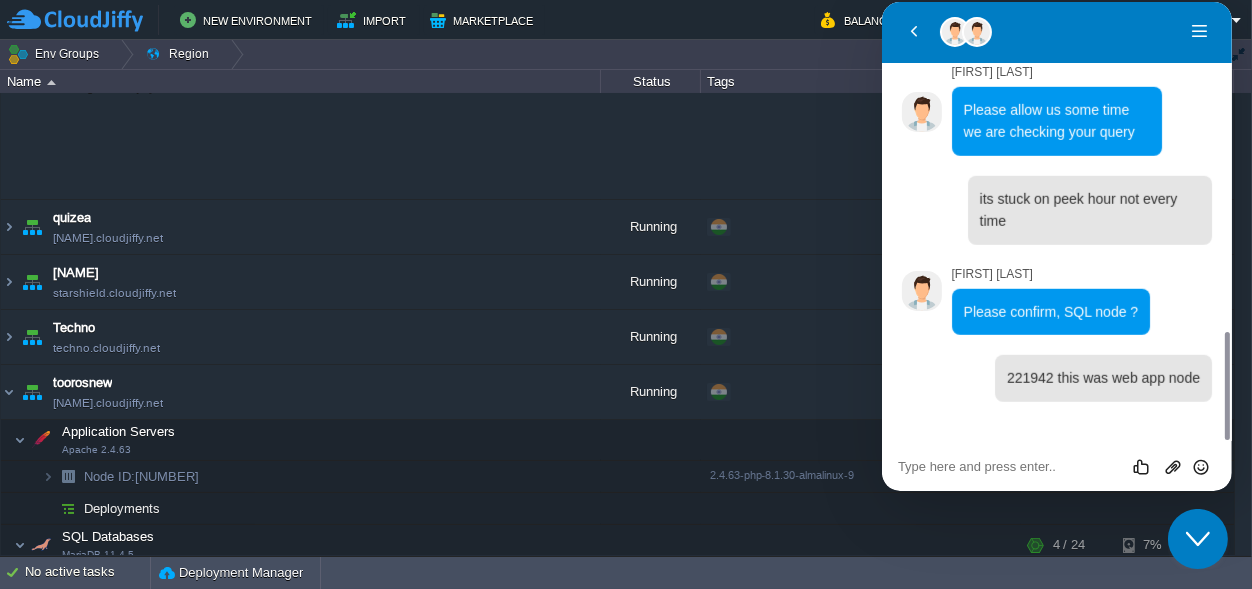 drag, startPoint x: 1013, startPoint y: 456, endPoint x: 1026, endPoint y: 463, distance: 14.764823 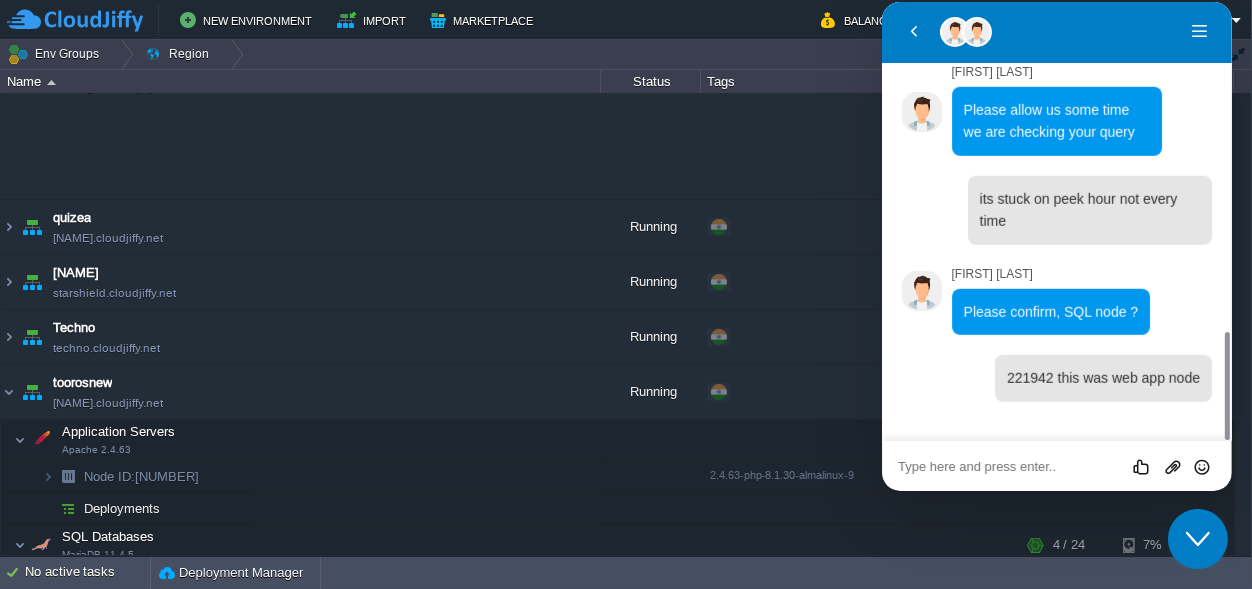 paste on "[NUMBER]" 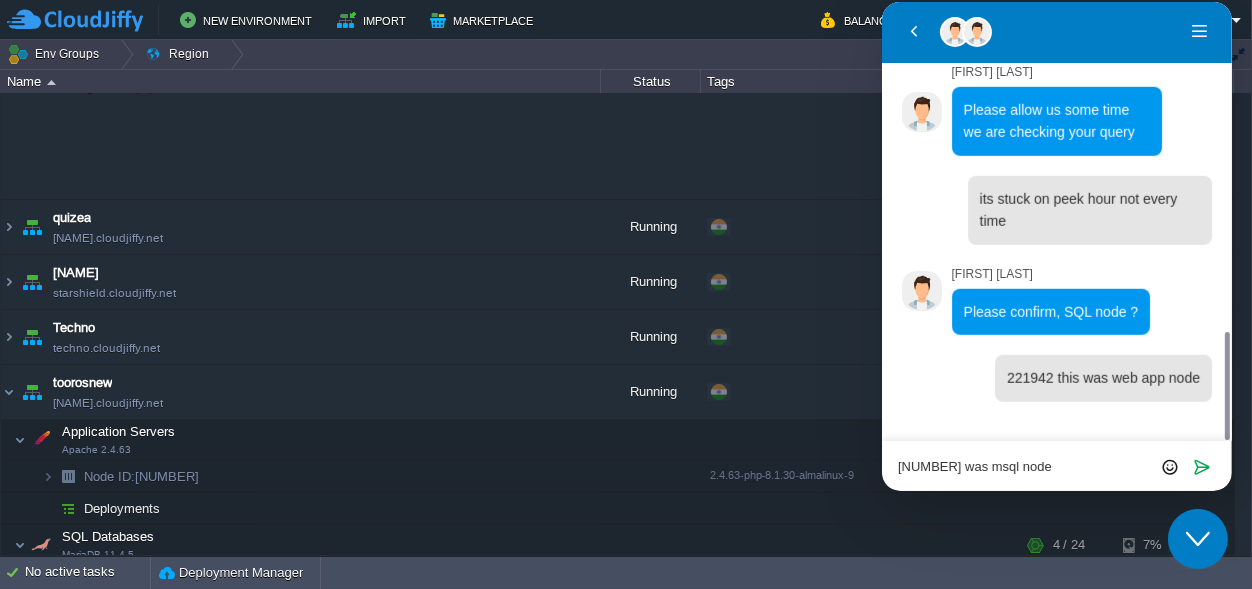 type on "[NUMBER] was sql node" 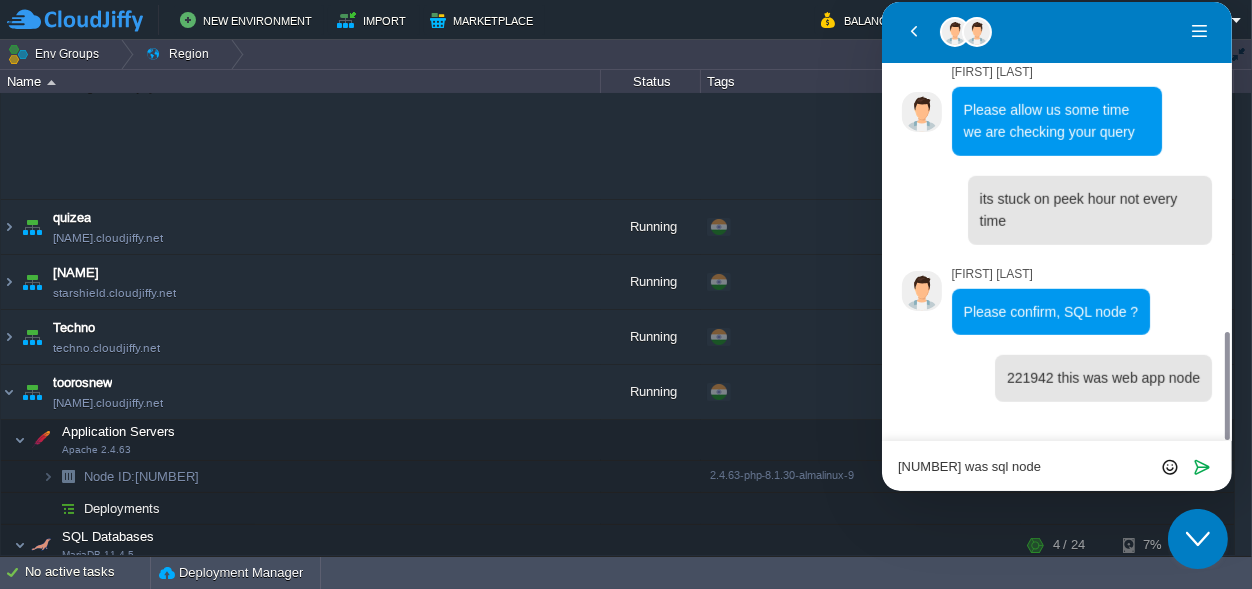 type 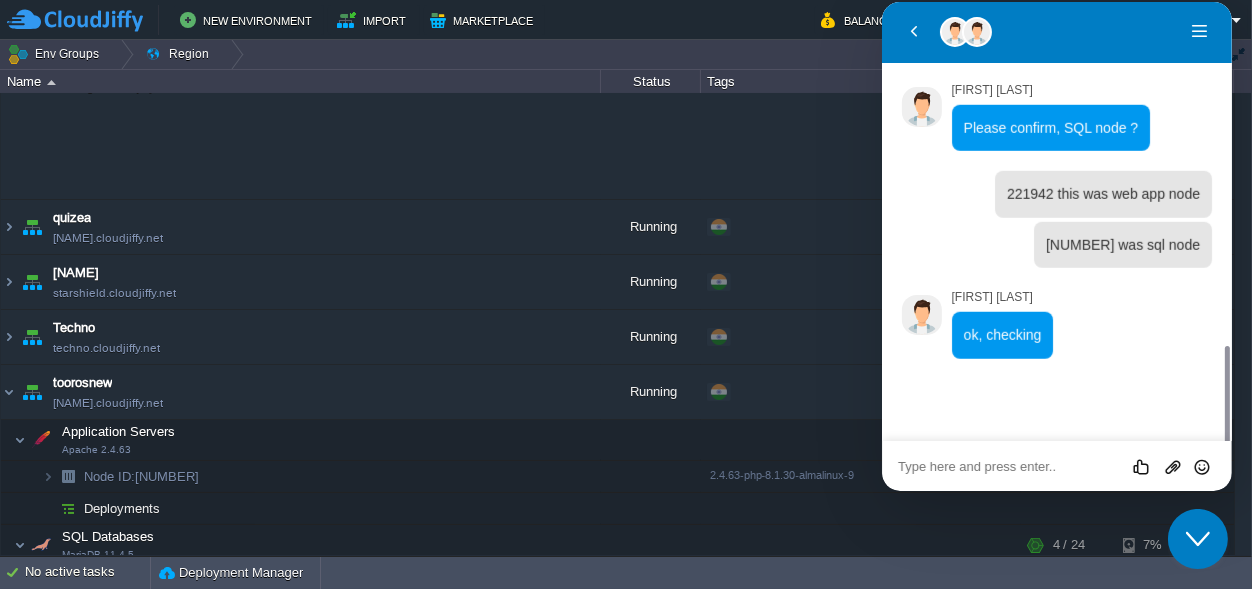 scroll, scrollTop: 1476, scrollLeft: 0, axis: vertical 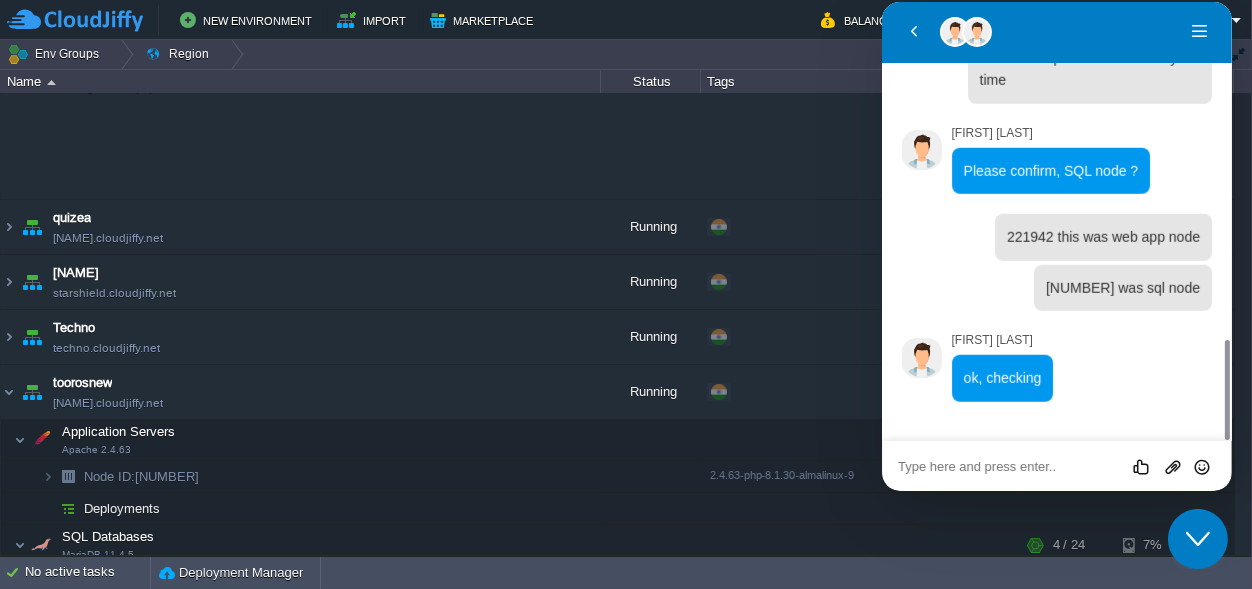 click at bounding box center (881, 2) 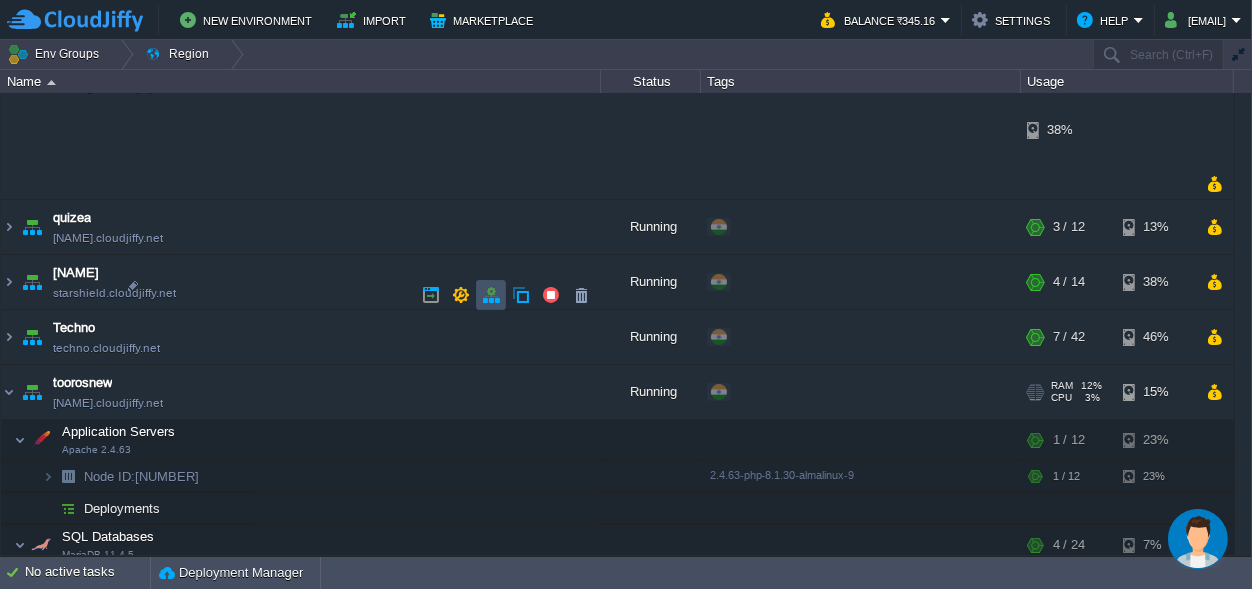 click at bounding box center [491, 295] 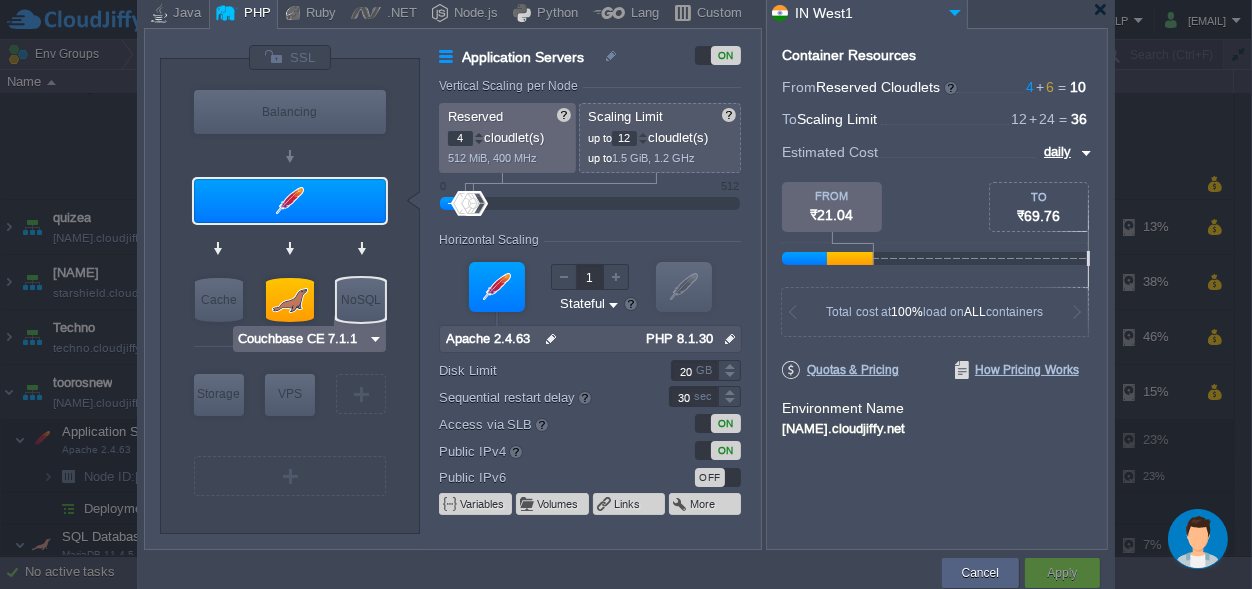 type on "MariaDB [NUMBER].[NUMBER].[NUMBER]" 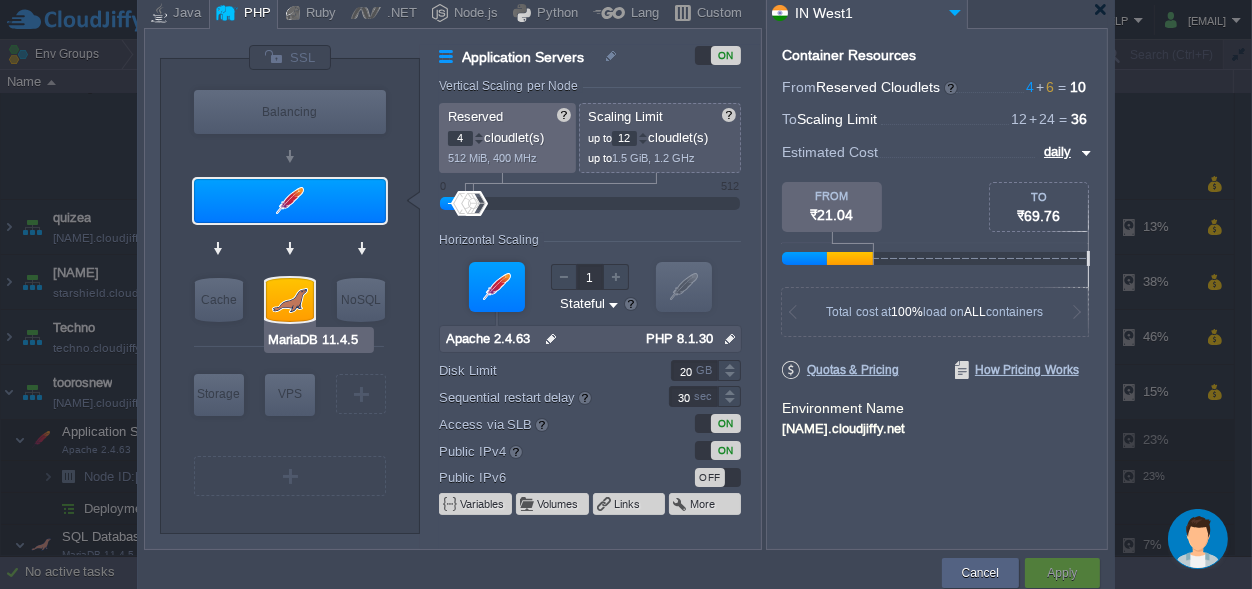 click at bounding box center (290, 300) 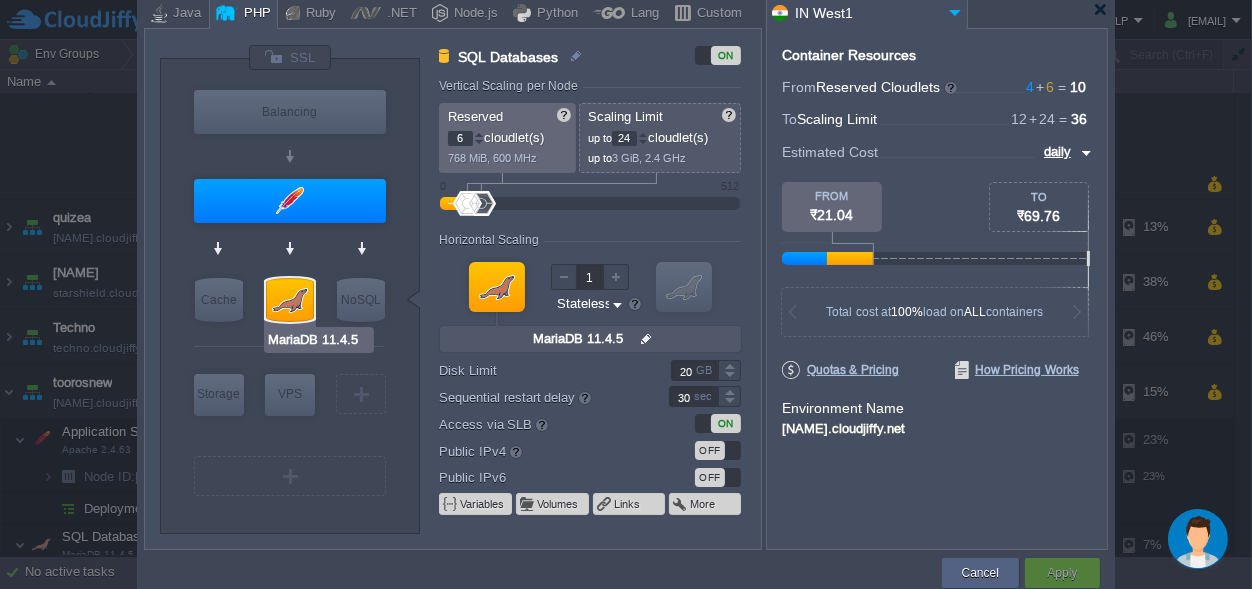 type on "Couchbase CE 7.1.1" 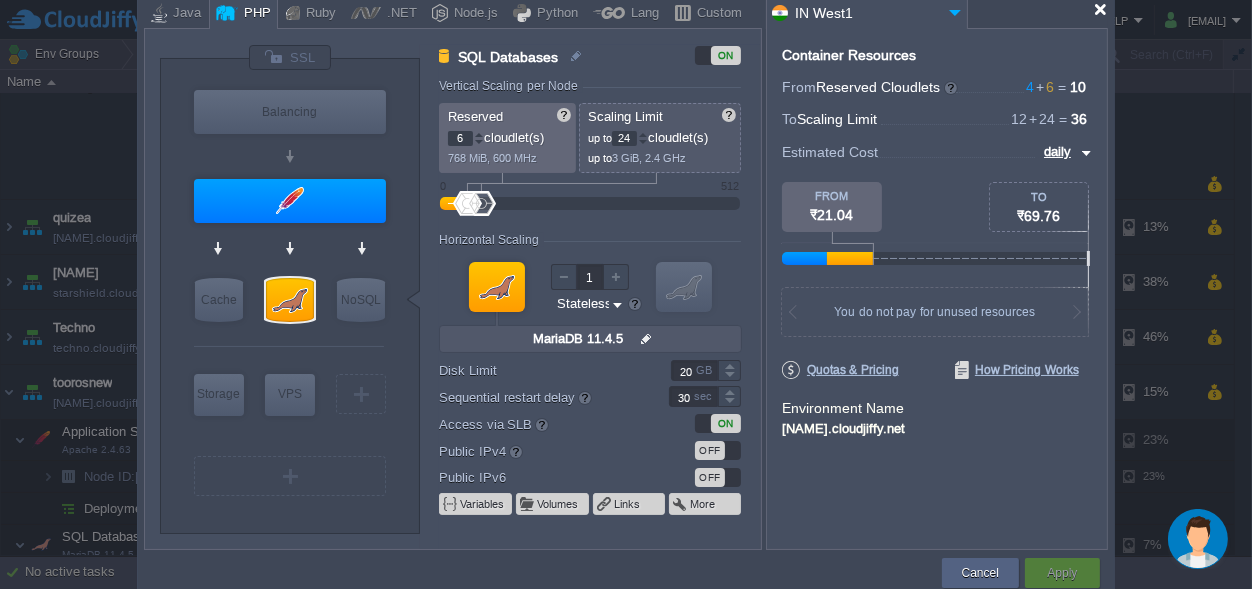 click at bounding box center [1100, 9] 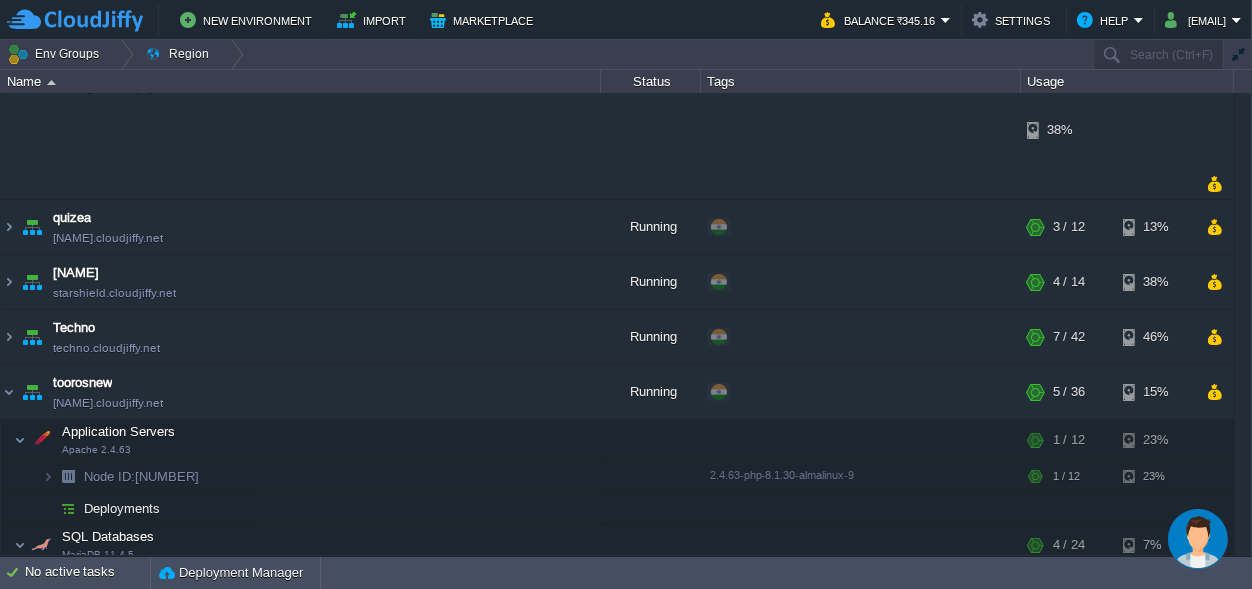 click at bounding box center [1197, 538] 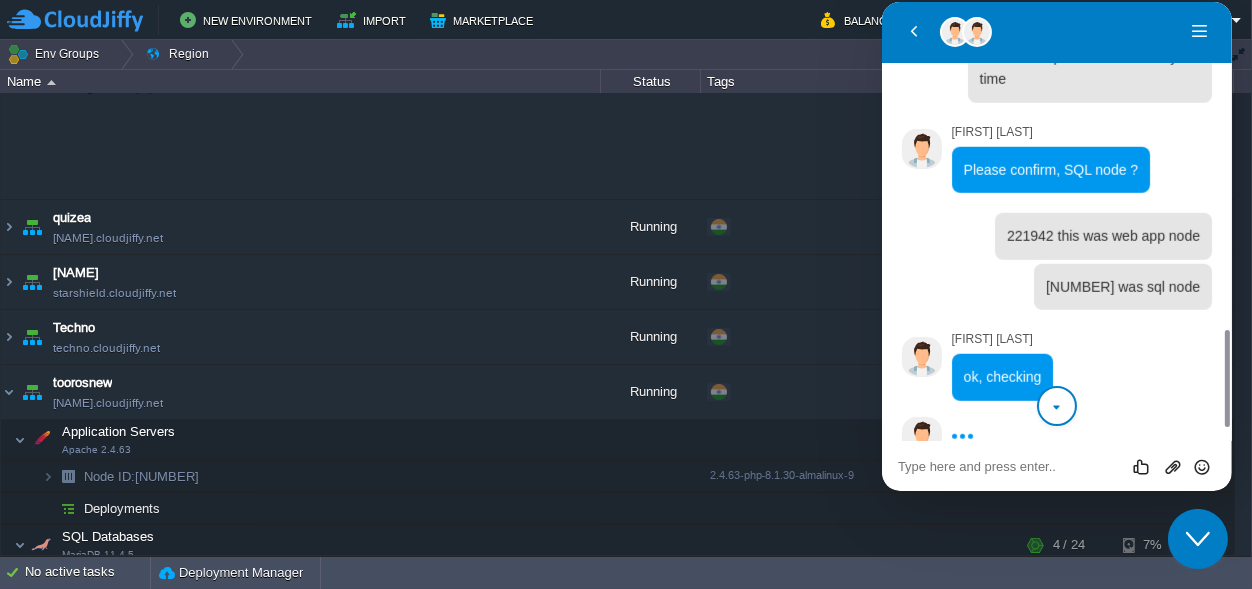 scroll, scrollTop: 1532, scrollLeft: 0, axis: vertical 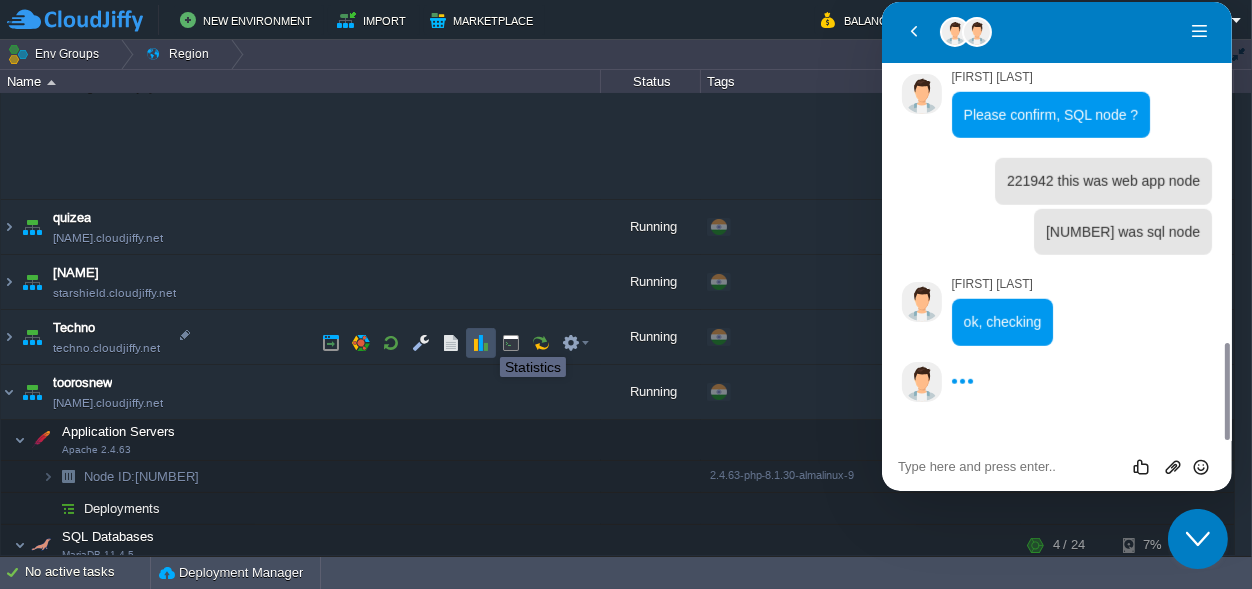 click at bounding box center [481, 343] 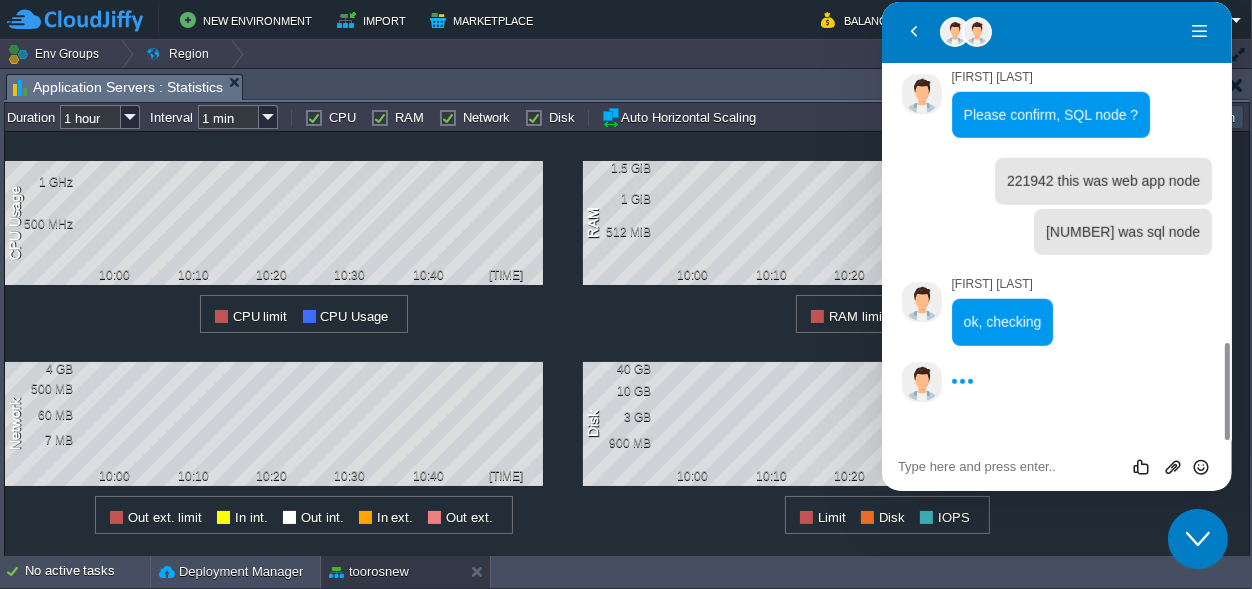 click on "Close Chat This icon closes the chat window." 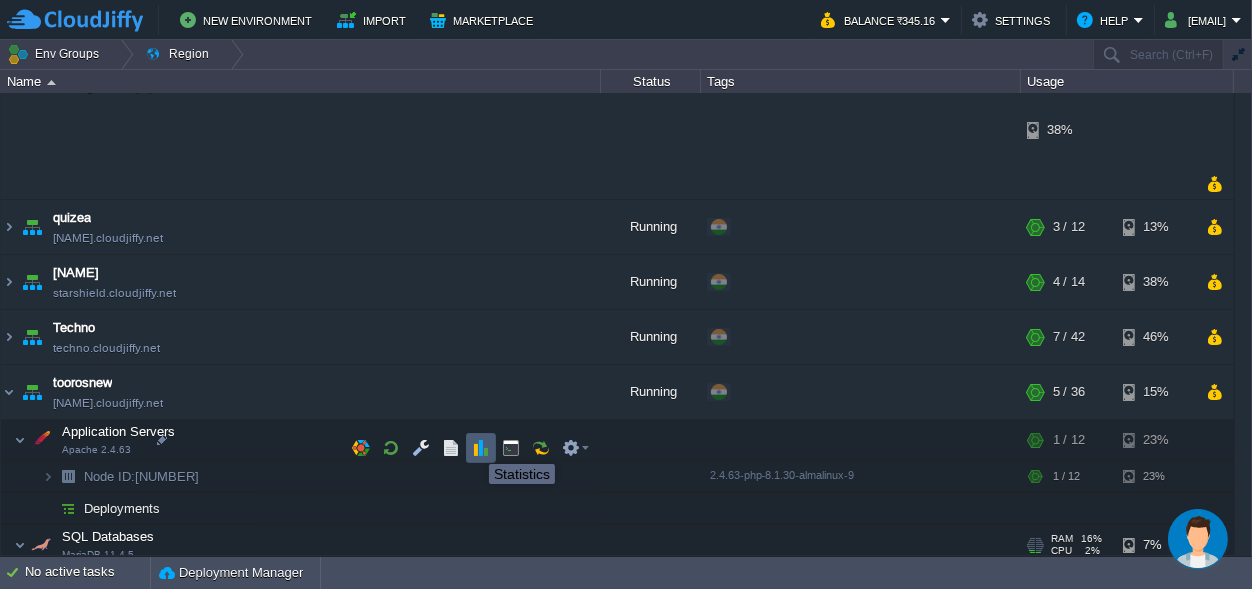 click at bounding box center [481, 448] 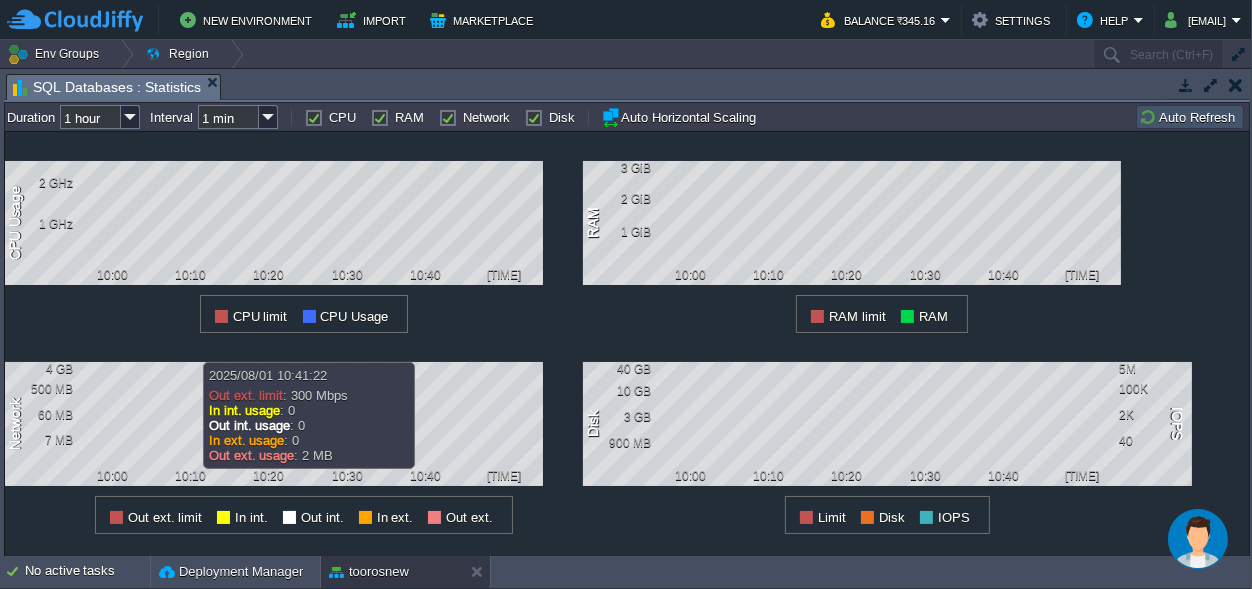 scroll, scrollTop: 0, scrollLeft: 0, axis: both 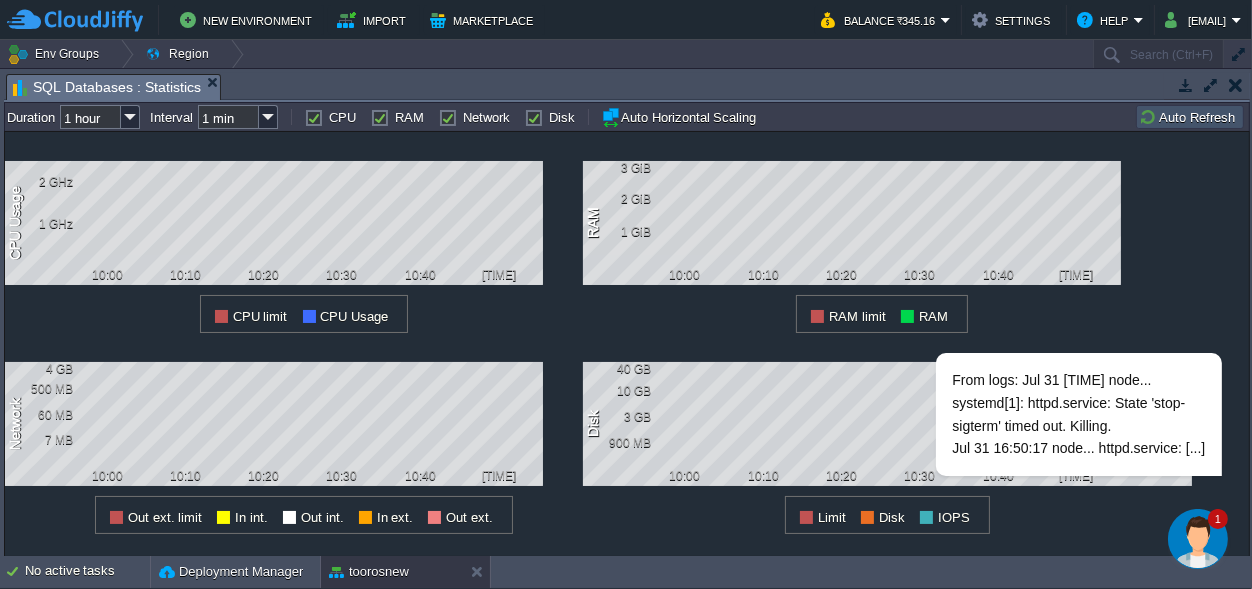click at bounding box center (1197, 538) 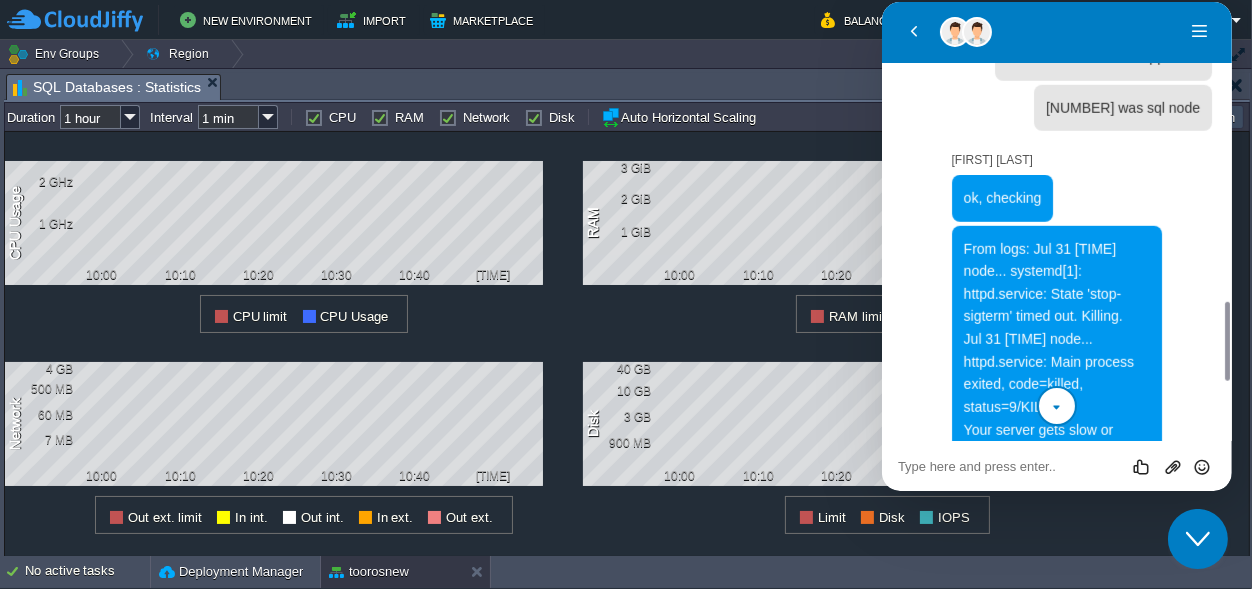 scroll, scrollTop: 1980, scrollLeft: 0, axis: vertical 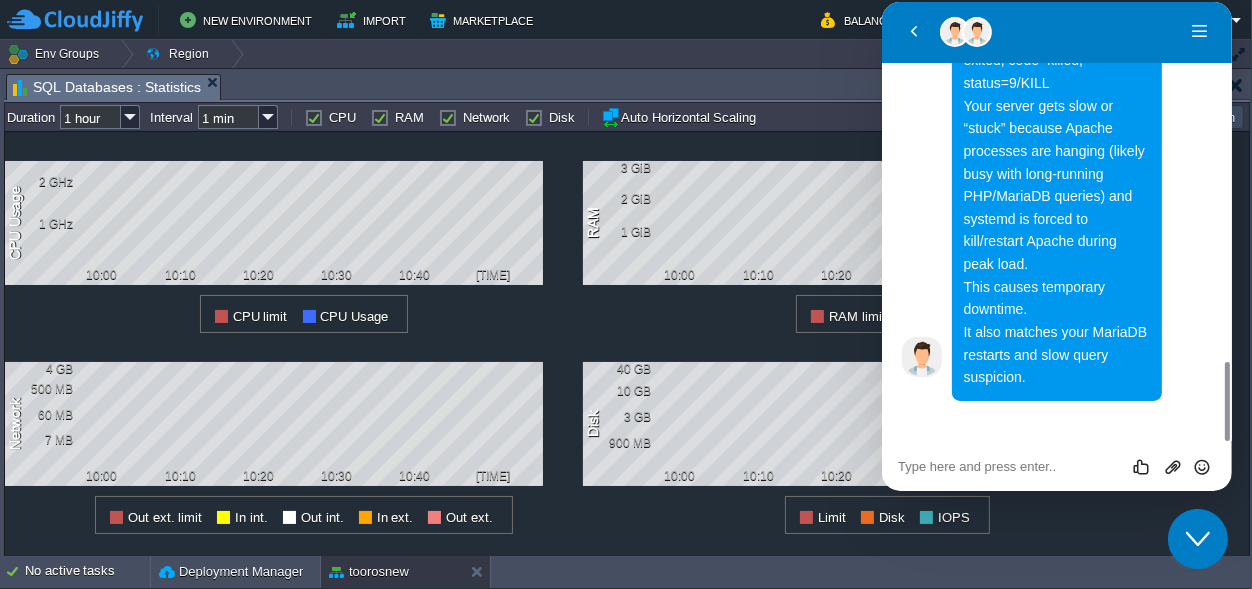 click at bounding box center (881, 2) 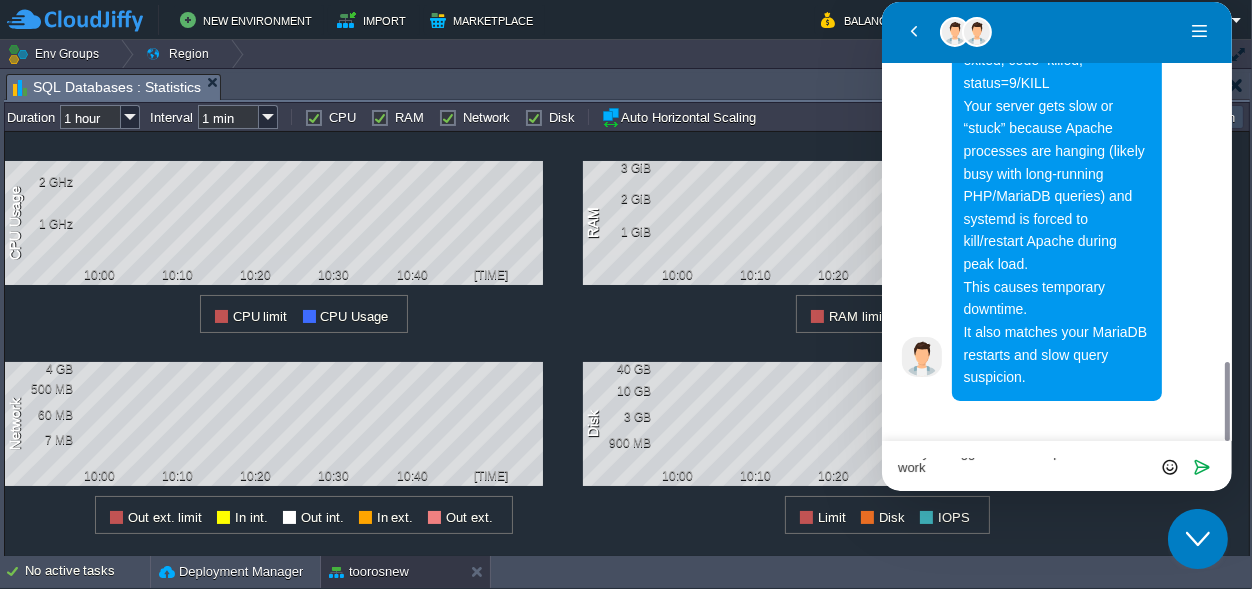 scroll, scrollTop: 0, scrollLeft: 0, axis: both 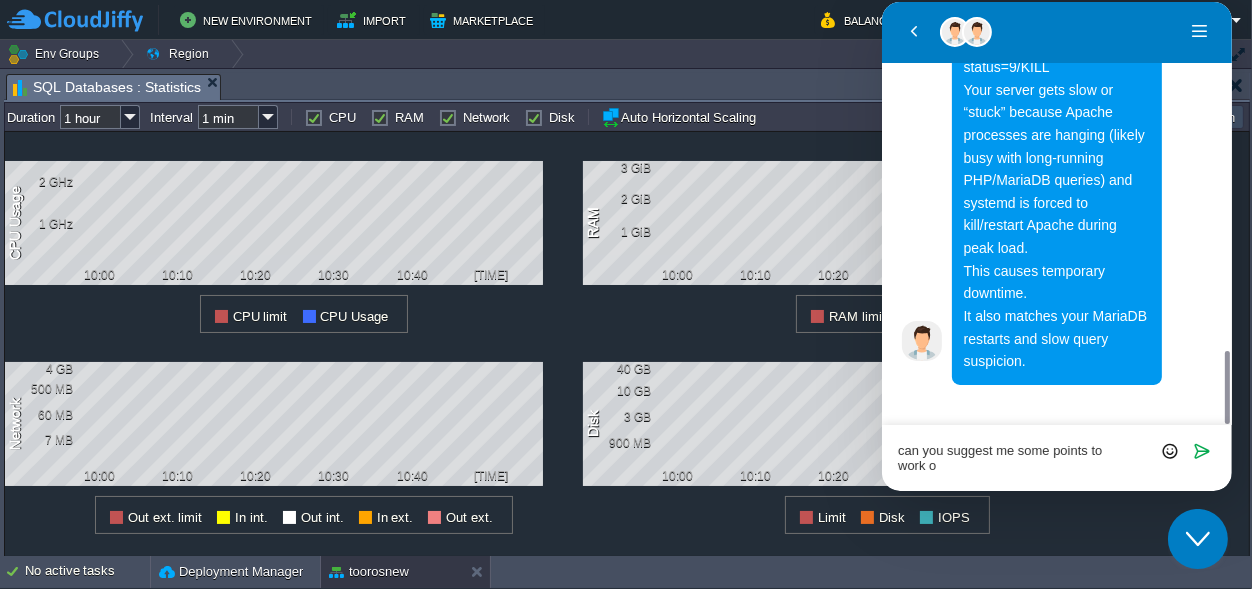 type on "can you suggest me some points to work on" 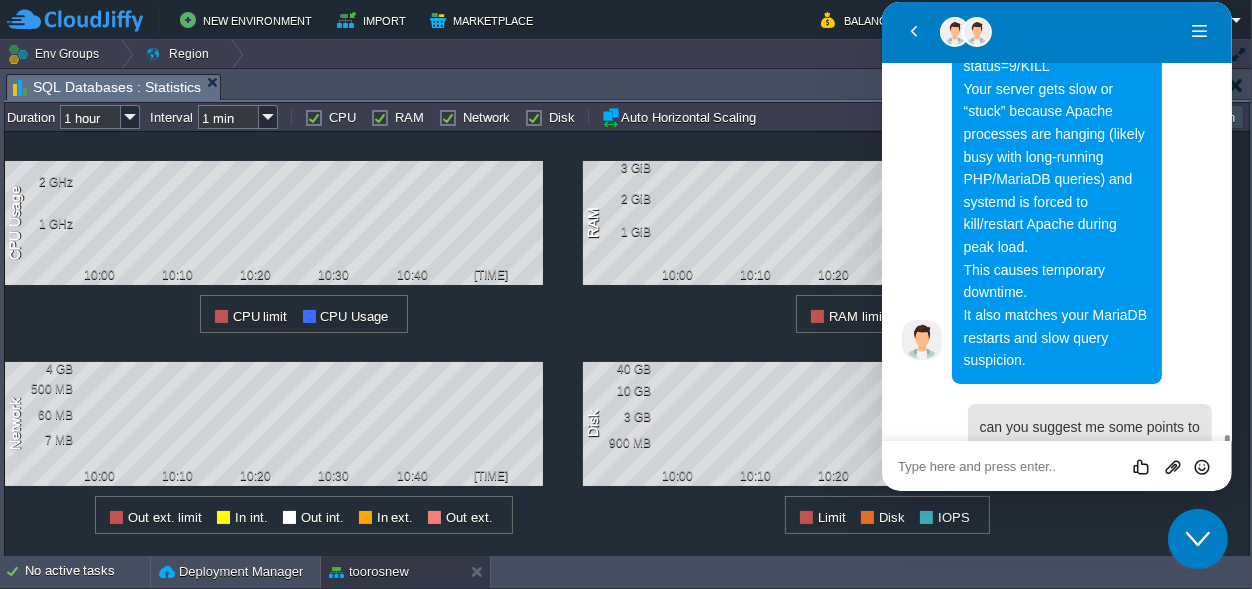 scroll, scrollTop: 2068, scrollLeft: 0, axis: vertical 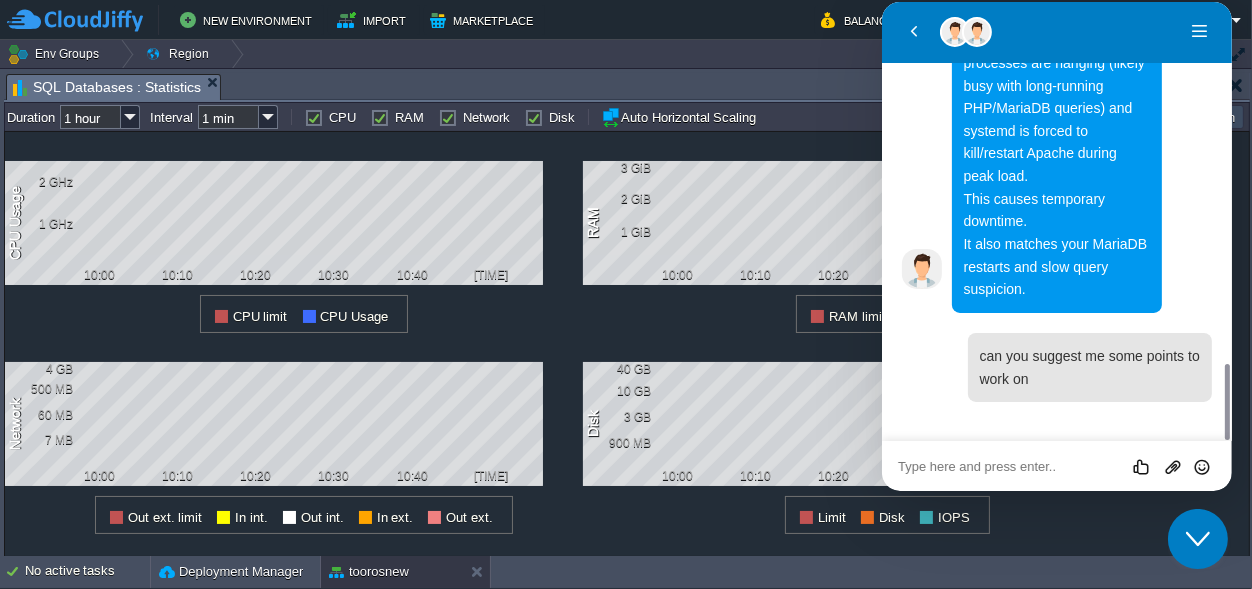 click at bounding box center (881, 2) 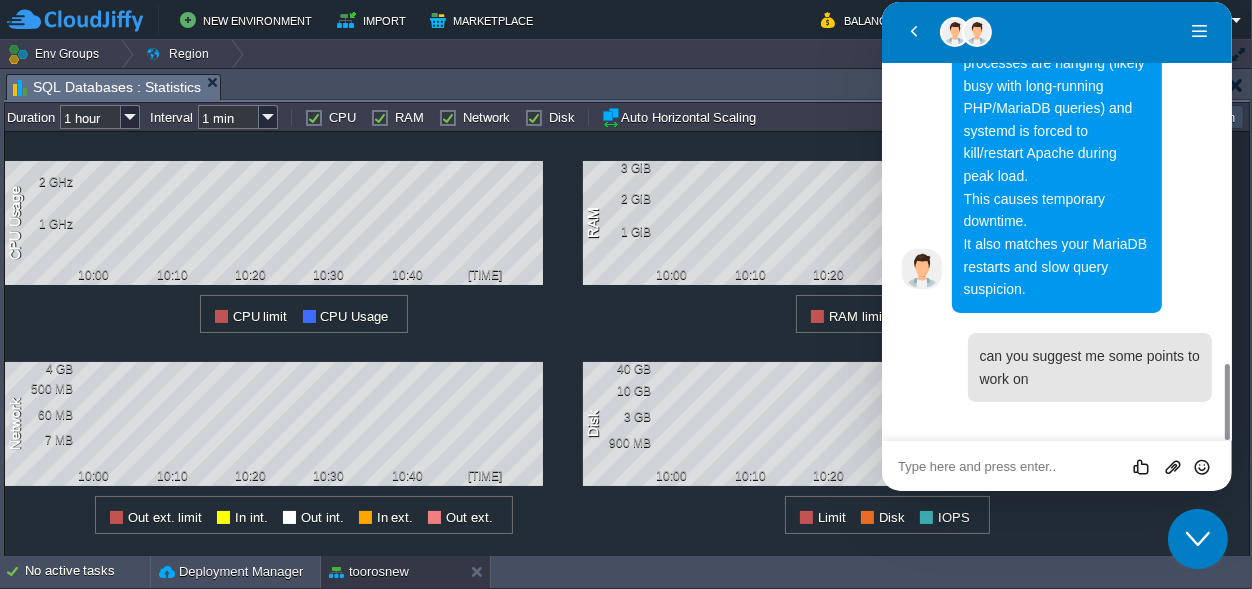 type on "o" 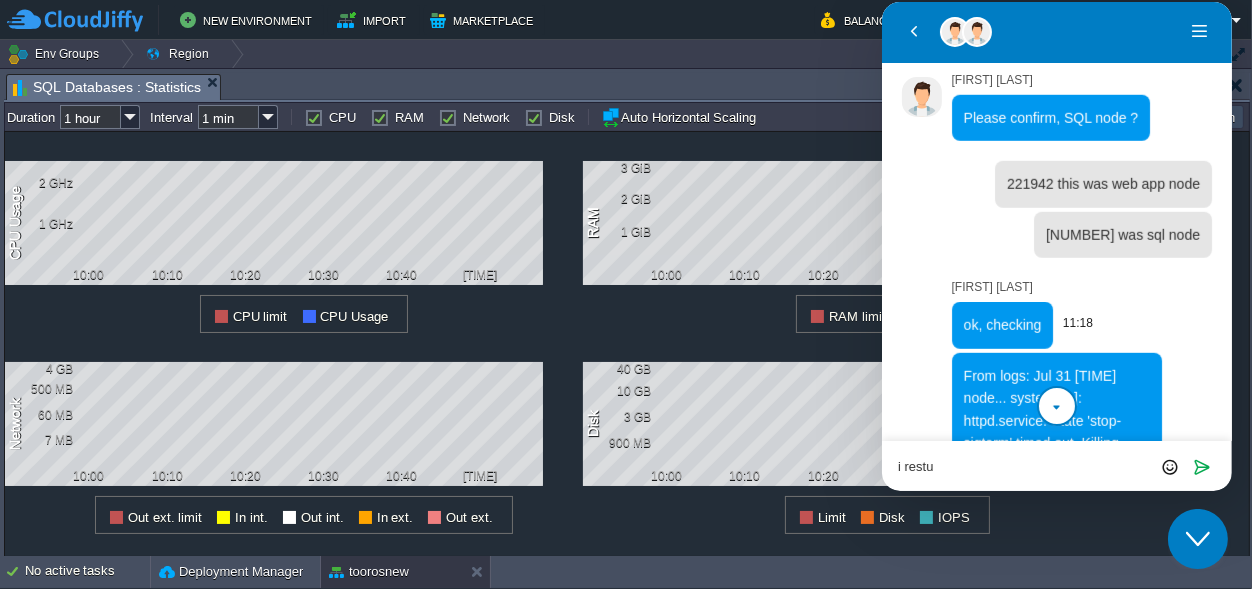 scroll, scrollTop: 1852, scrollLeft: 0, axis: vertical 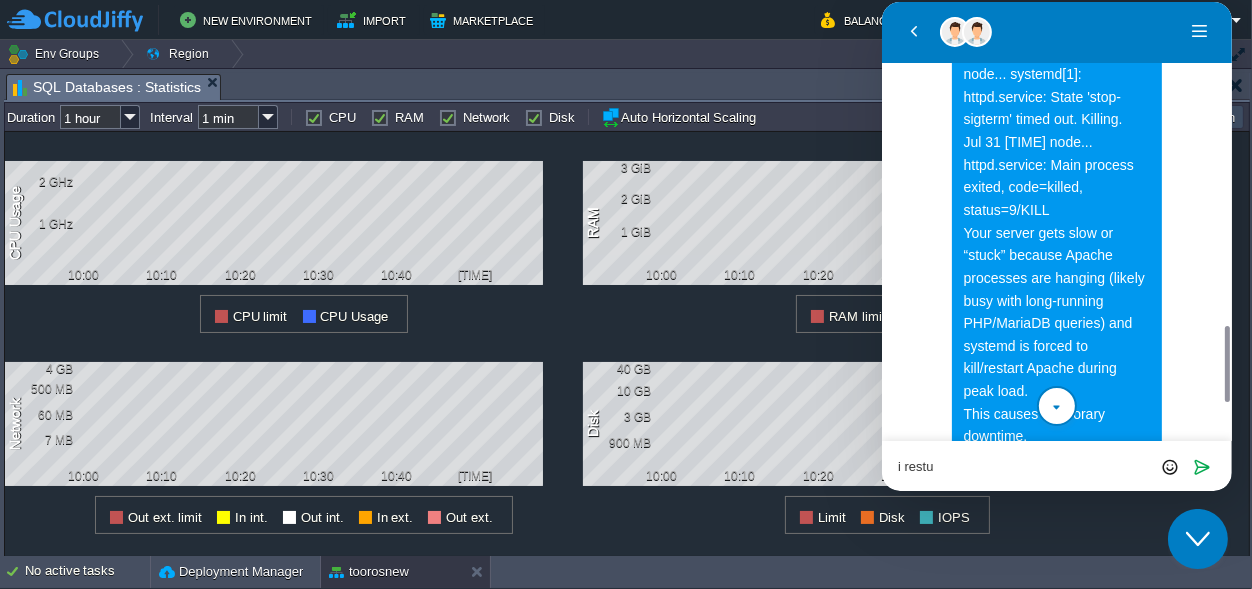 type on "i restu" 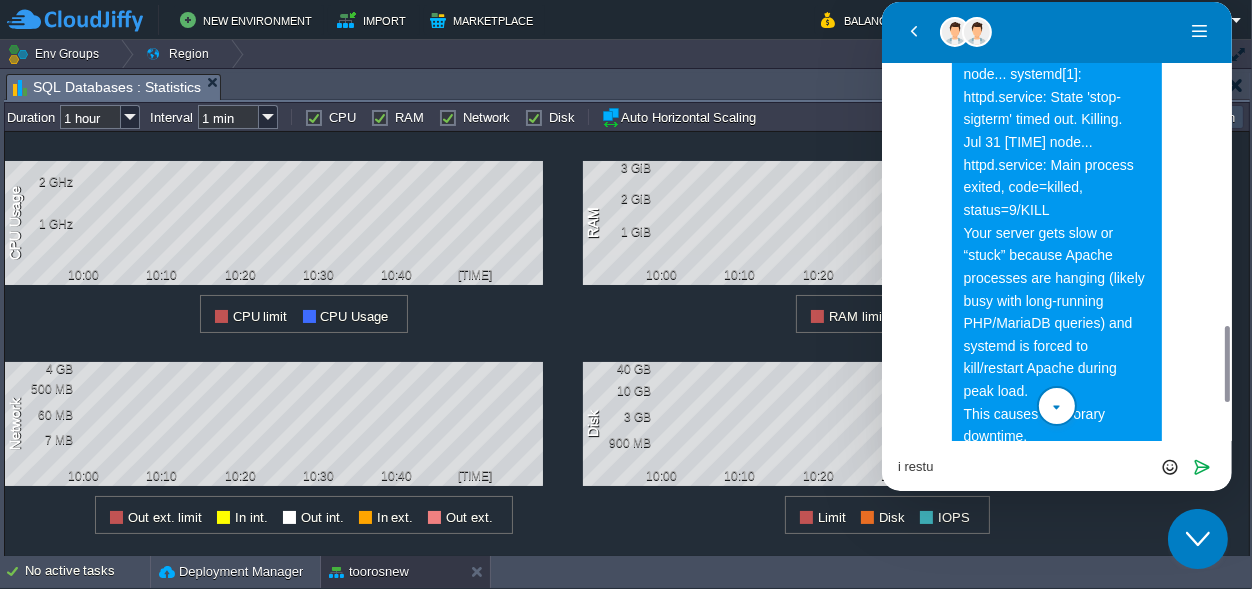 click on "Tasks Activity Log Archive Git / SVN SQL Databases : Statistics" at bounding box center [2504, 86] 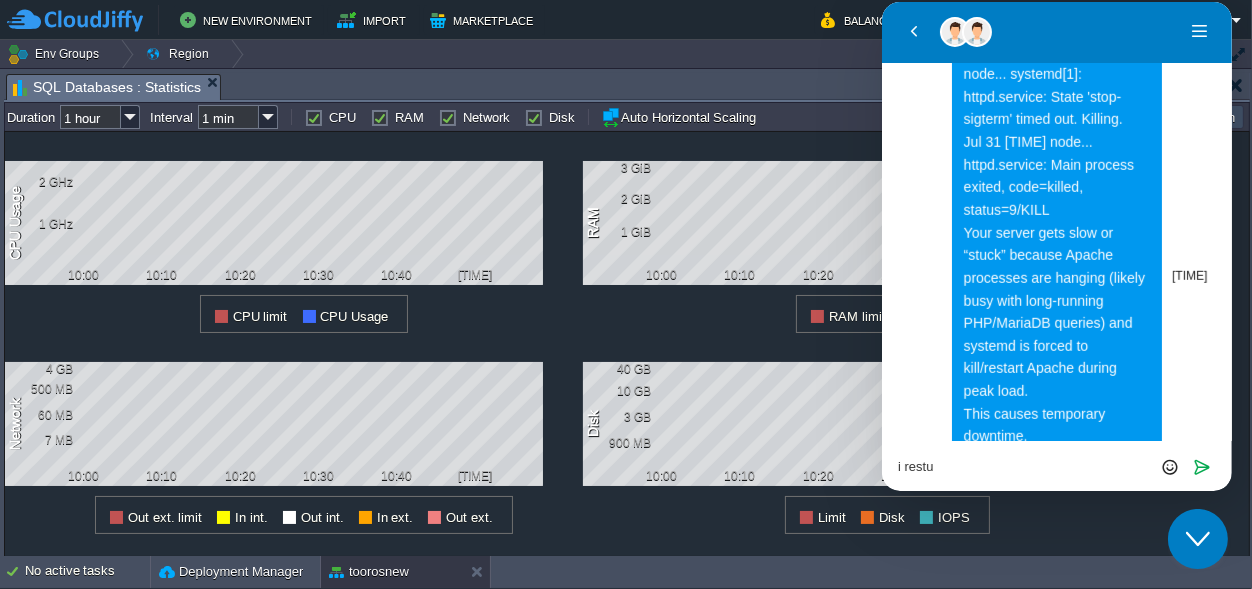 scroll, scrollTop: 2068, scrollLeft: 0, axis: vertical 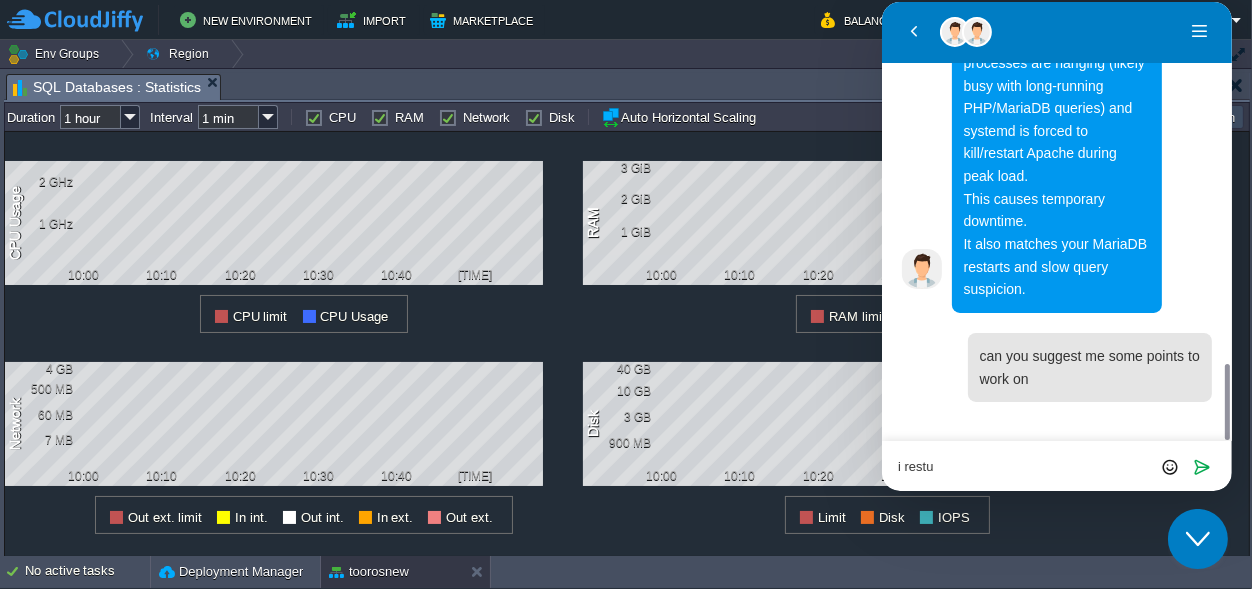 drag, startPoint x: 950, startPoint y: 469, endPoint x: 893, endPoint y: 469, distance: 57 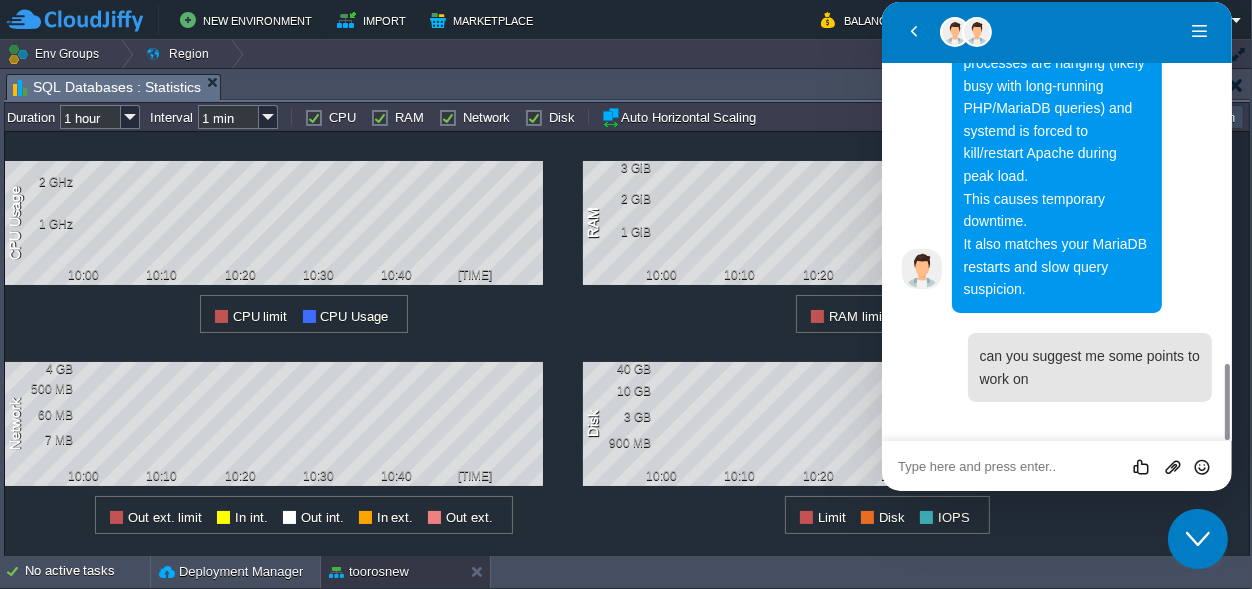 click on "Close Chat This icon closes the chat window." 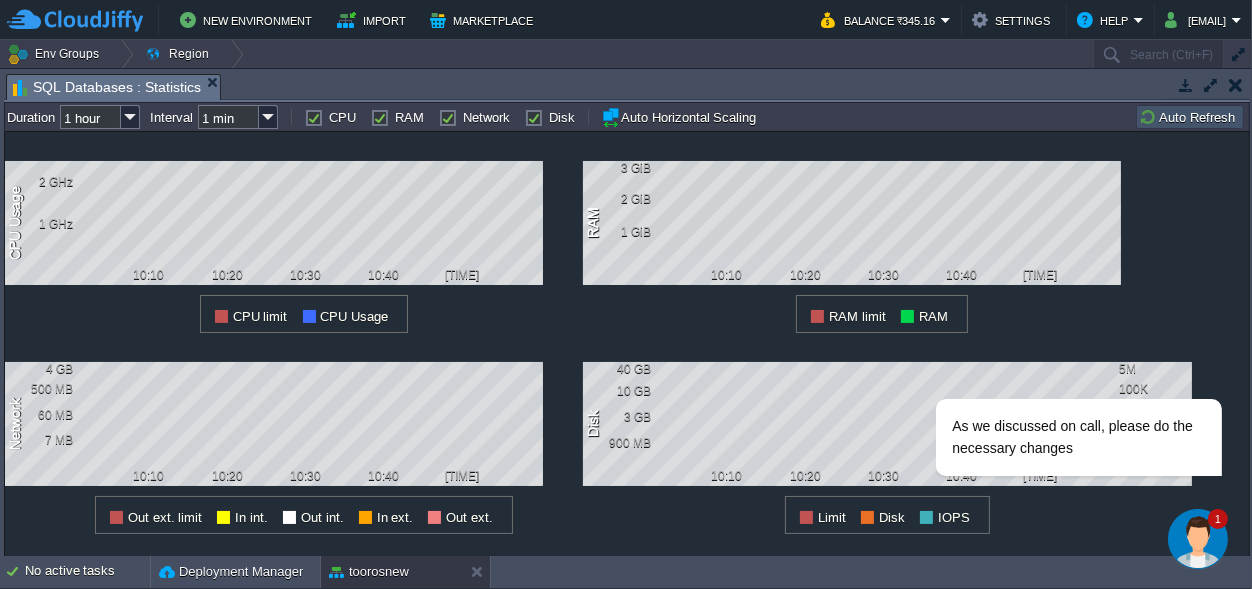 click at bounding box center [1197, 538] 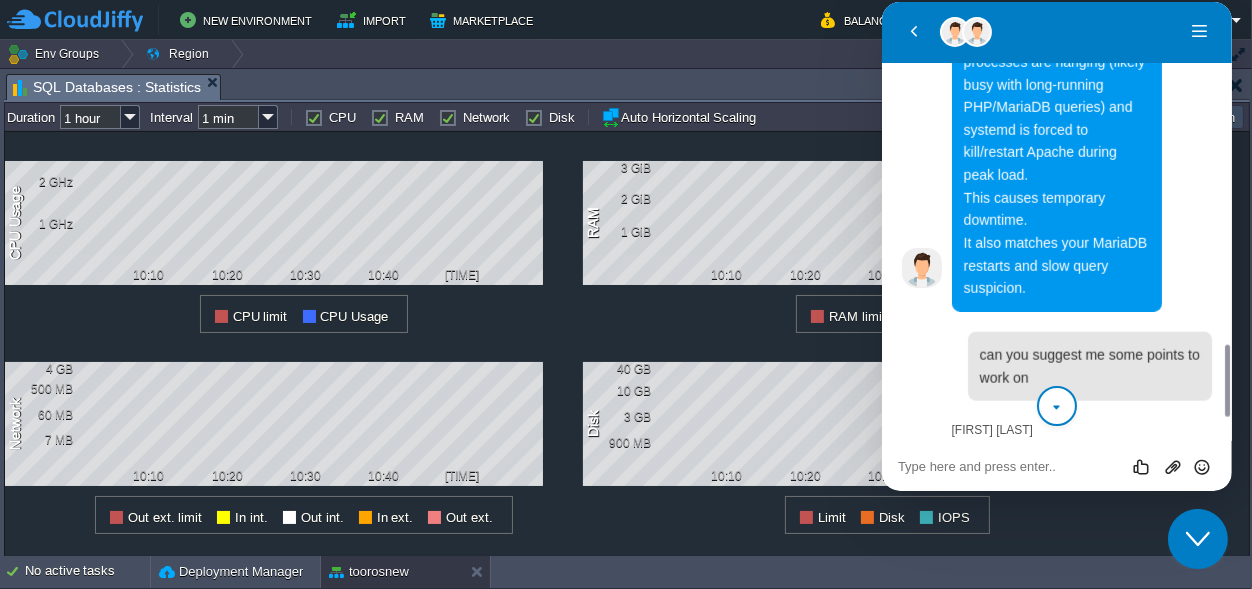 scroll, scrollTop: 2204, scrollLeft: 0, axis: vertical 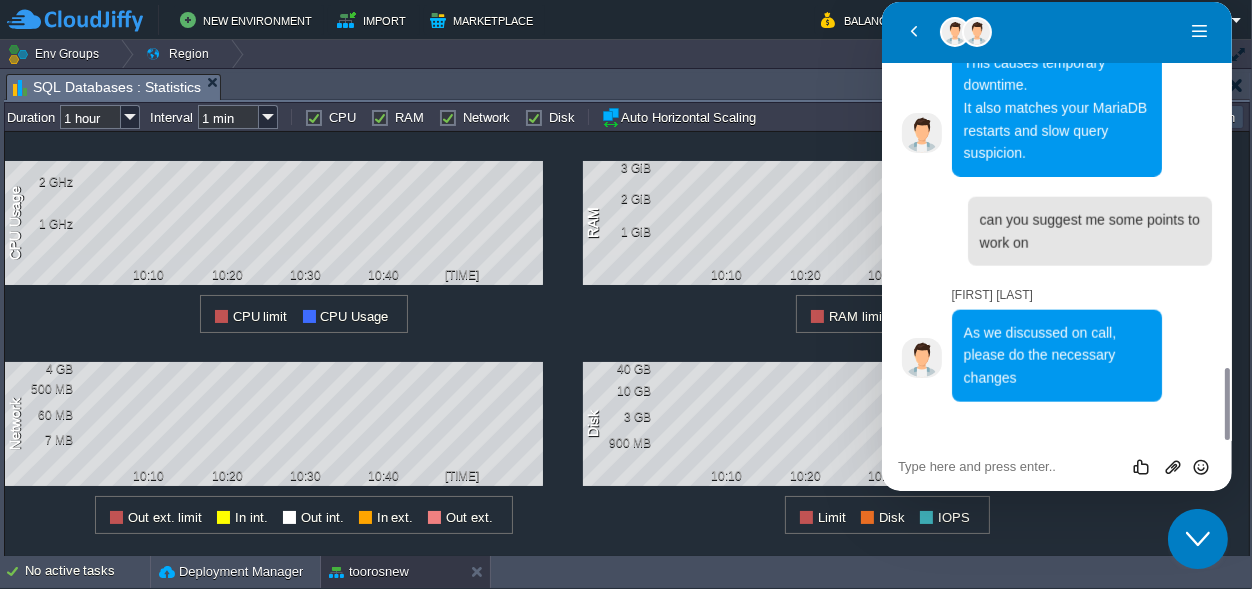 click at bounding box center (881, 2) 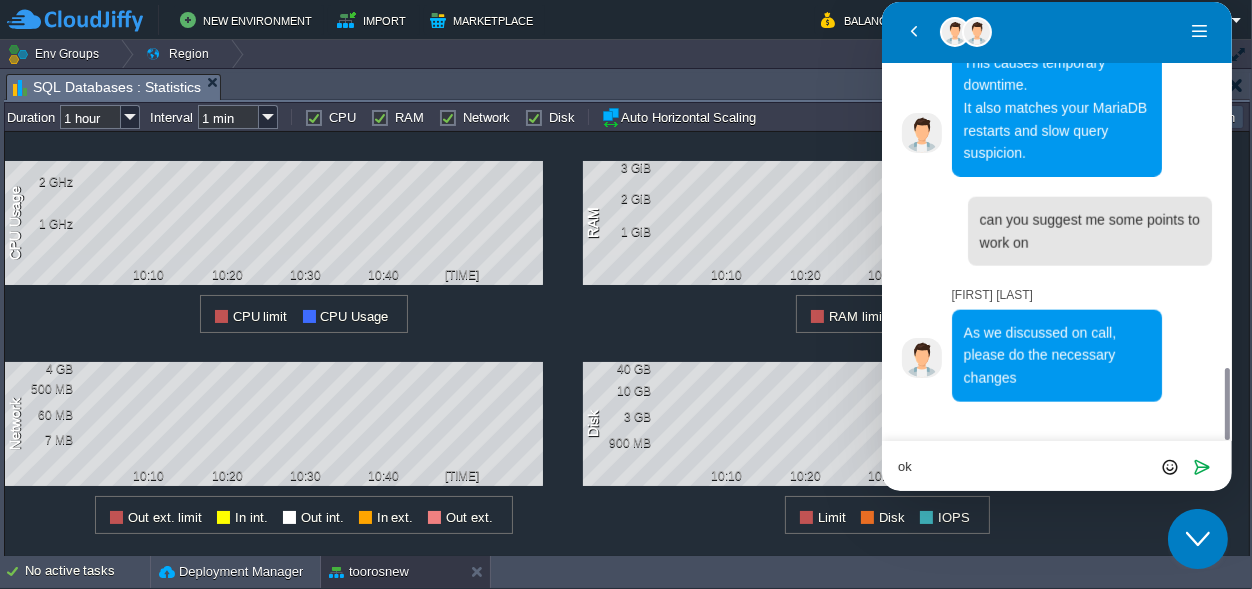 type on "ok" 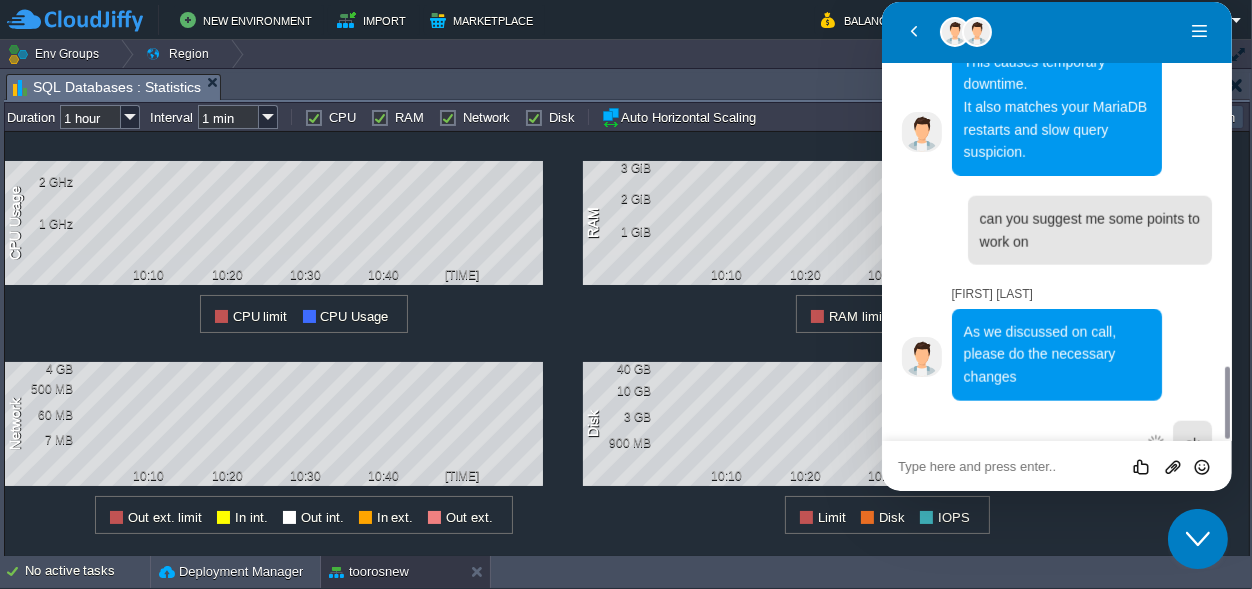 scroll, scrollTop: 2271, scrollLeft: 0, axis: vertical 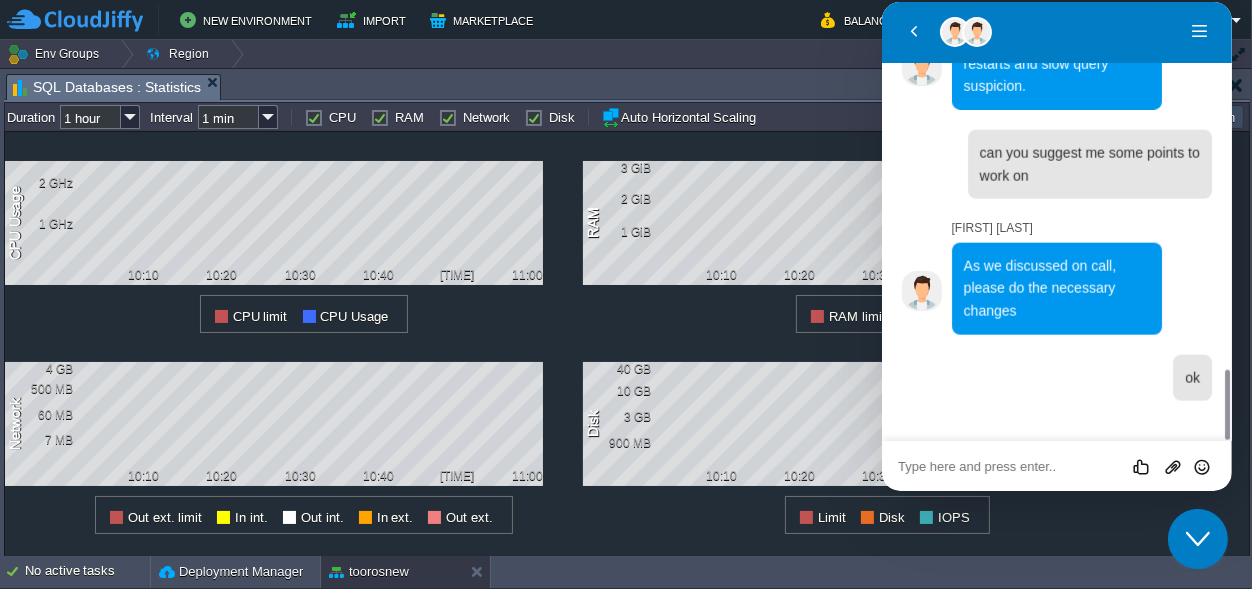 click at bounding box center (881, 2) 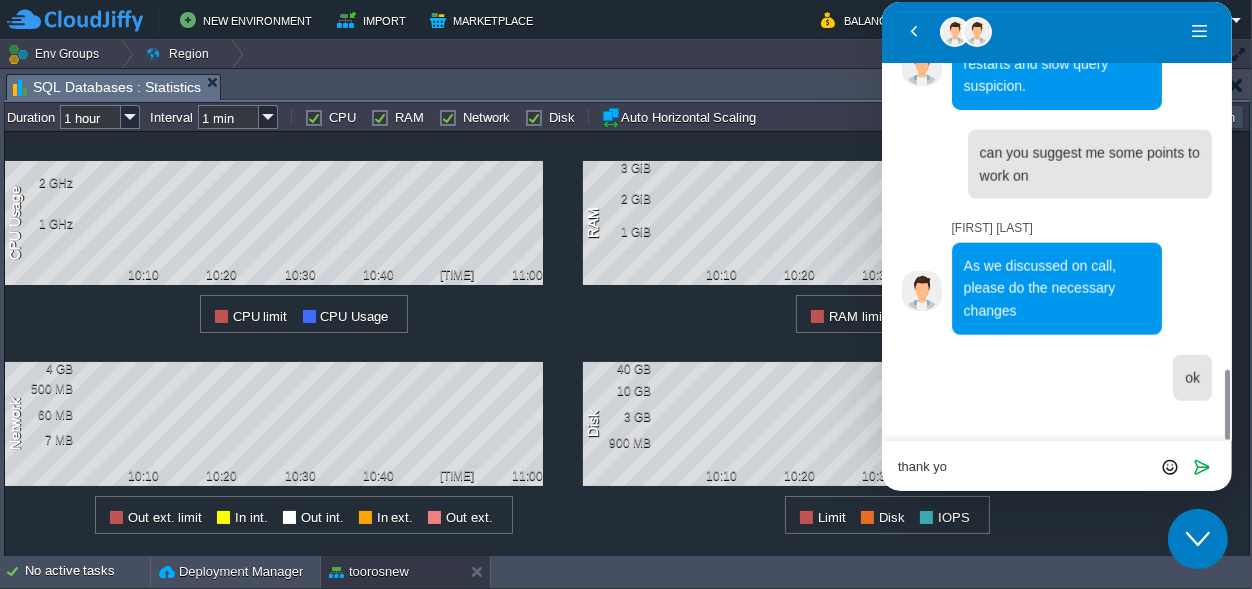type on "thank you" 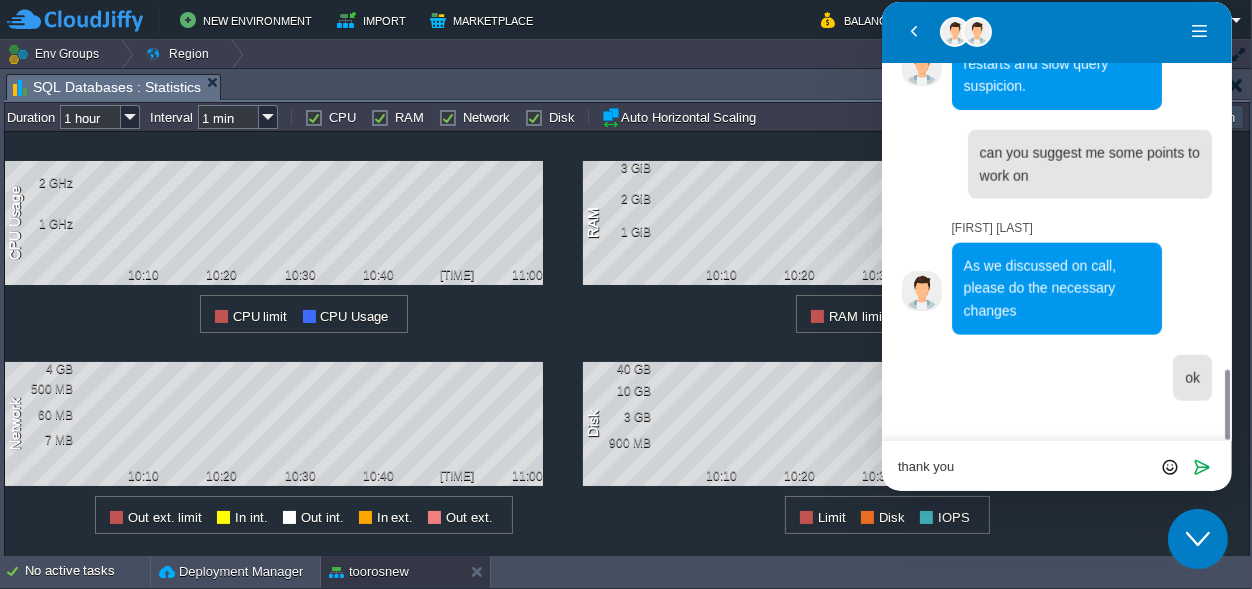 type 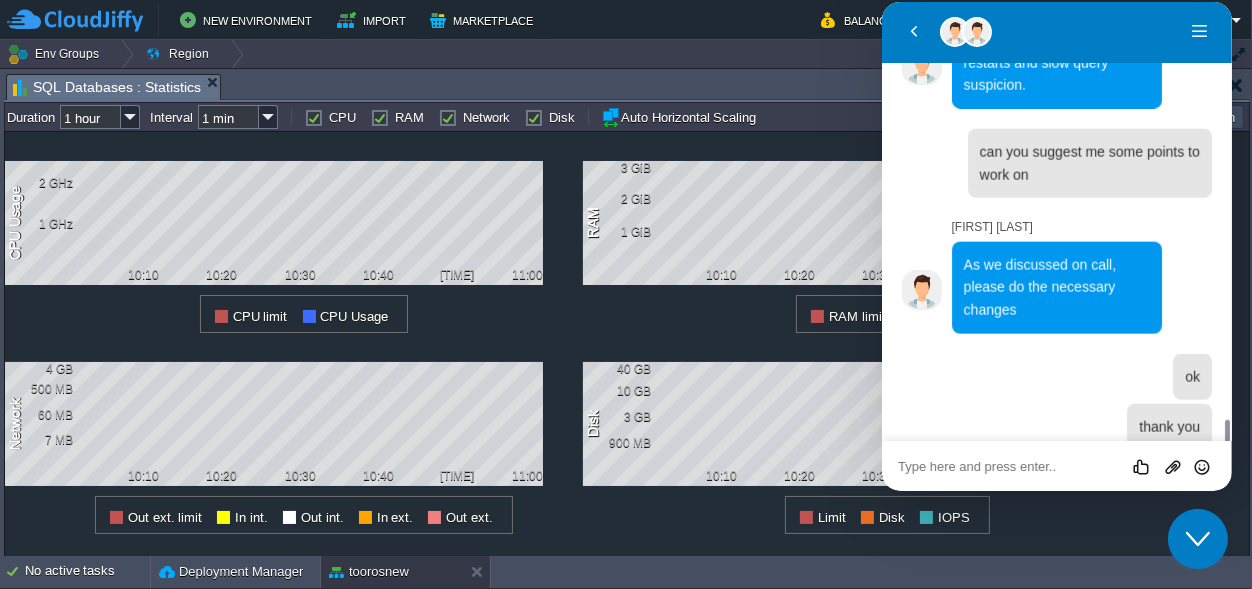 scroll, scrollTop: 2321, scrollLeft: 0, axis: vertical 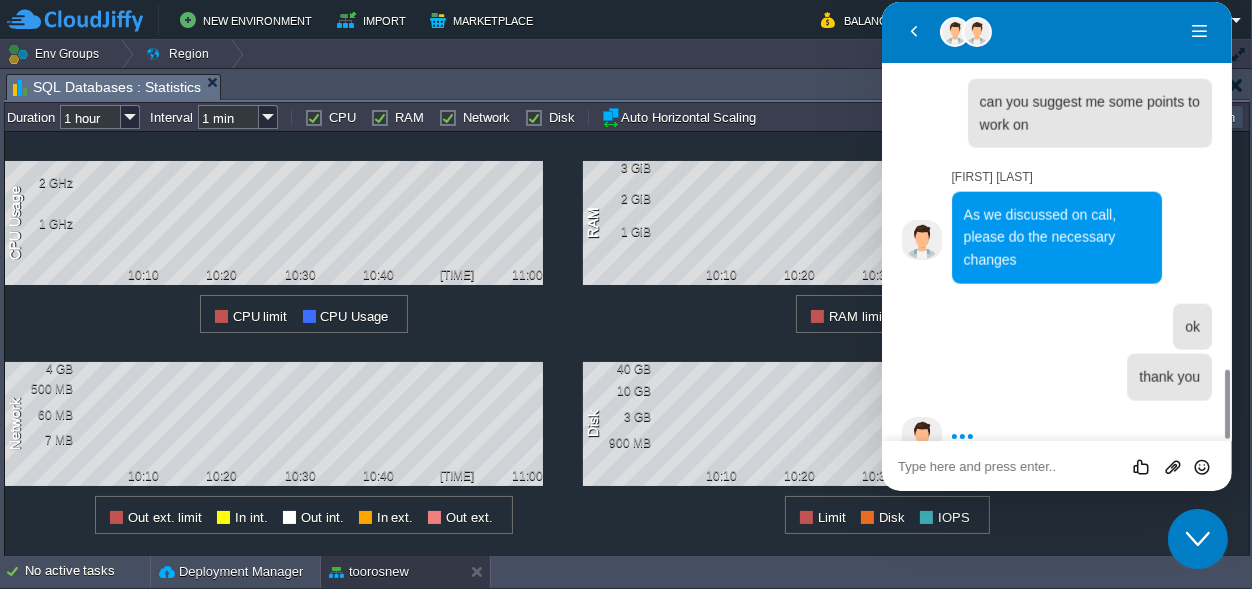 click 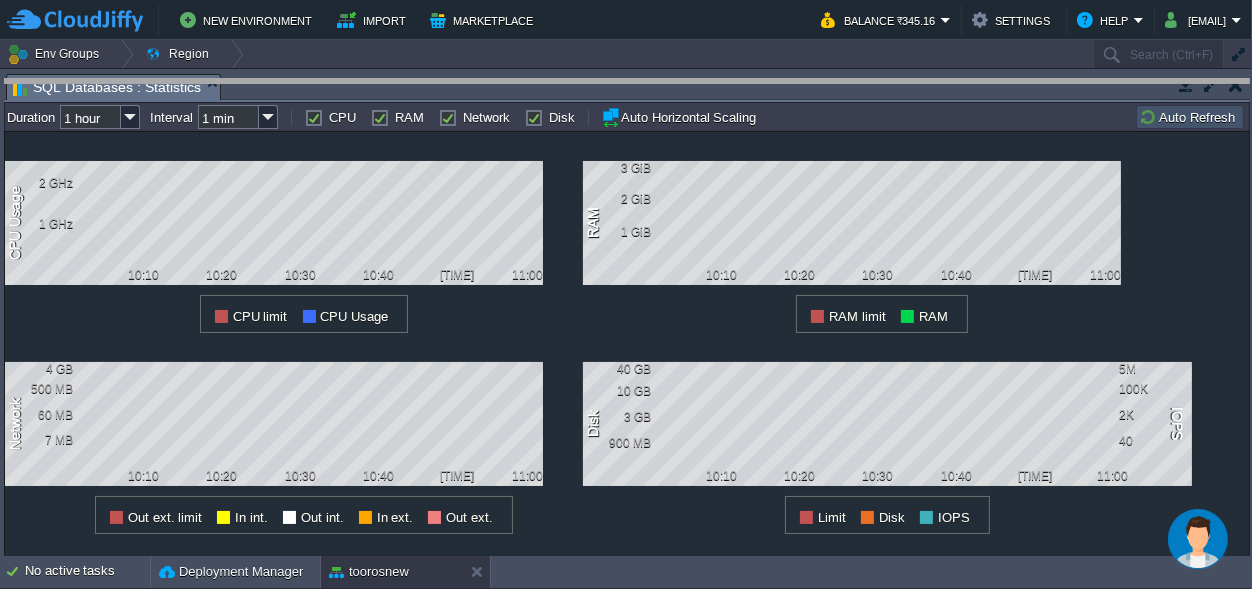 drag, startPoint x: 721, startPoint y: 86, endPoint x: 734, endPoint y: 355, distance: 269.31393 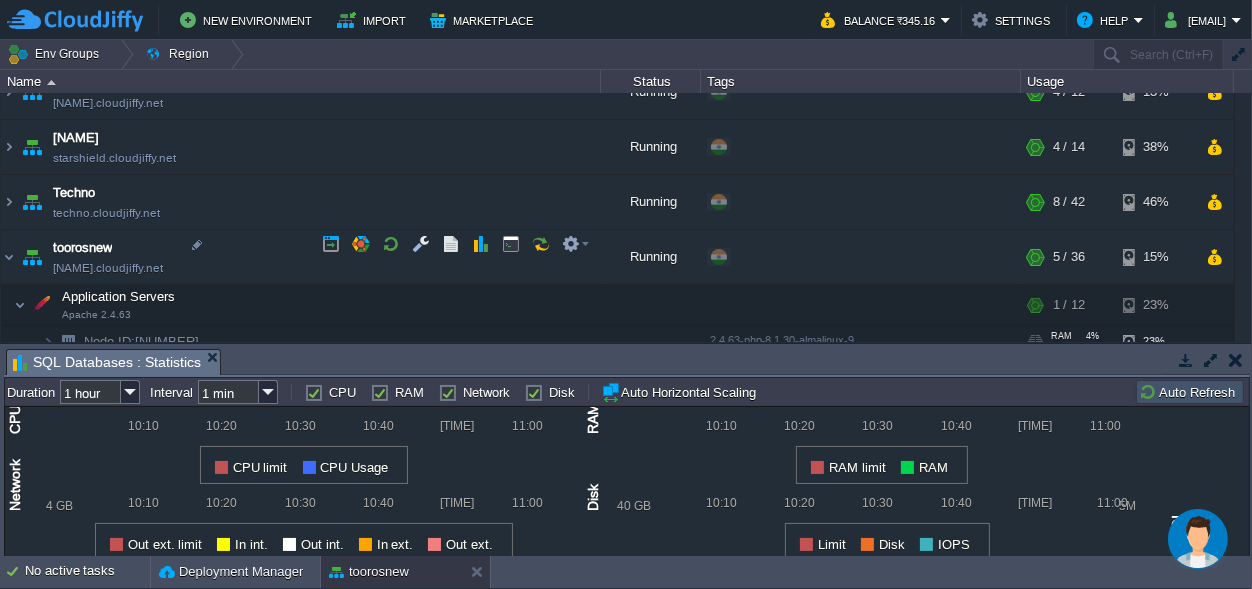 scroll, scrollTop: 477, scrollLeft: 0, axis: vertical 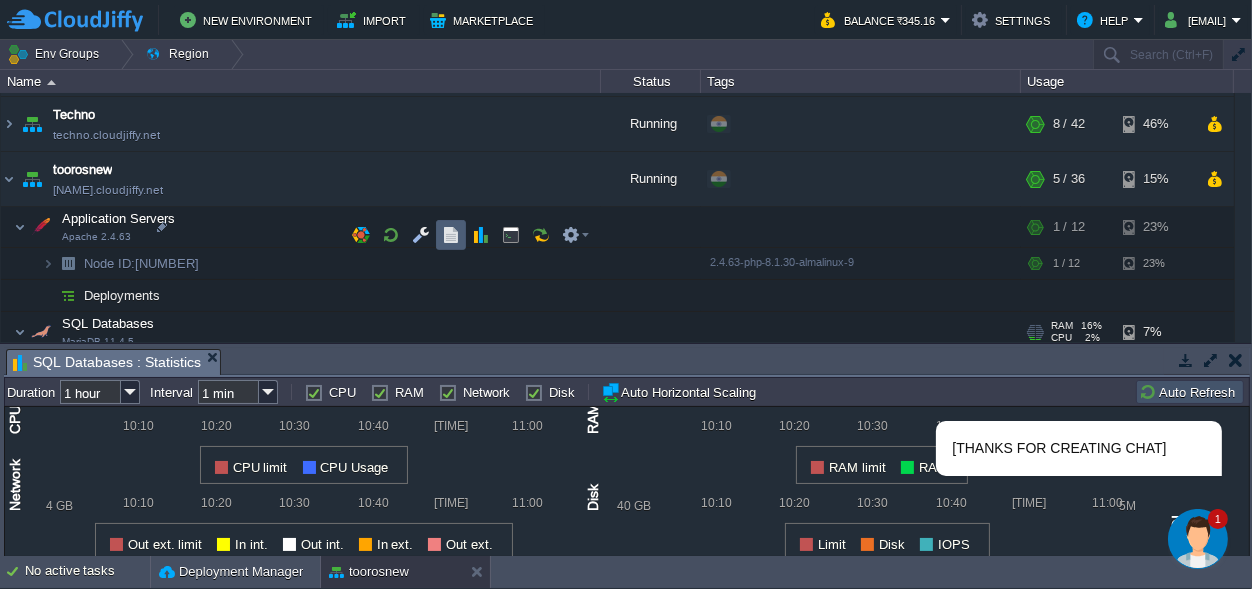 click at bounding box center [451, 235] 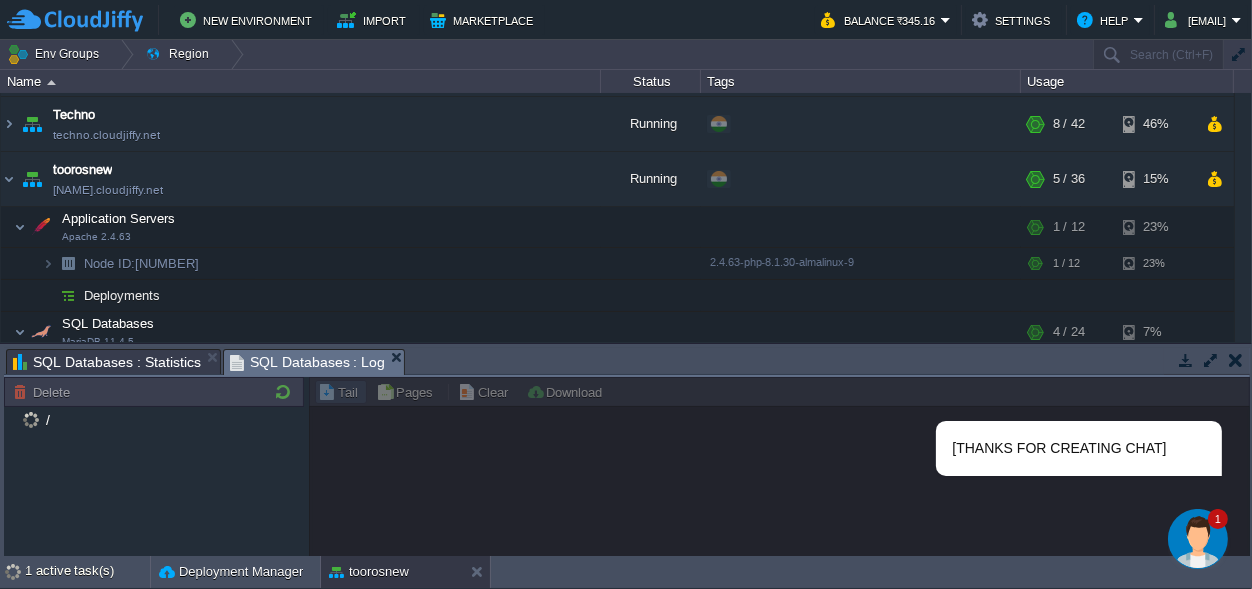 drag, startPoint x: 544, startPoint y: 362, endPoint x: 508, endPoint y: -78, distance: 441.47028 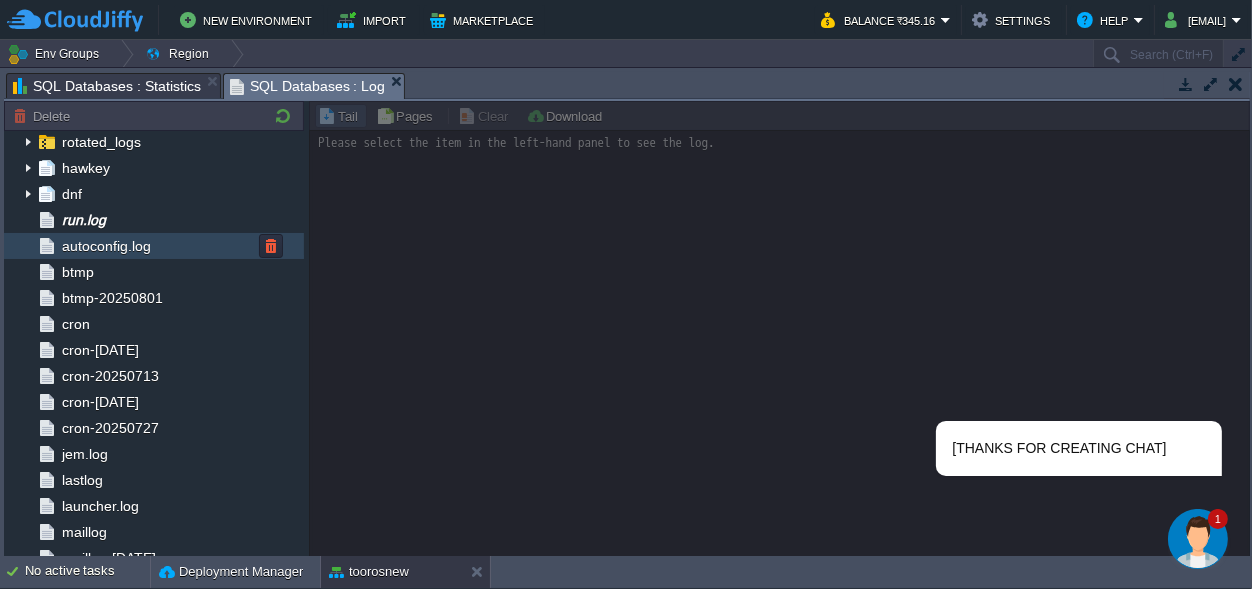 scroll, scrollTop: 0, scrollLeft: 0, axis: both 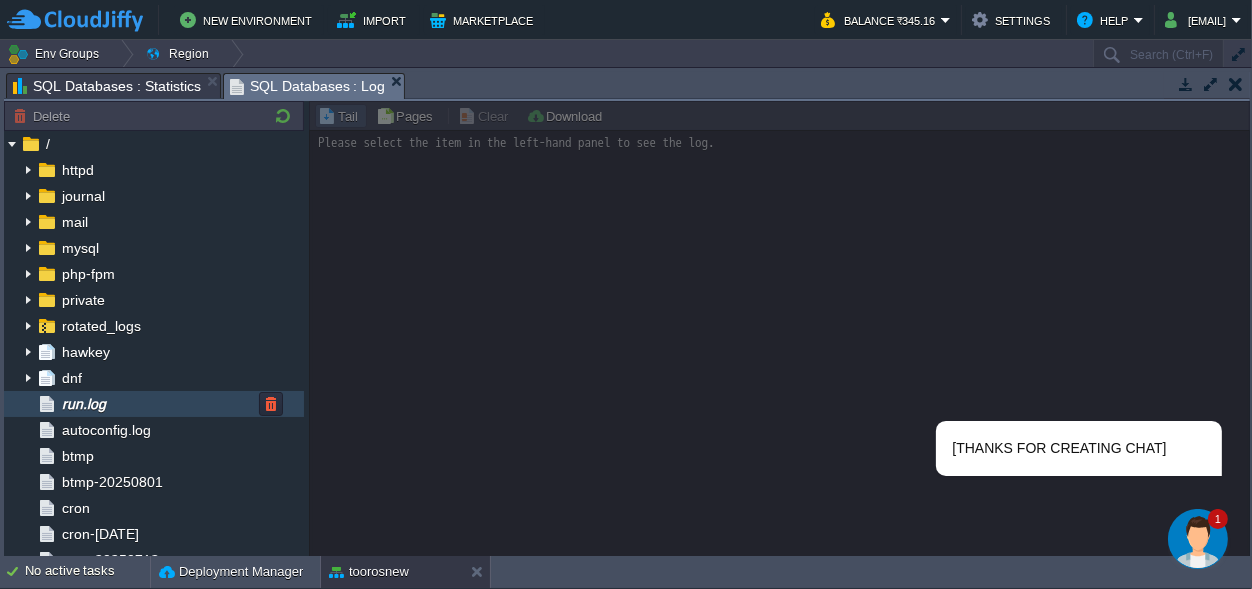 click on "run.log" at bounding box center [83, 404] 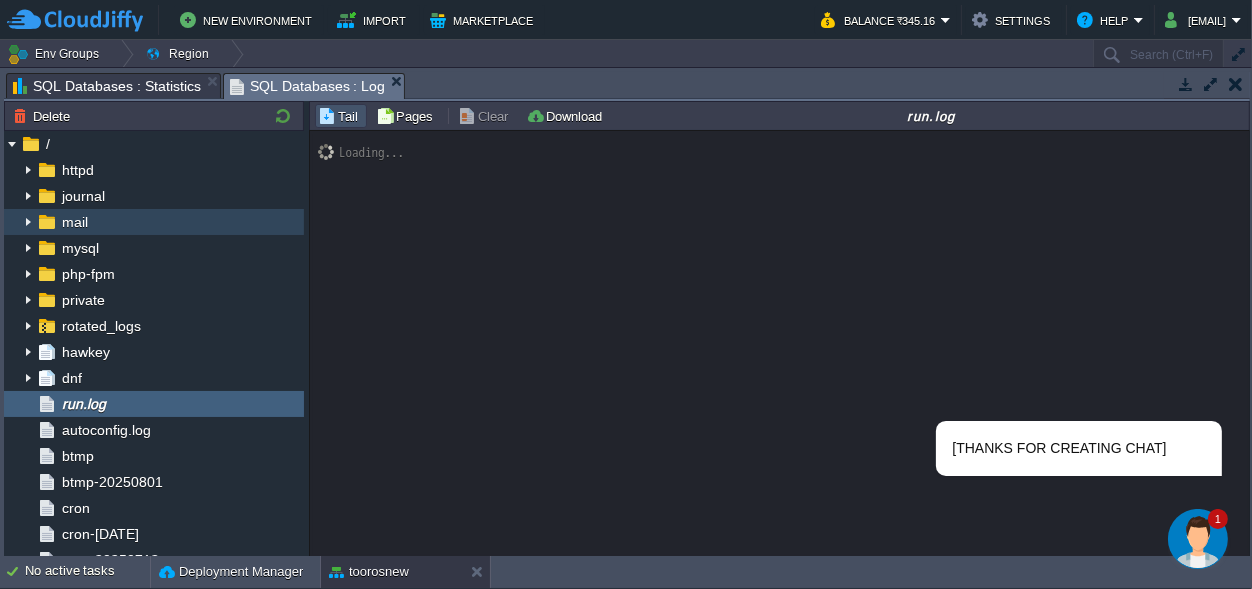 click at bounding box center (28, 222) 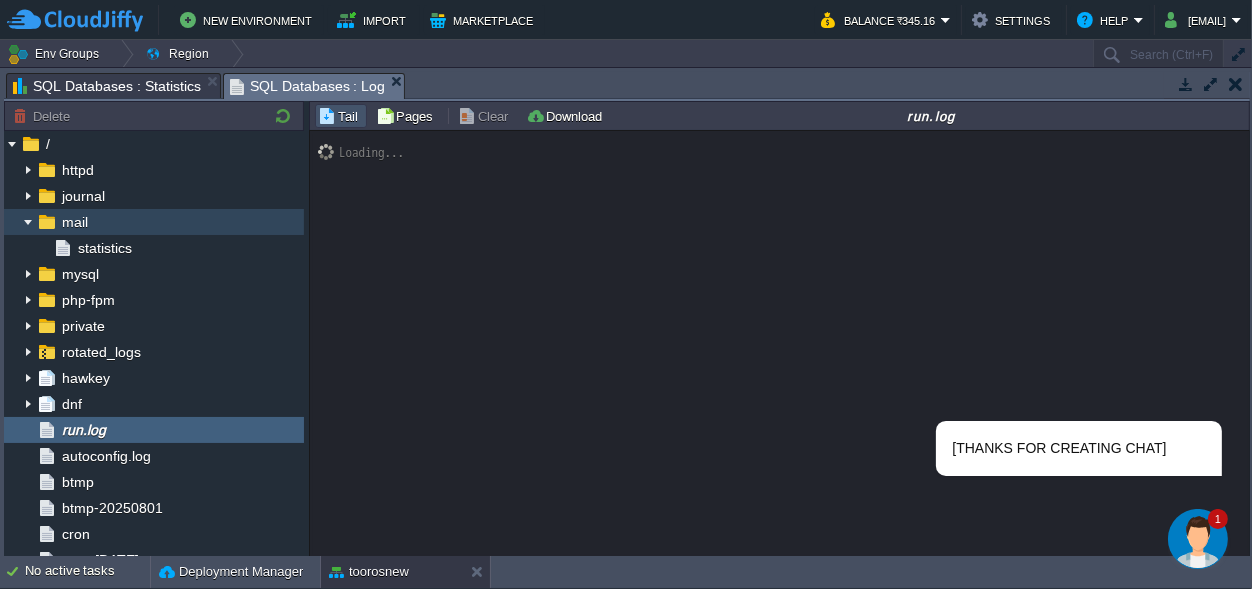click at bounding box center [28, 222] 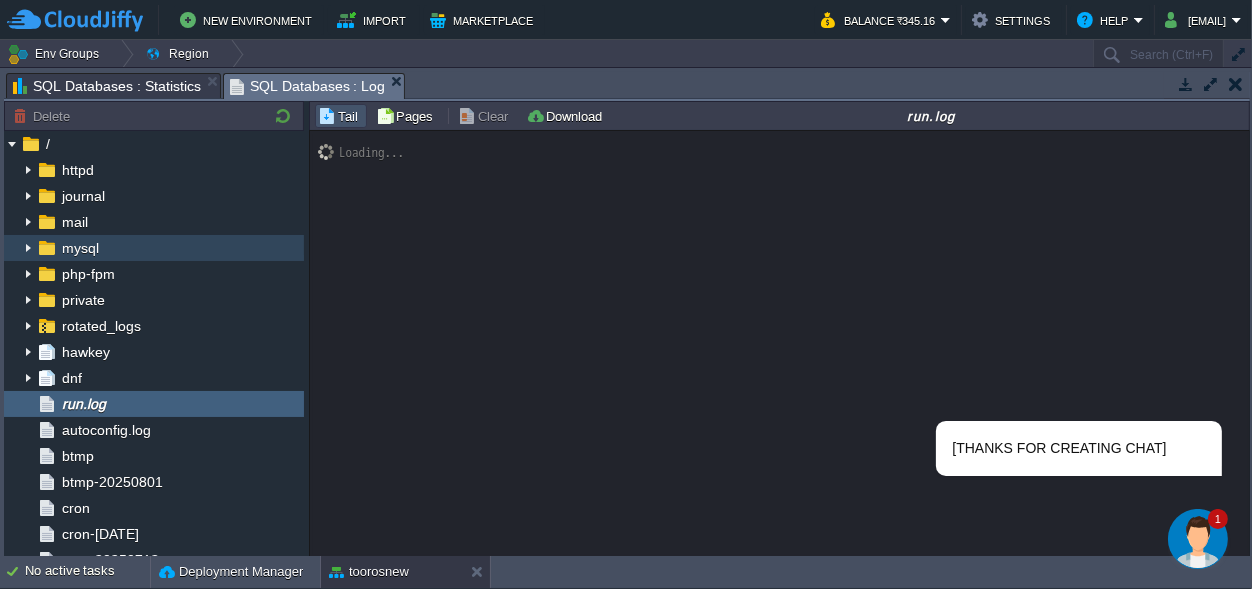 click at bounding box center (28, 248) 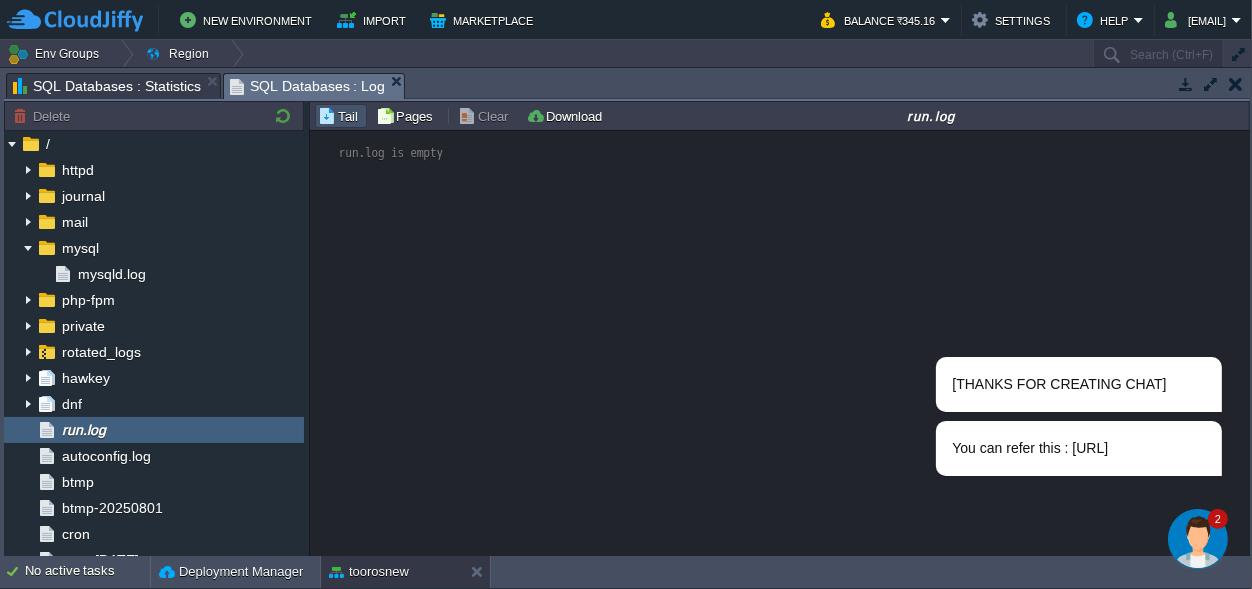 click at bounding box center (1197, 538) 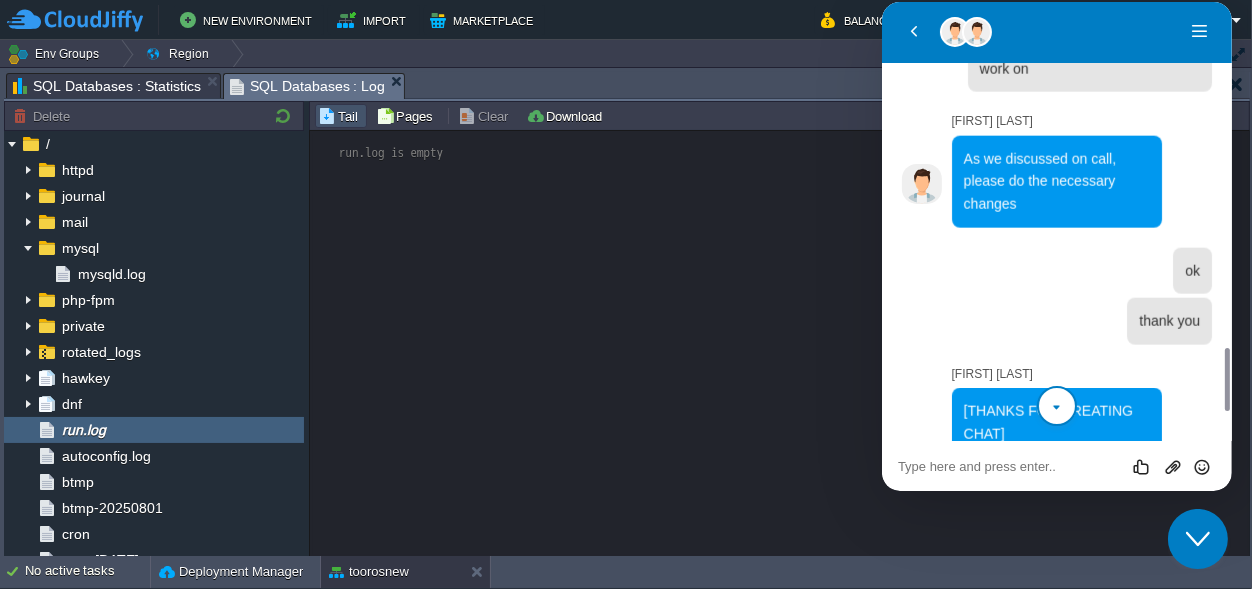 scroll, scrollTop: 2575, scrollLeft: 0, axis: vertical 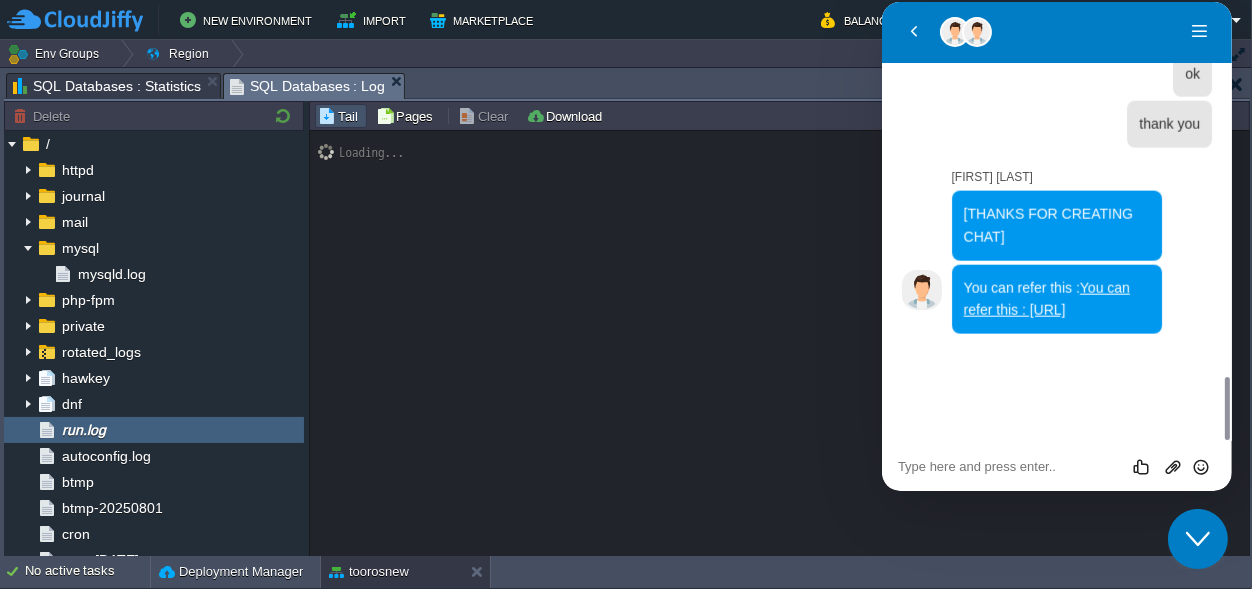 click on "Close Chat This icon closes the chat window." at bounding box center [1197, 538] 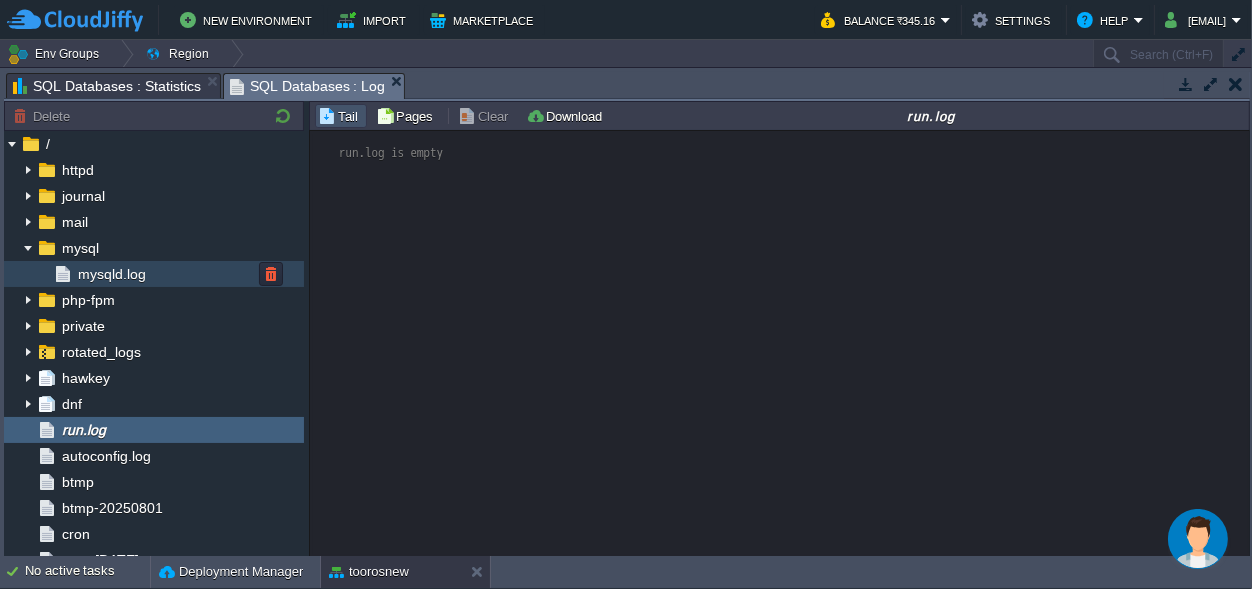click on "mysqld.log" at bounding box center [111, 274] 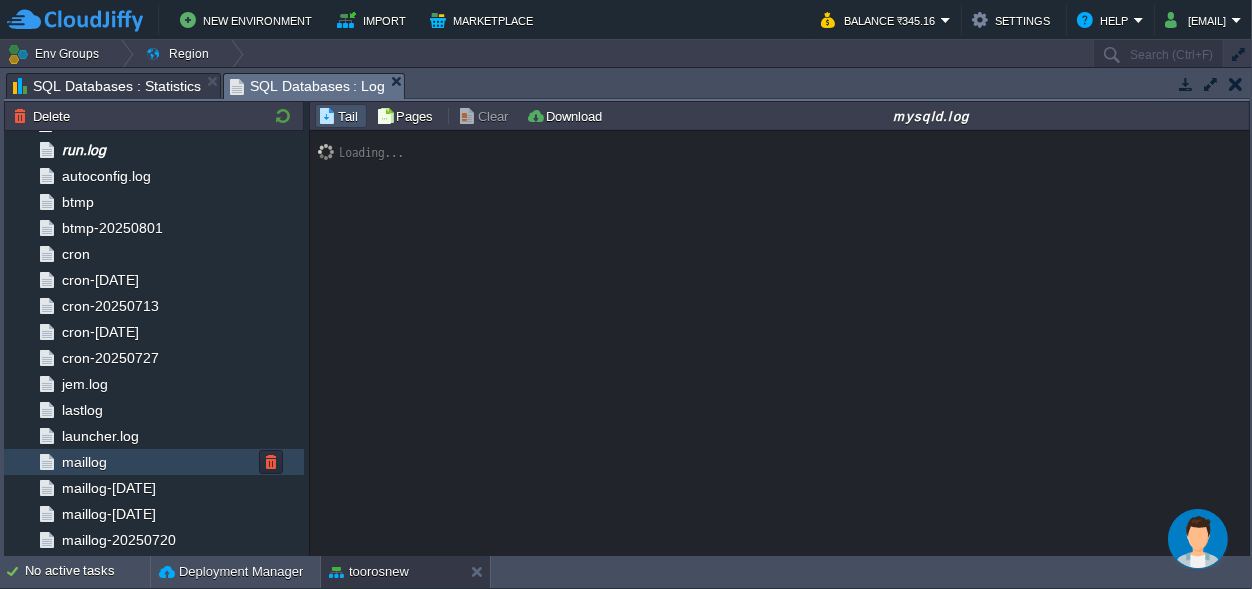 scroll, scrollTop: 374, scrollLeft: 0, axis: vertical 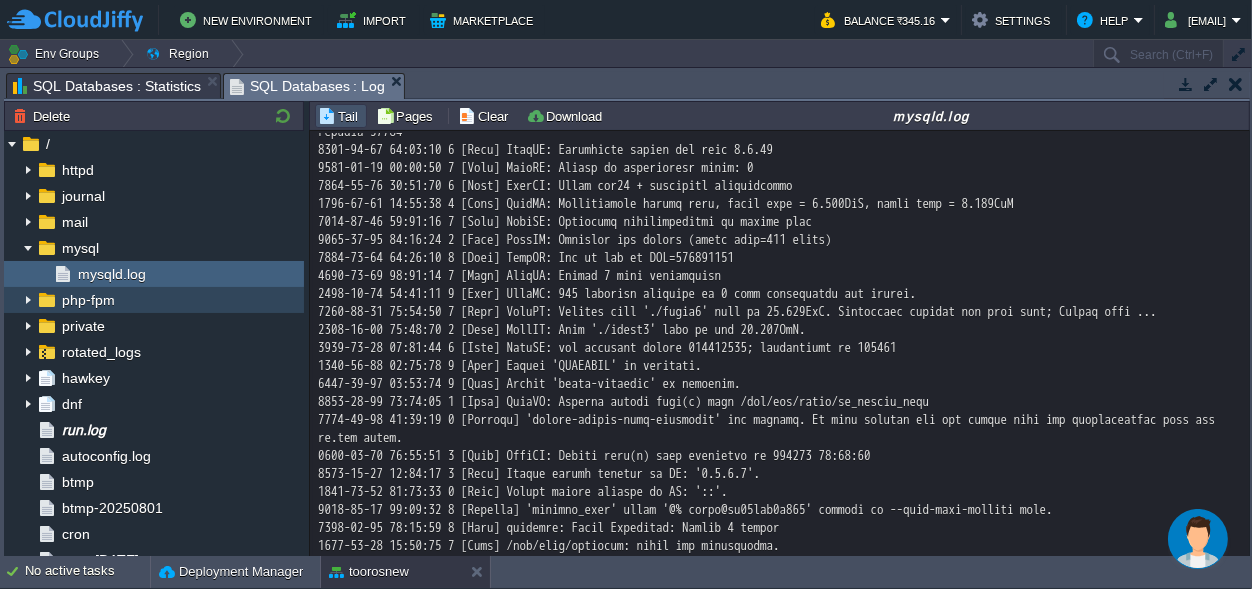 click at bounding box center (28, 300) 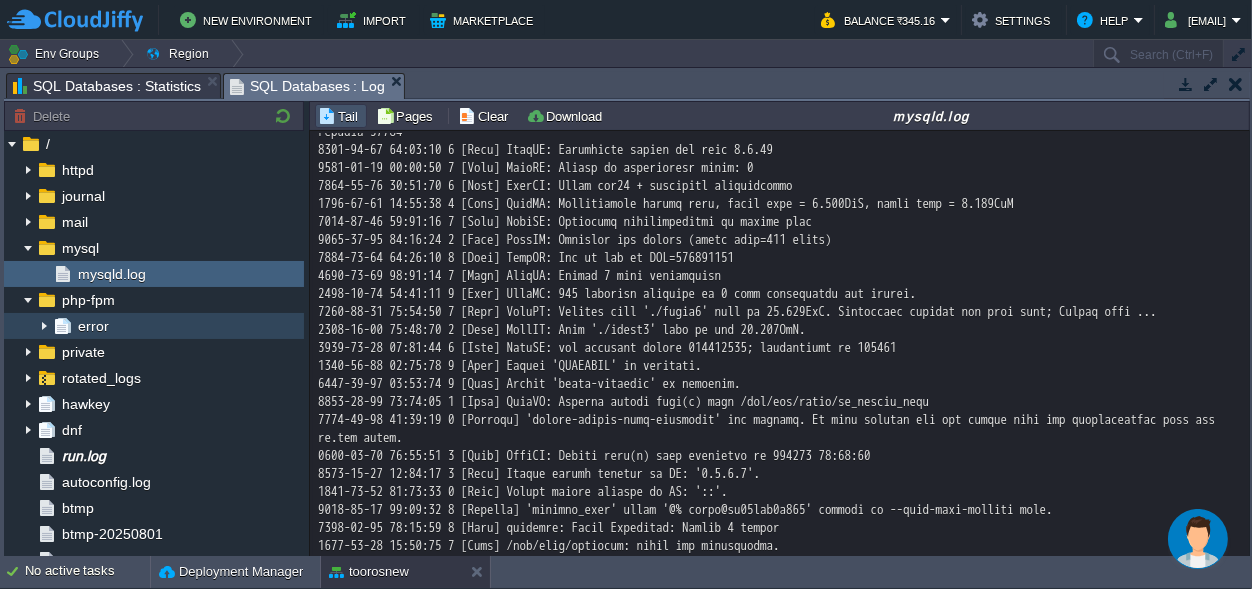 click on "error" at bounding box center [93, 326] 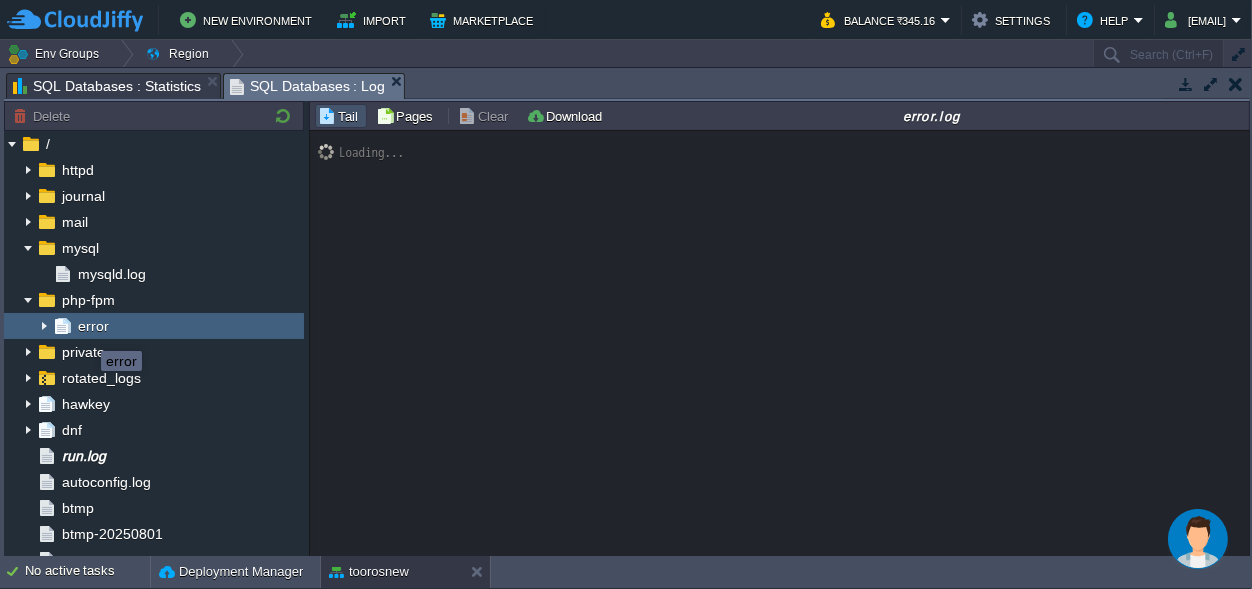 scroll, scrollTop: 0, scrollLeft: 0, axis: both 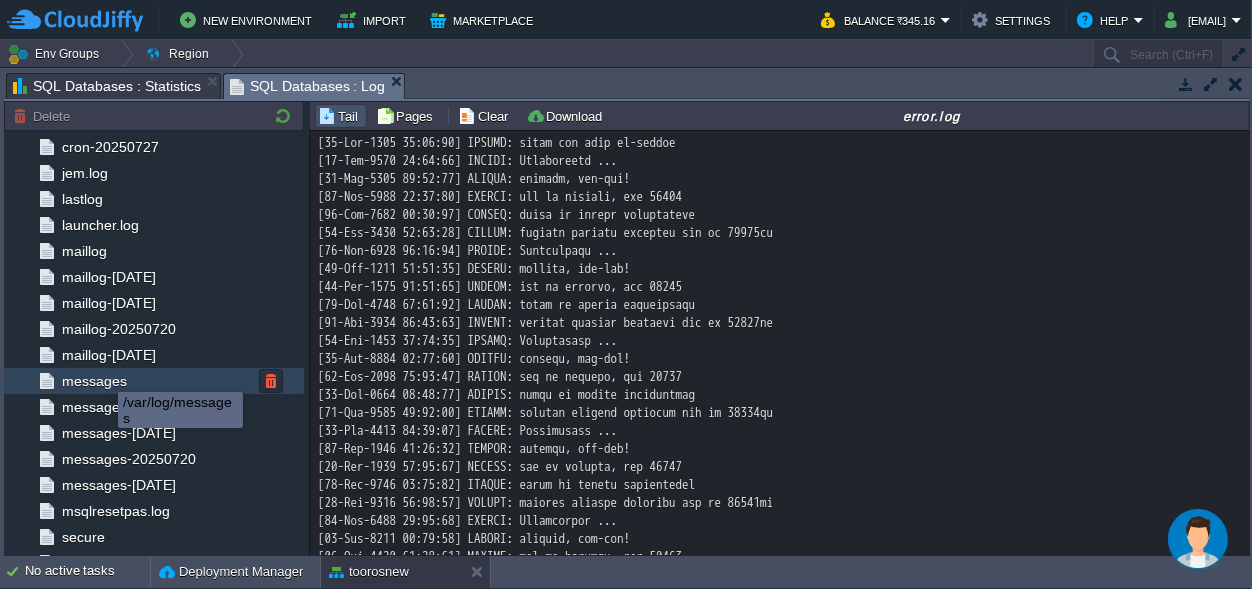 click on "messages" at bounding box center [94, 381] 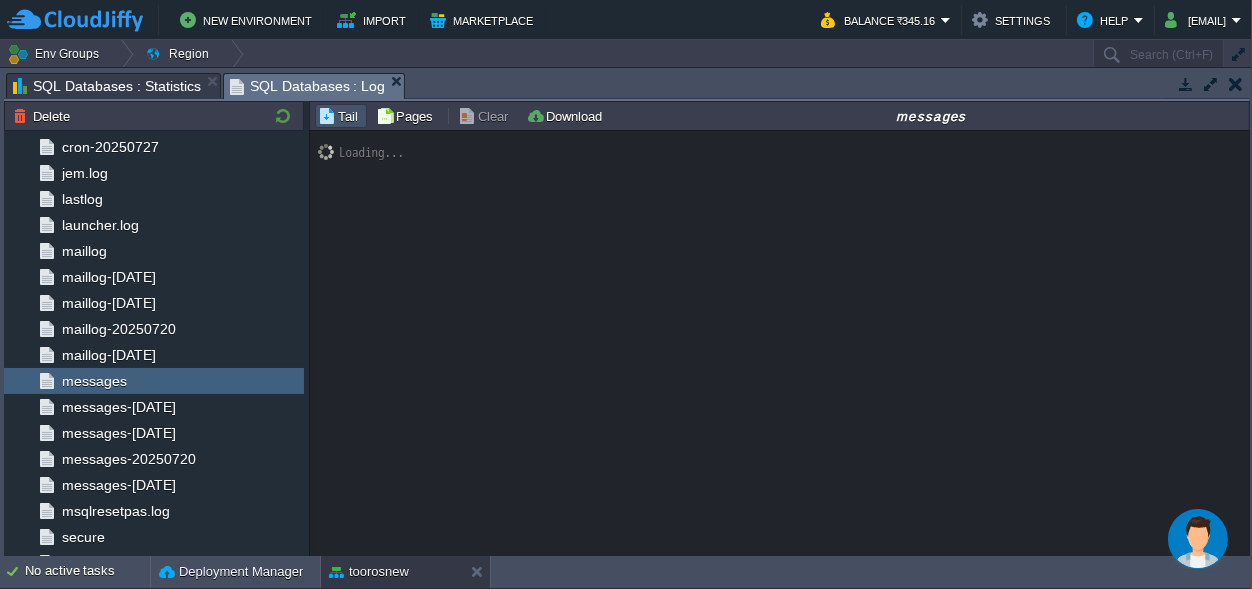 click at bounding box center [1197, 538] 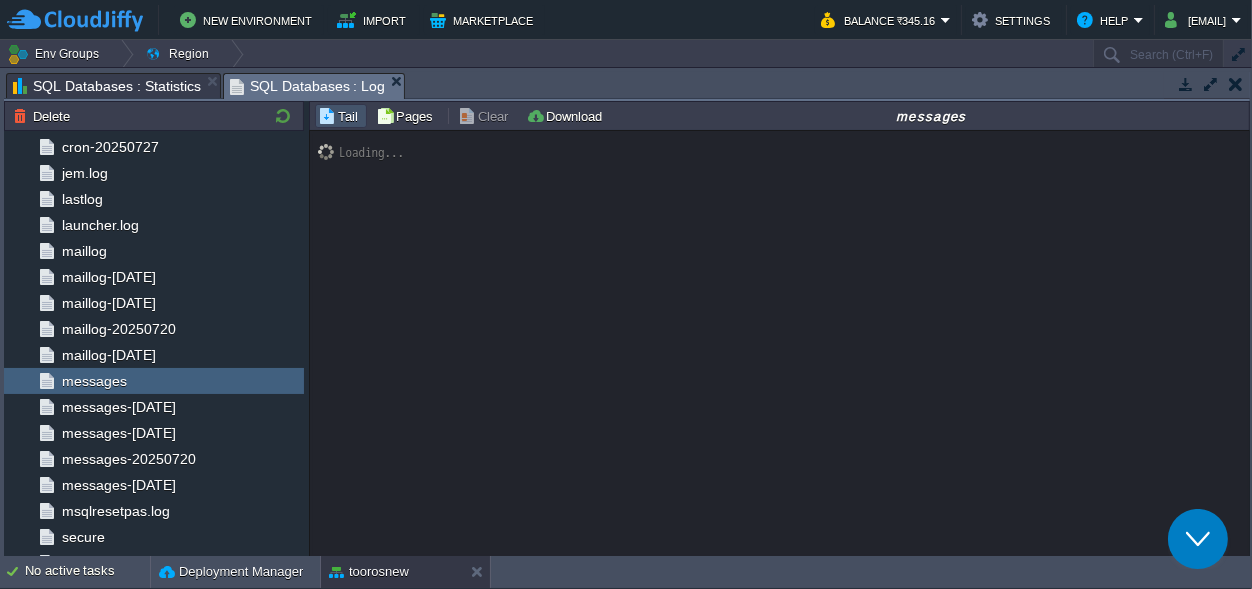 scroll, scrollTop: 2575, scrollLeft: 0, axis: vertical 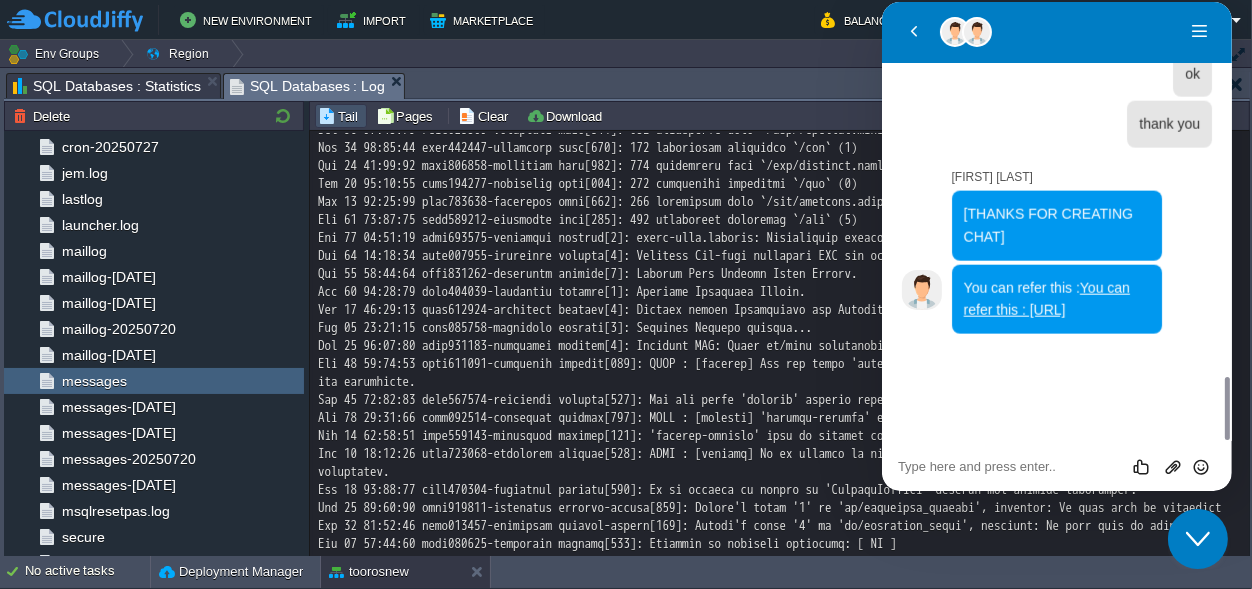 click at bounding box center [780, -7160] 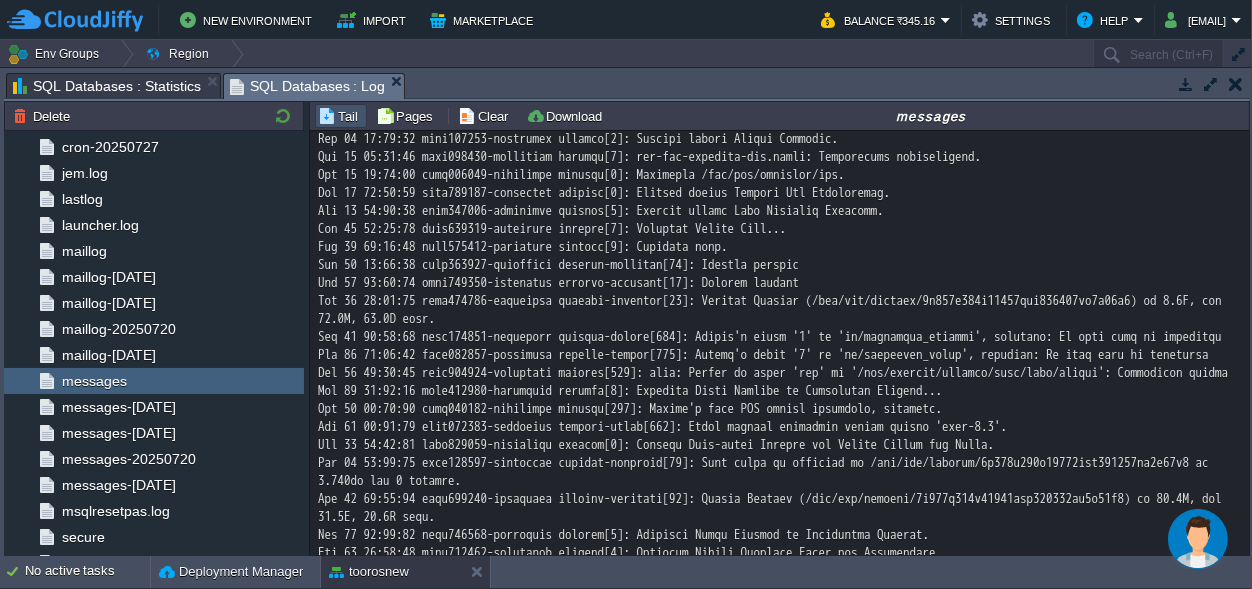 scroll, scrollTop: 15531, scrollLeft: 0, axis: vertical 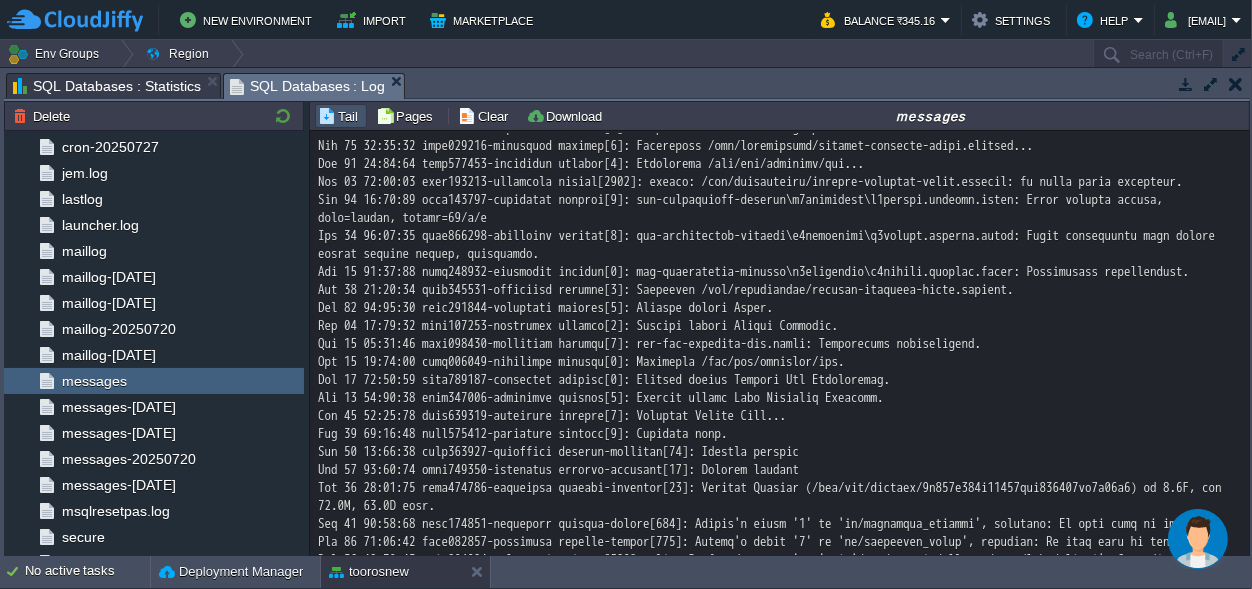 click at bounding box center [1235, 84] 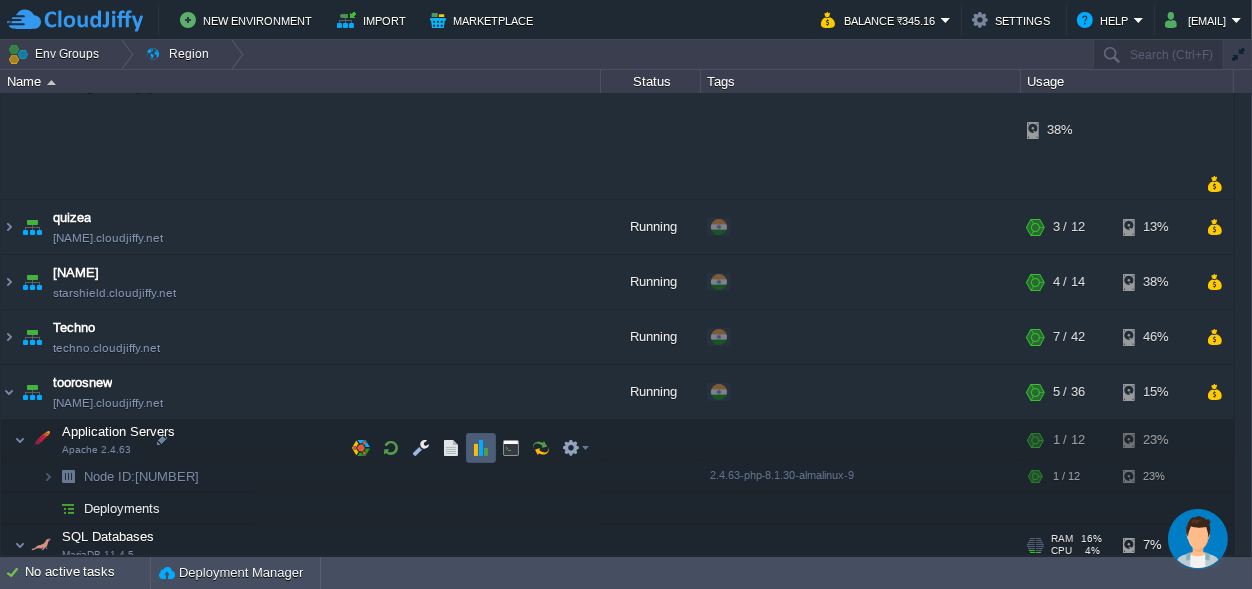 click at bounding box center (481, 448) 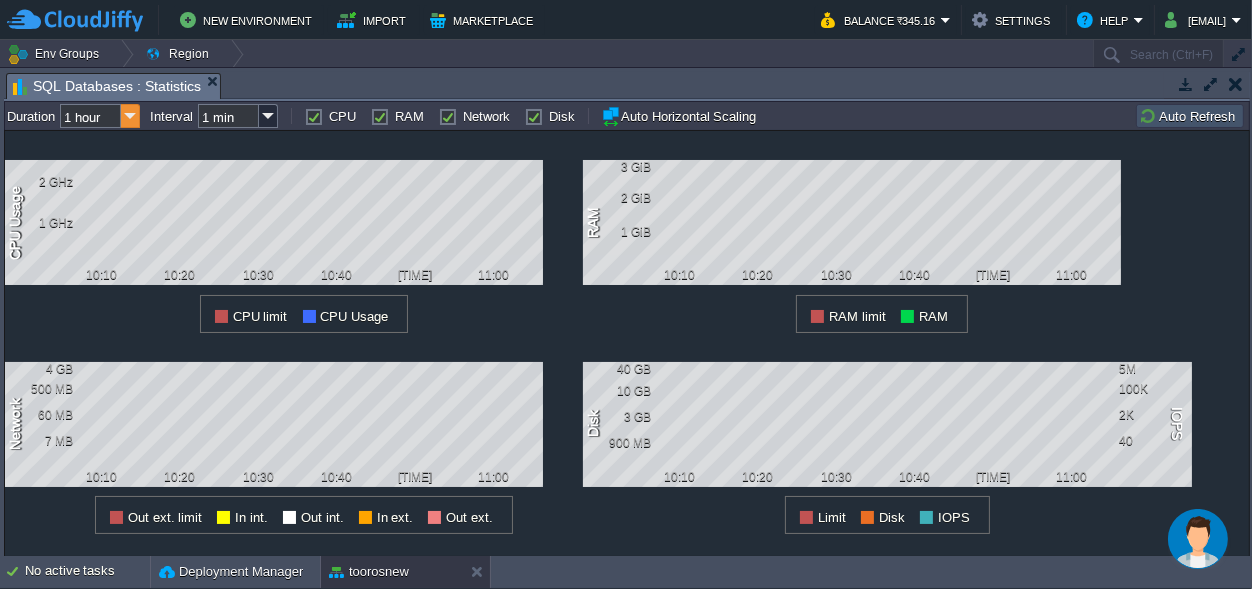 click at bounding box center (130, 116) 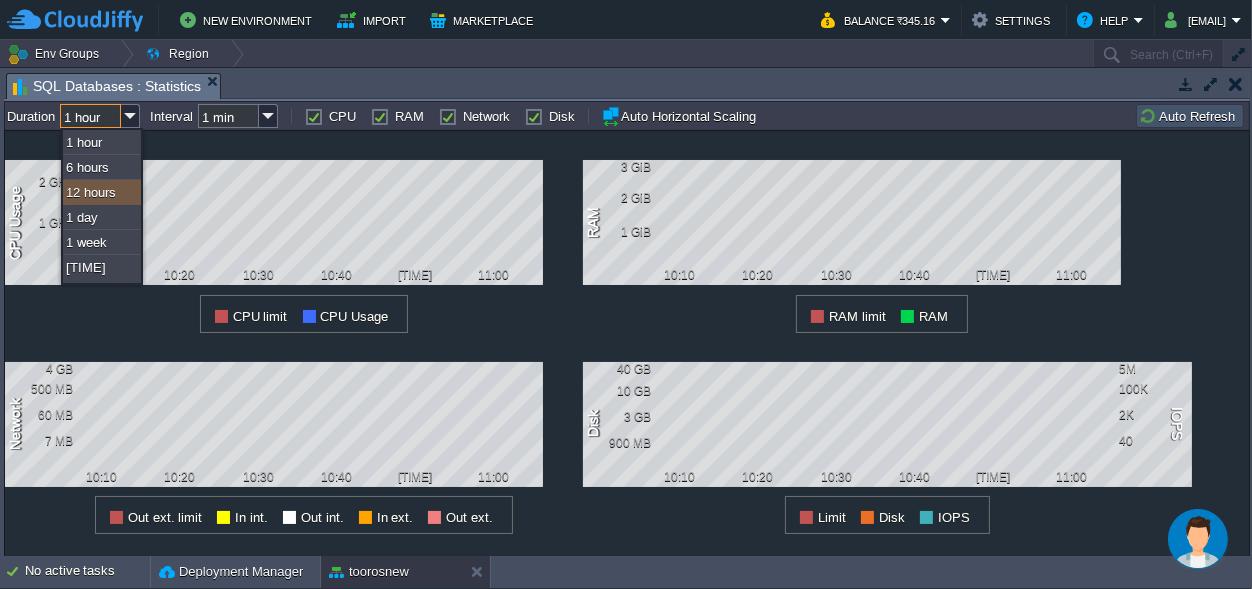 click on "[NUMBER] hours" at bounding box center [102, 192] 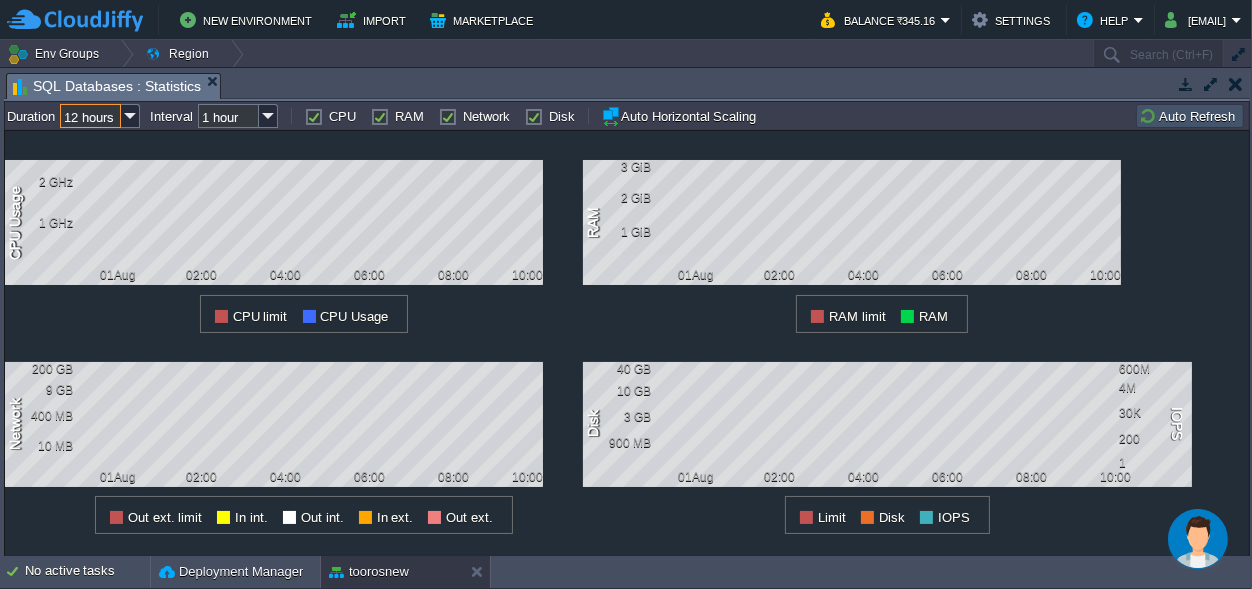 click on "1 RAM 1 GiB 2 GiB 3 GiB 01Aug 02:00 04:00 06:00 08:00 10:00     RAM limit RAM" at bounding box center (872, 232) 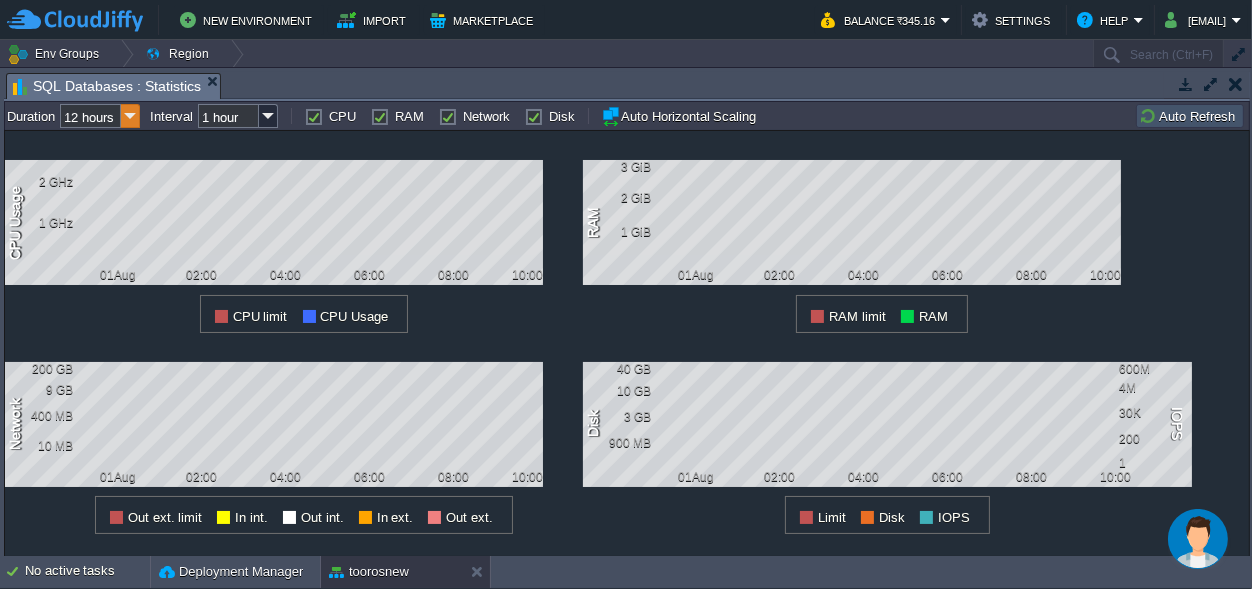 click at bounding box center (130, 116) 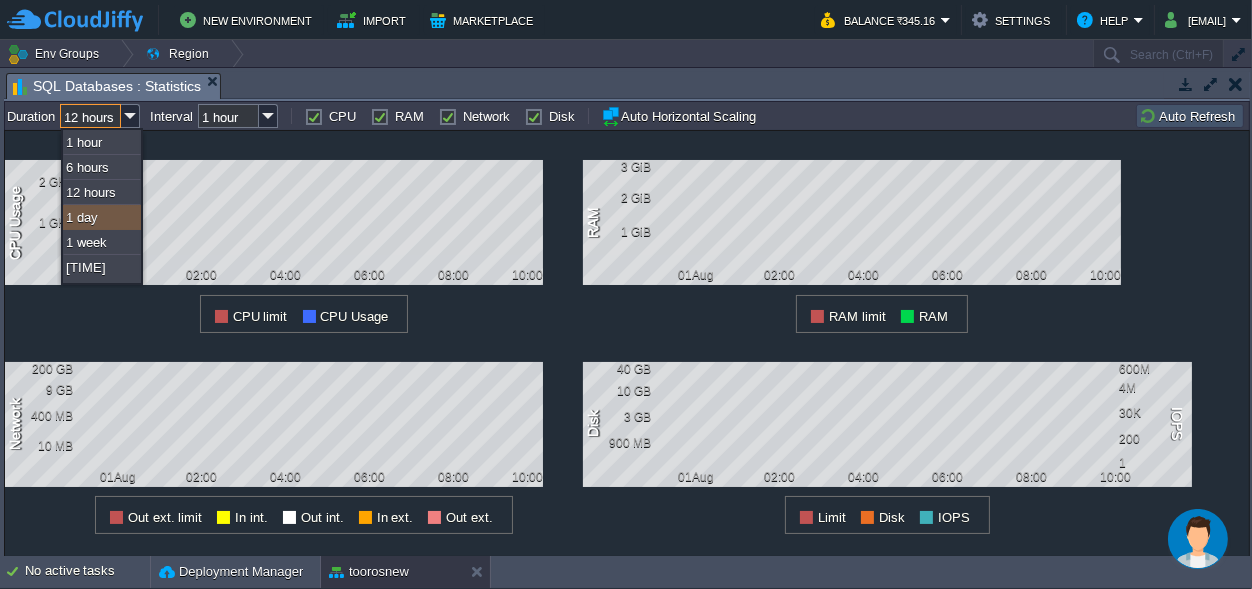 click on "[NUMBER] day" at bounding box center [102, 217] 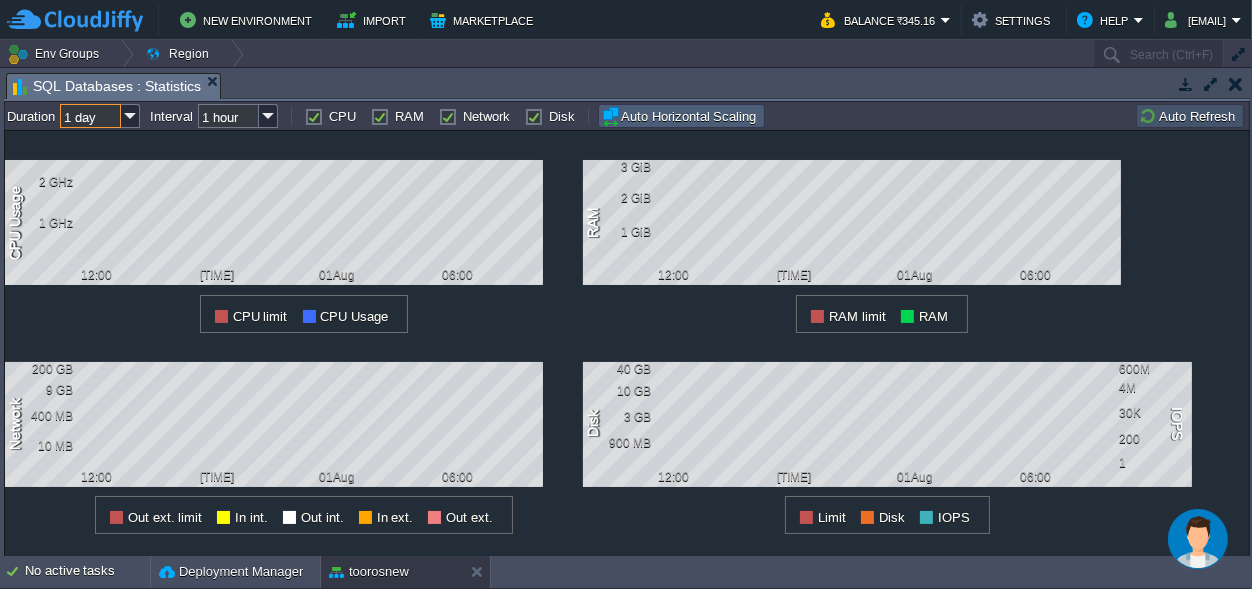 click on "Auto Horizontal Scaling" at bounding box center (681, 116) 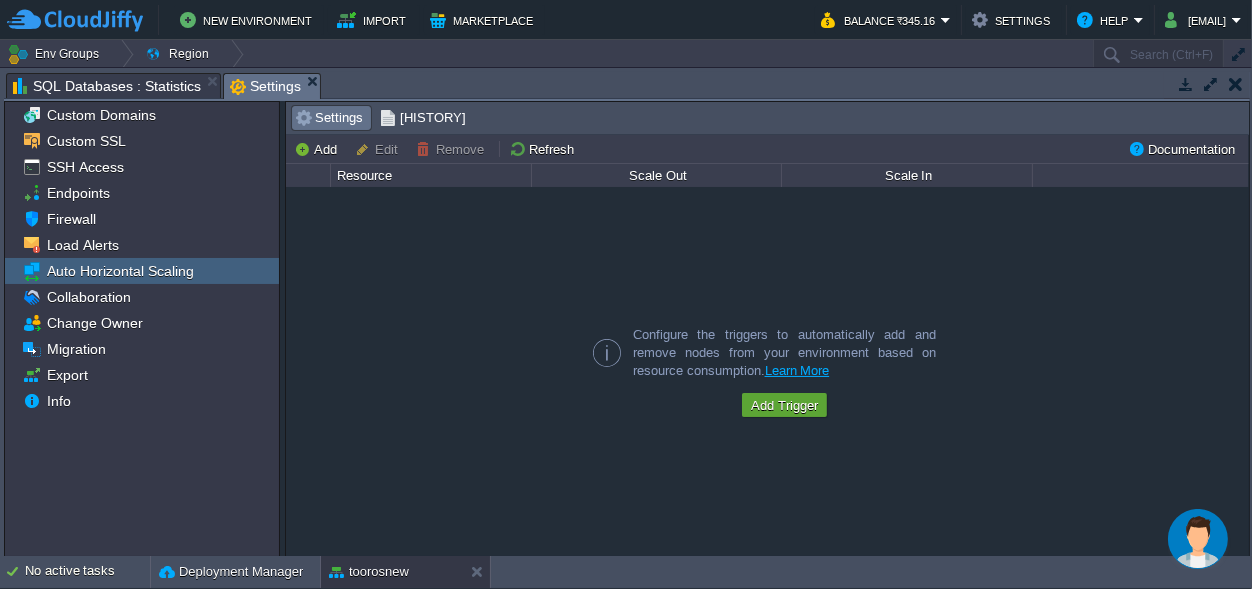 click on "Auto Horizontal Scaling" at bounding box center [120, 271] 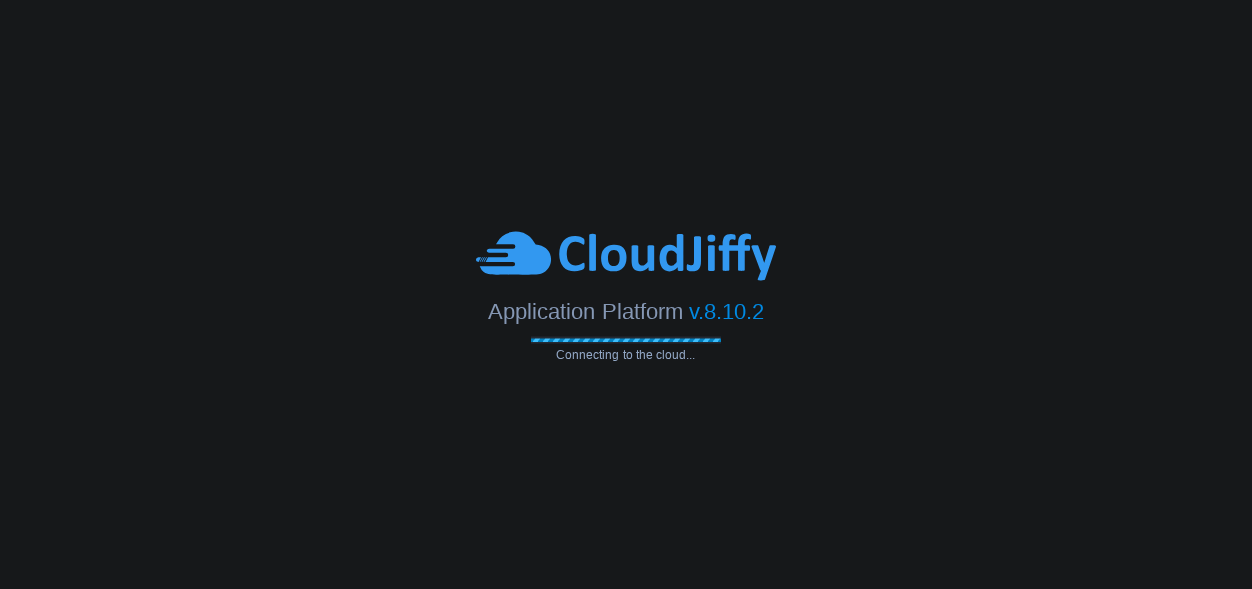 scroll, scrollTop: 0, scrollLeft: 0, axis: both 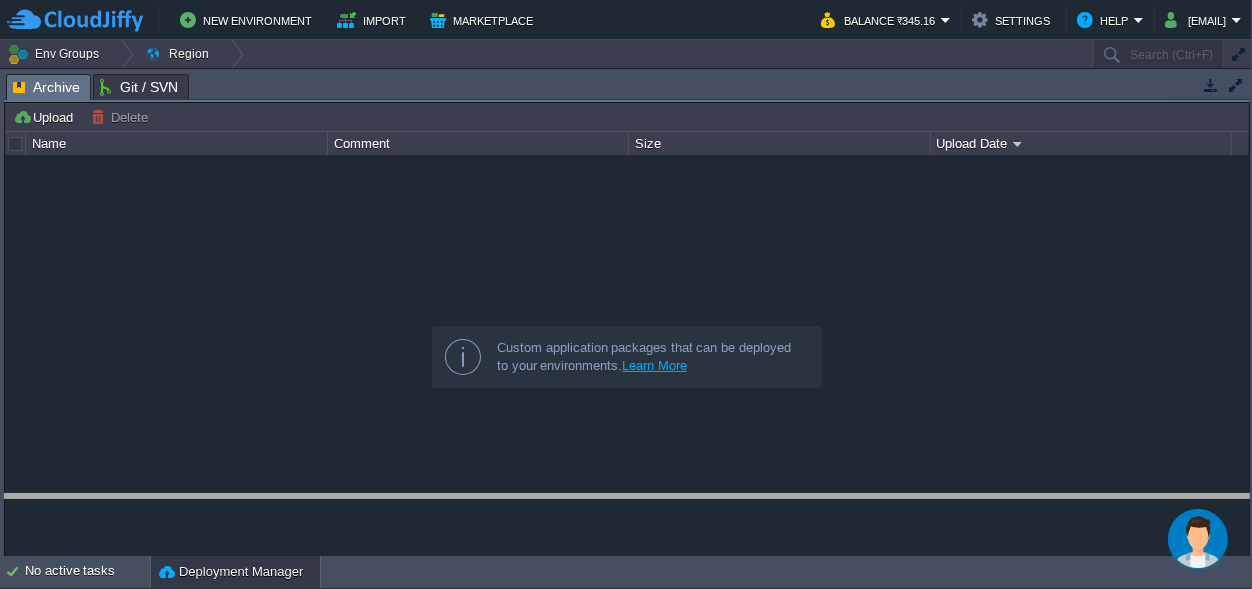 drag, startPoint x: 438, startPoint y: 90, endPoint x: 250, endPoint y: 588, distance: 532.30444 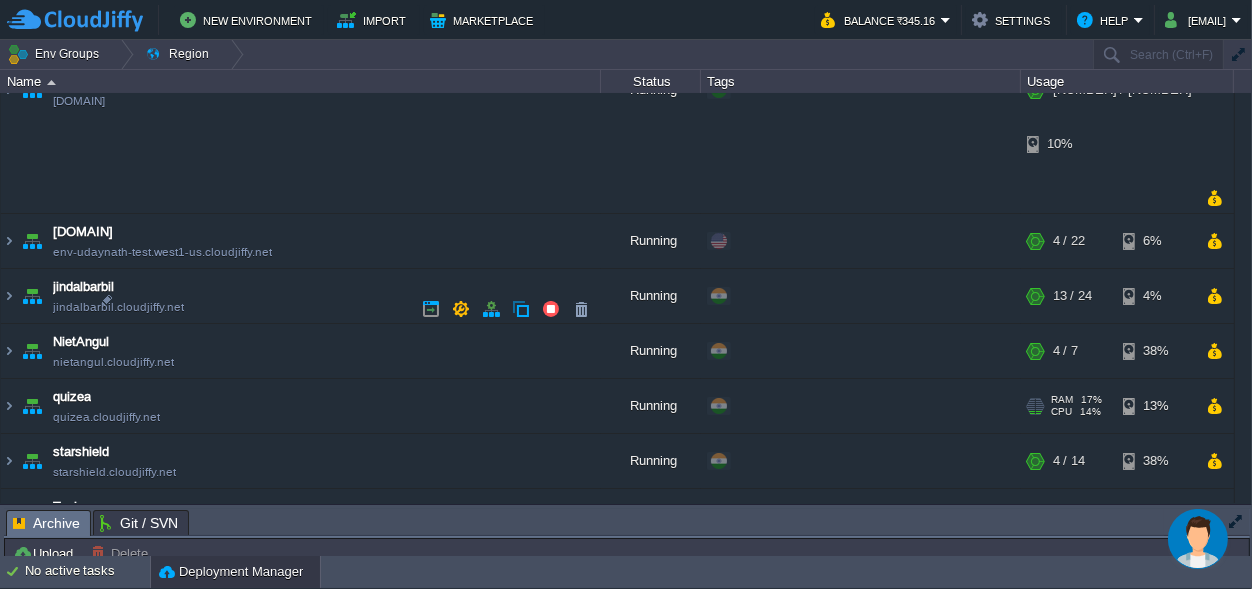 scroll, scrollTop: 139, scrollLeft: 0, axis: vertical 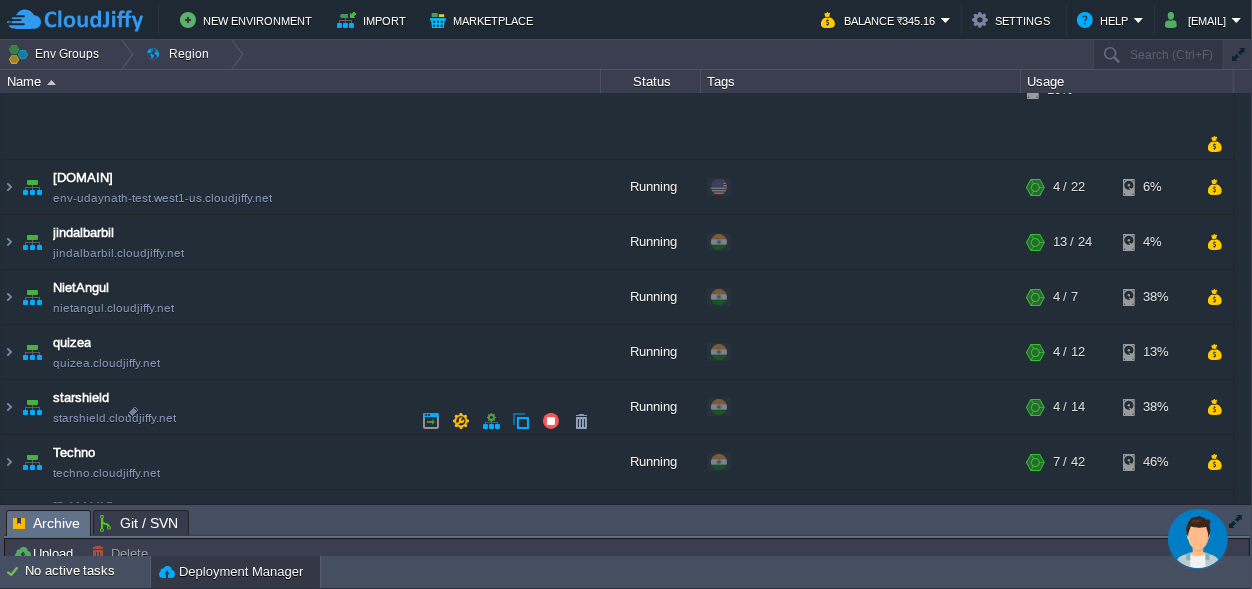 click at bounding box center (9, 517) 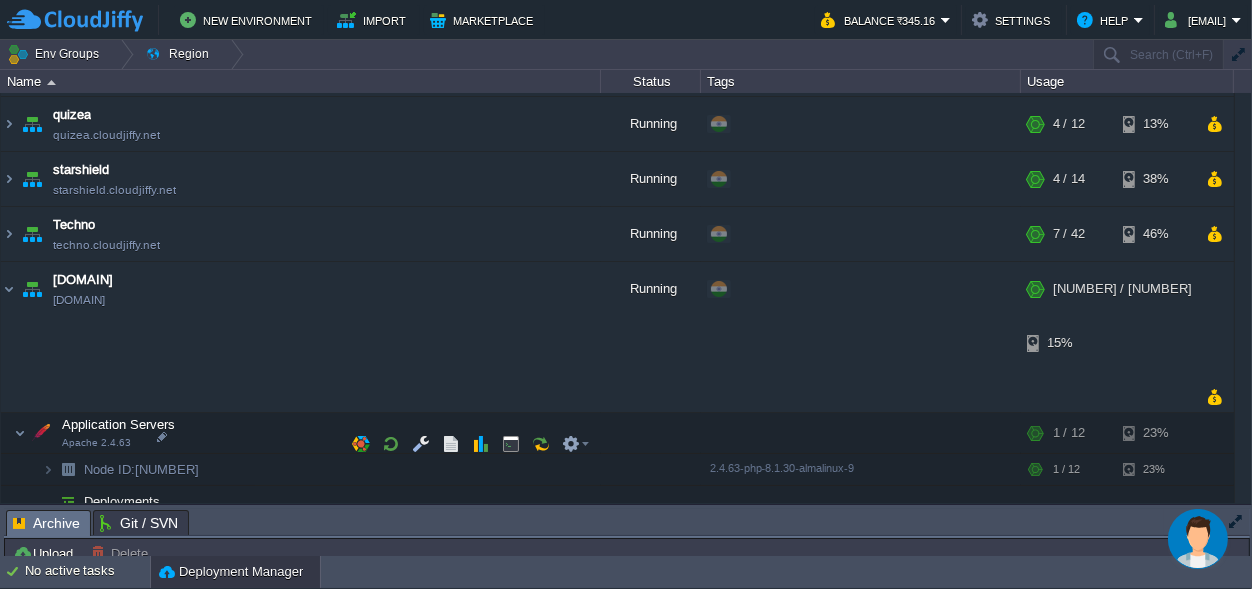 scroll, scrollTop: 317, scrollLeft: 0, axis: vertical 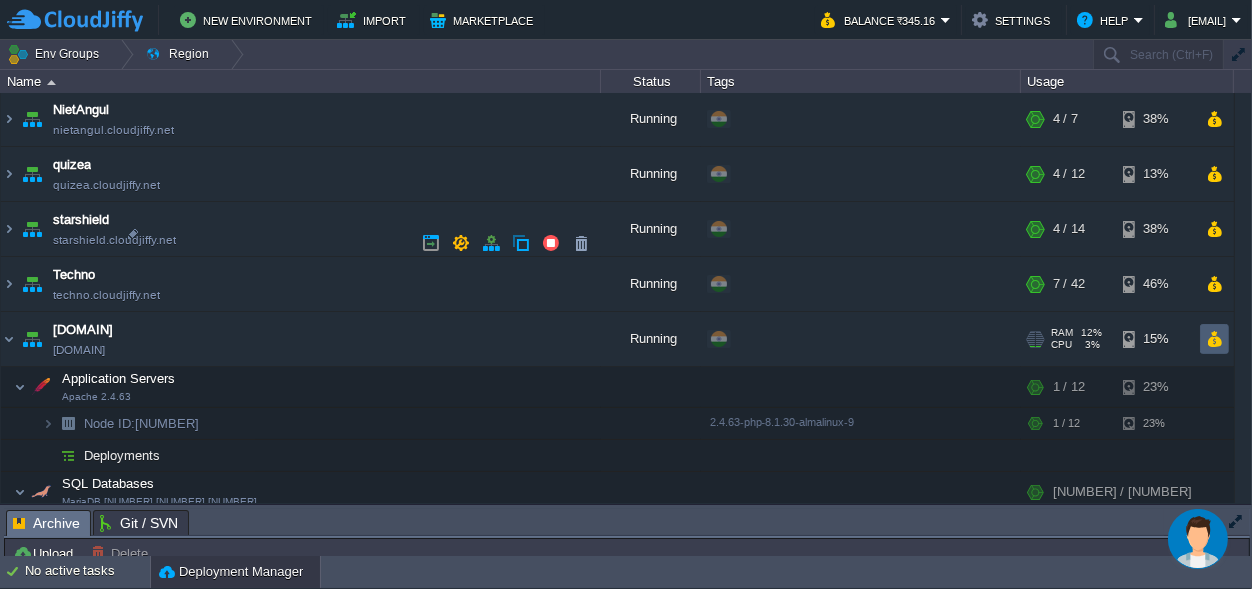 click at bounding box center [1214, 339] 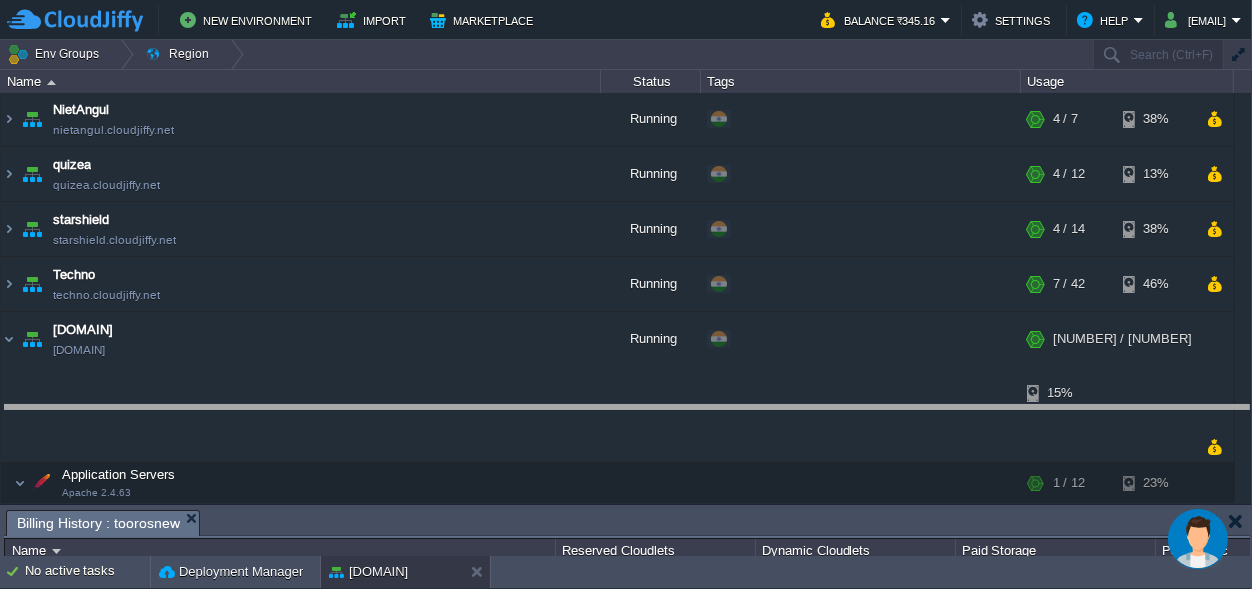 drag, startPoint x: 798, startPoint y: 529, endPoint x: 762, endPoint y: -78, distance: 608.0666 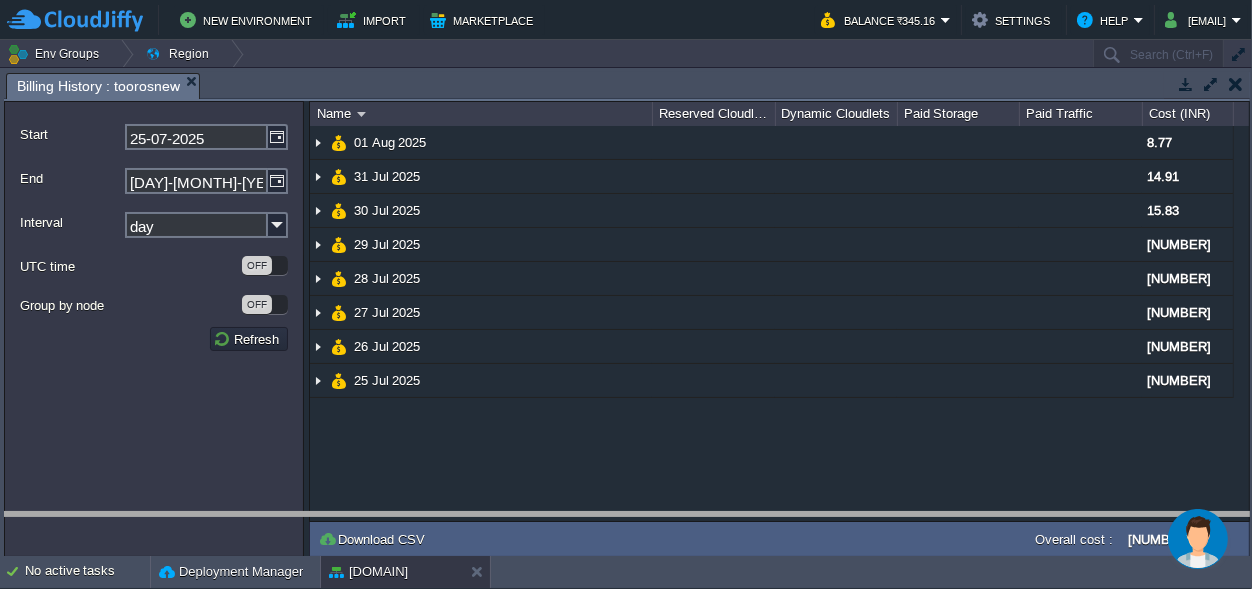 drag, startPoint x: 600, startPoint y: 87, endPoint x: 599, endPoint y: 557, distance: 470.00107 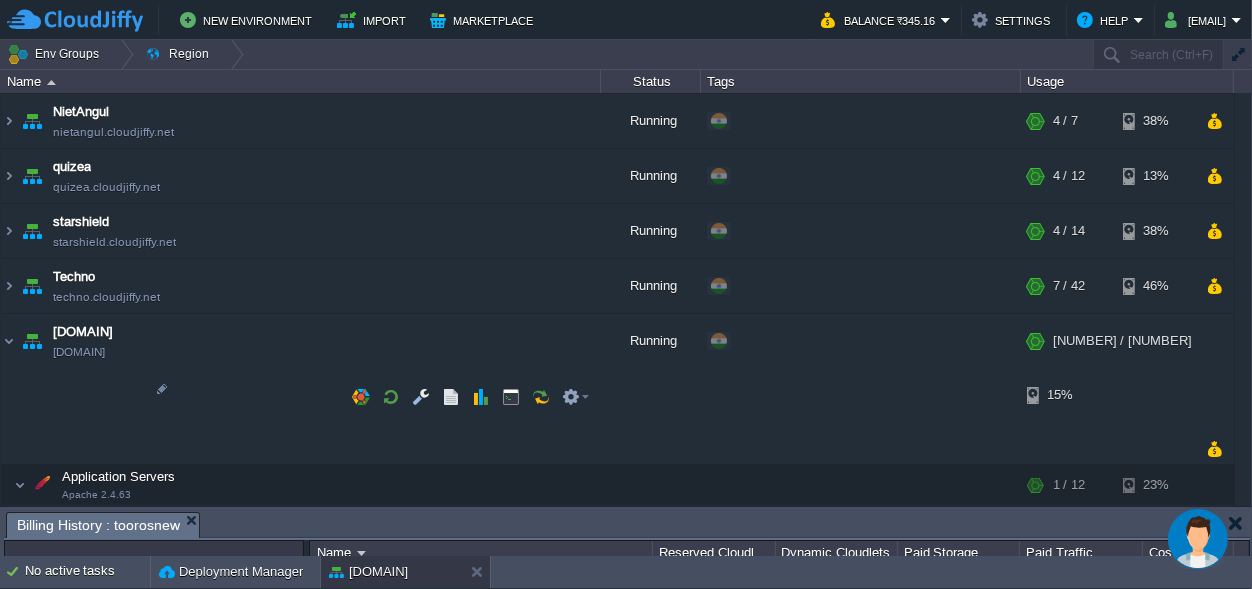 click at bounding box center [1031, 587] 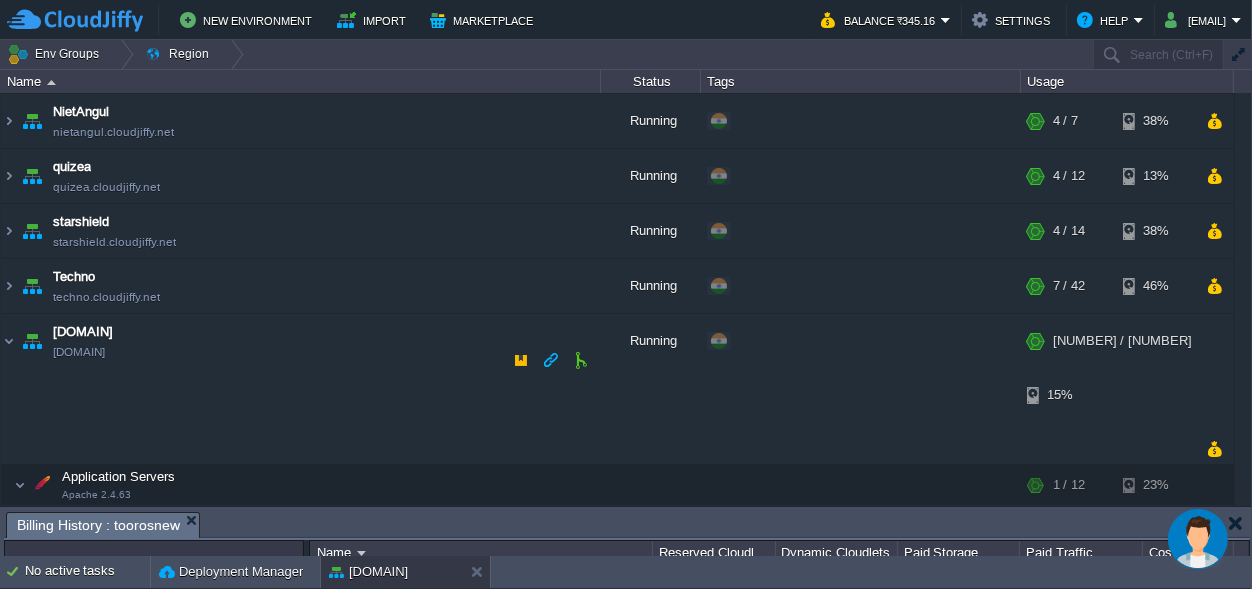 scroll, scrollTop: 283, scrollLeft: 0, axis: vertical 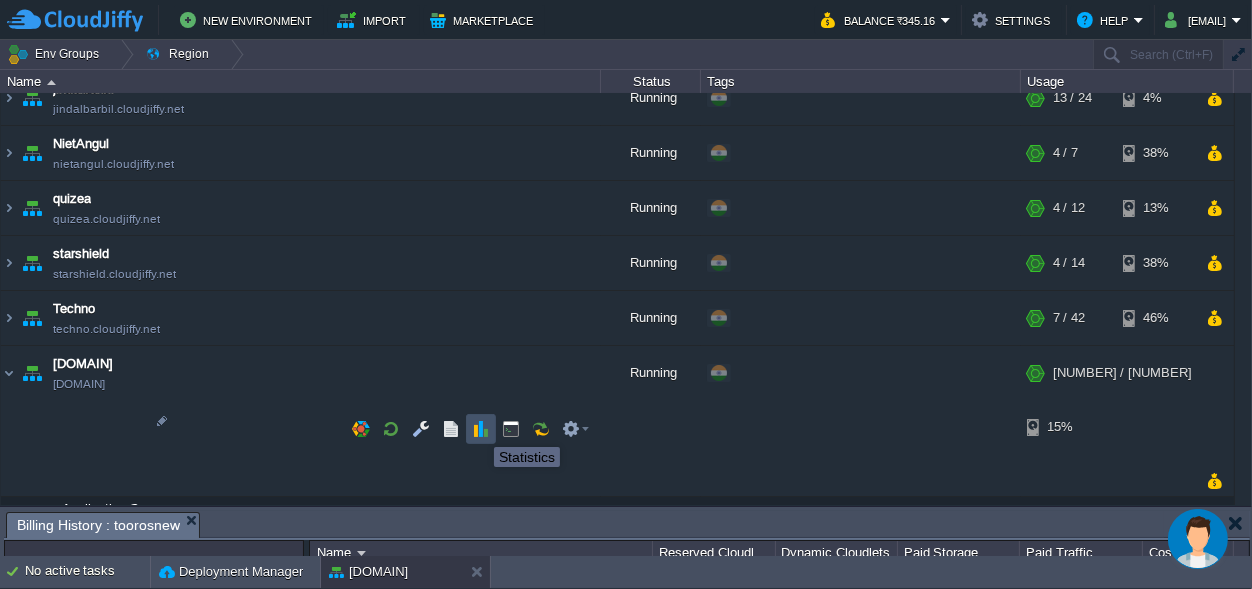 click at bounding box center [481, 429] 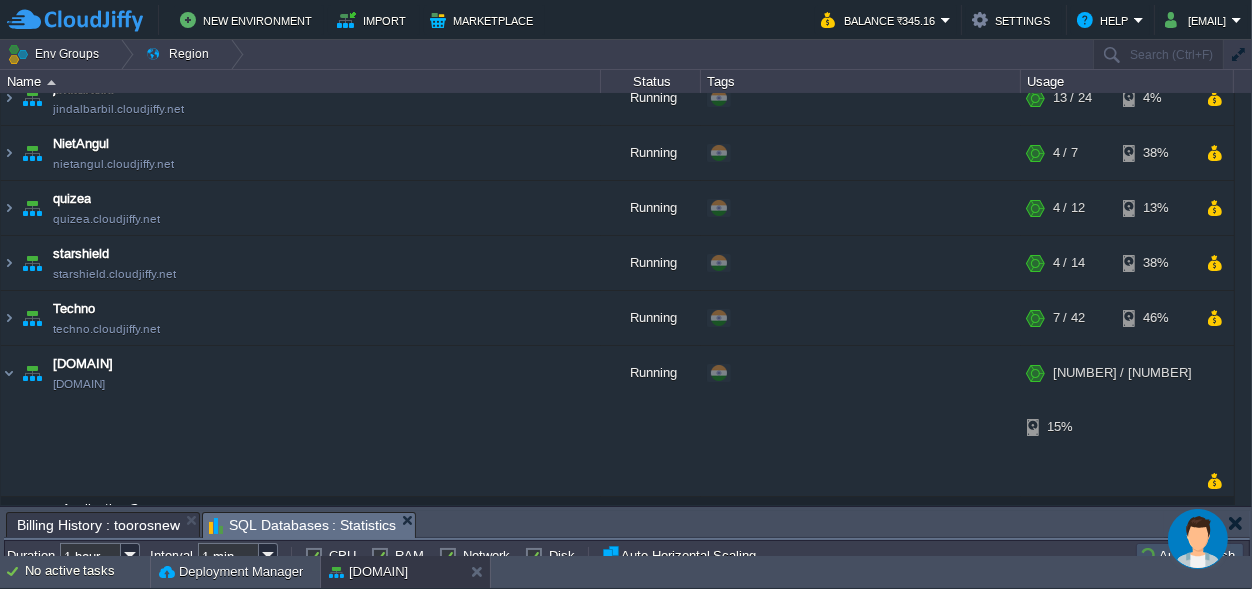 drag, startPoint x: 543, startPoint y: 529, endPoint x: 559, endPoint y: -78, distance: 607.2108 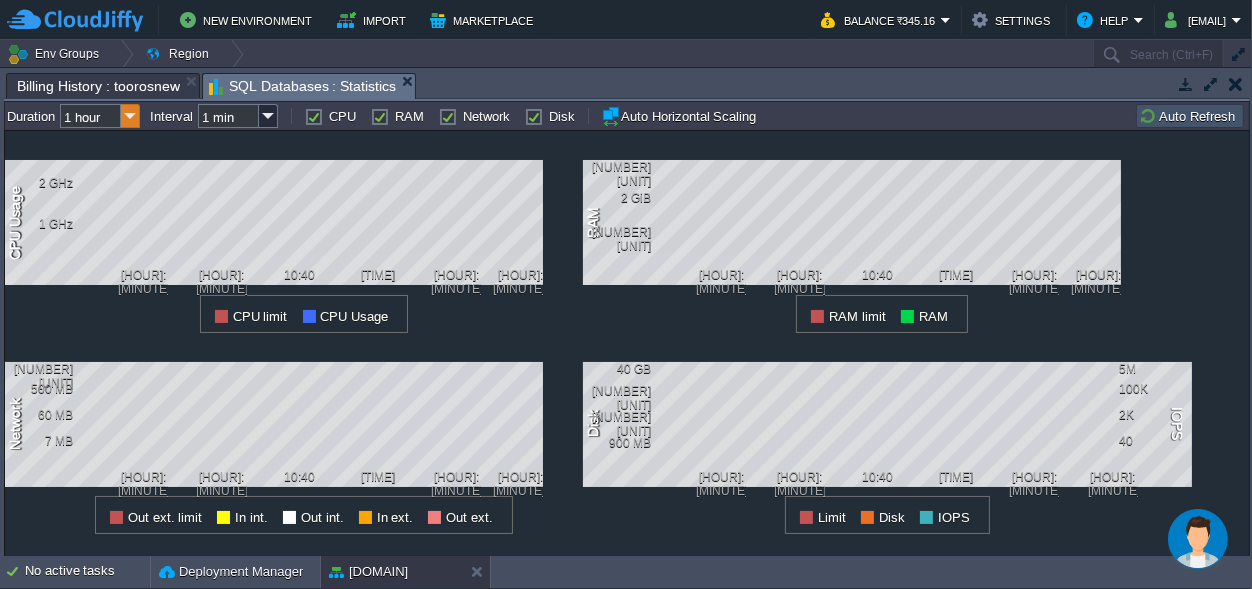 click at bounding box center [130, 116] 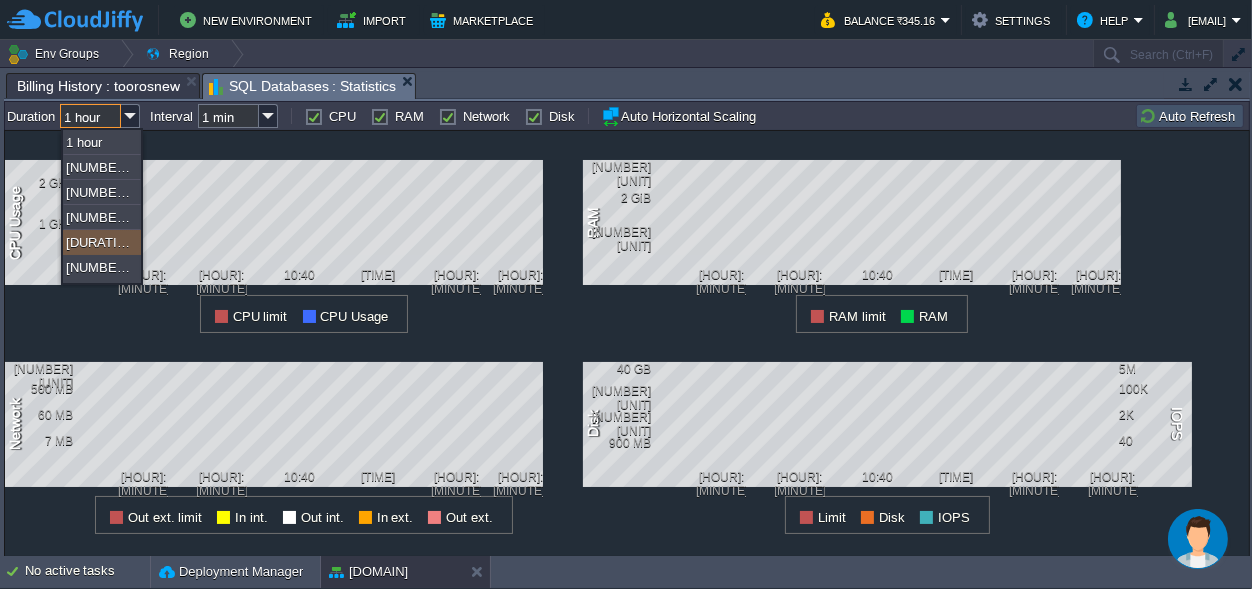click on "[DURATION]" at bounding box center [102, 242] 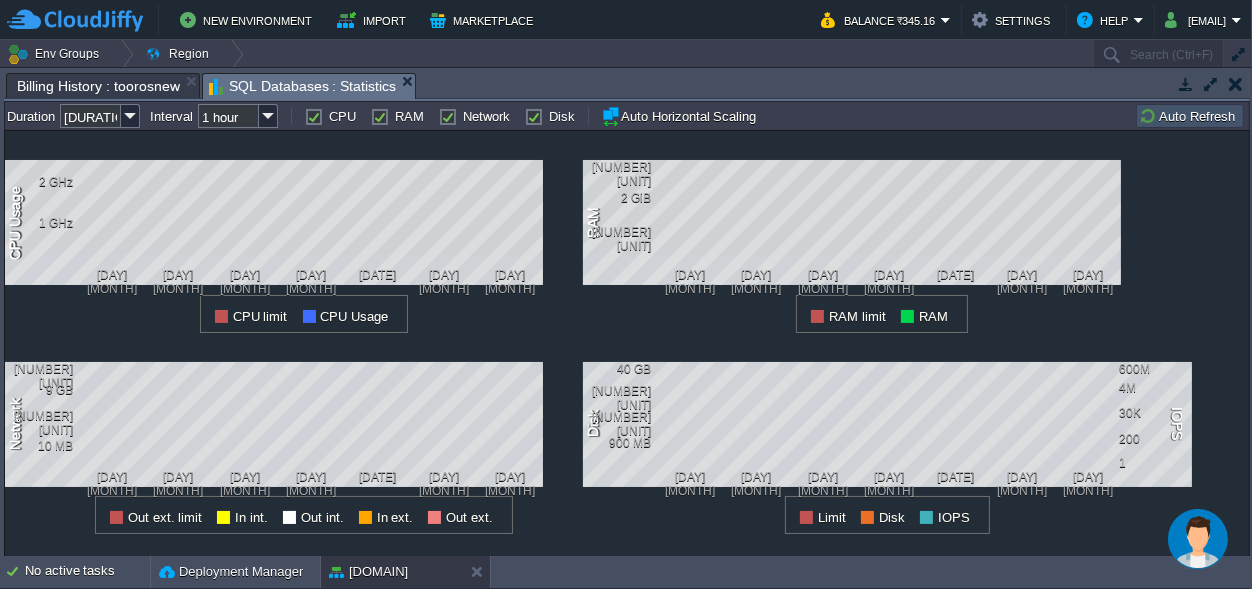 click on "1 CPU Usage 2 GHz 1 GHz [DAY] [DAY] [DAY] [DAY] [DAY] [DAY]     CPU limit CPU Usage" at bounding box center [294, 232] 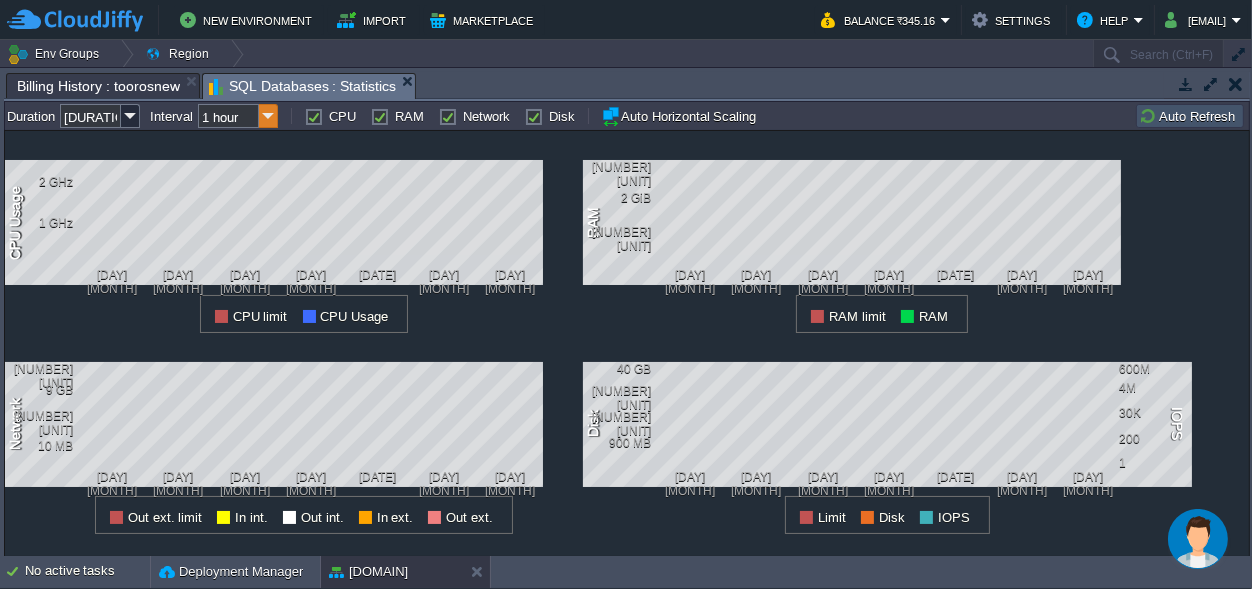 click at bounding box center [268, 116] 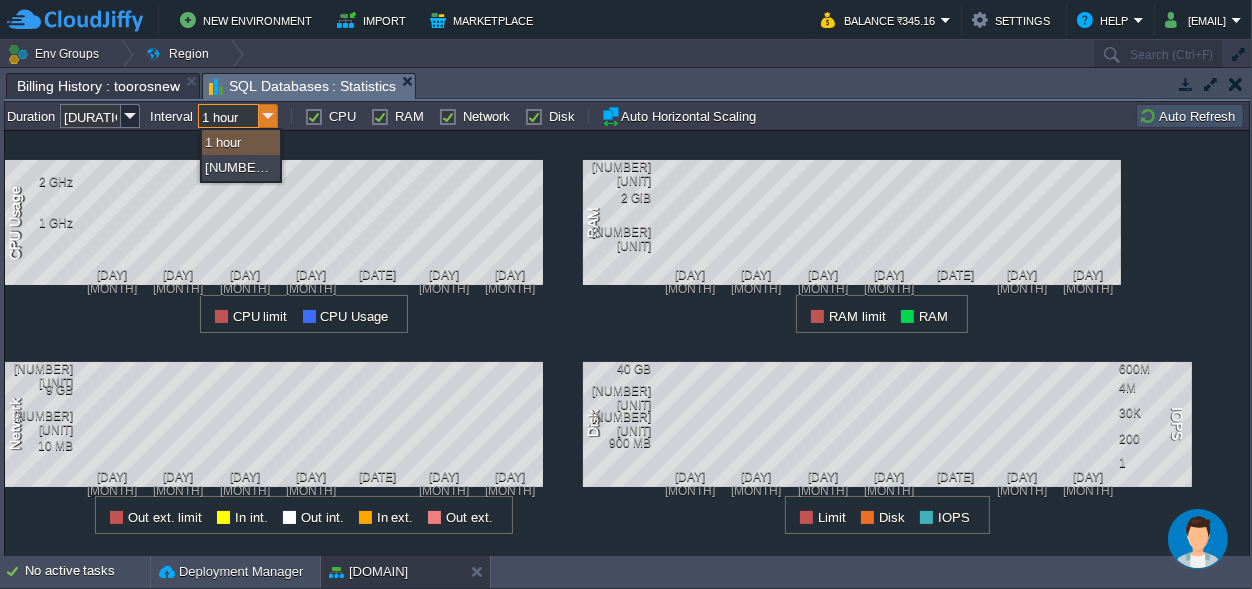 click at bounding box center [268, 116] 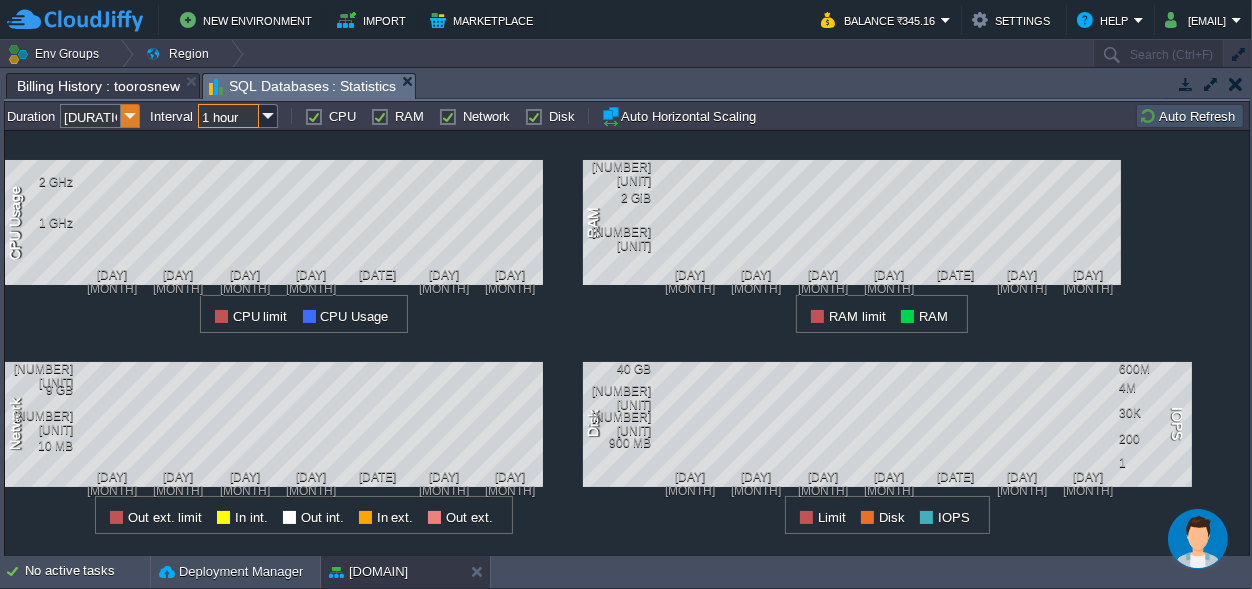 click at bounding box center (130, 116) 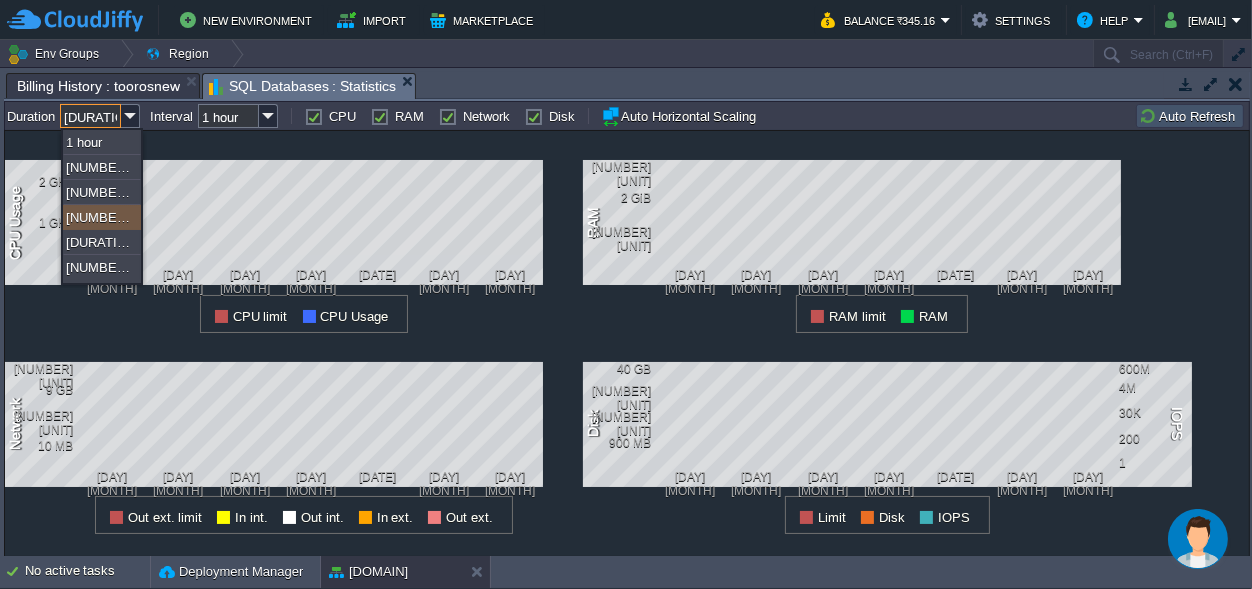 click on "[NUMBER] day" at bounding box center (102, 217) 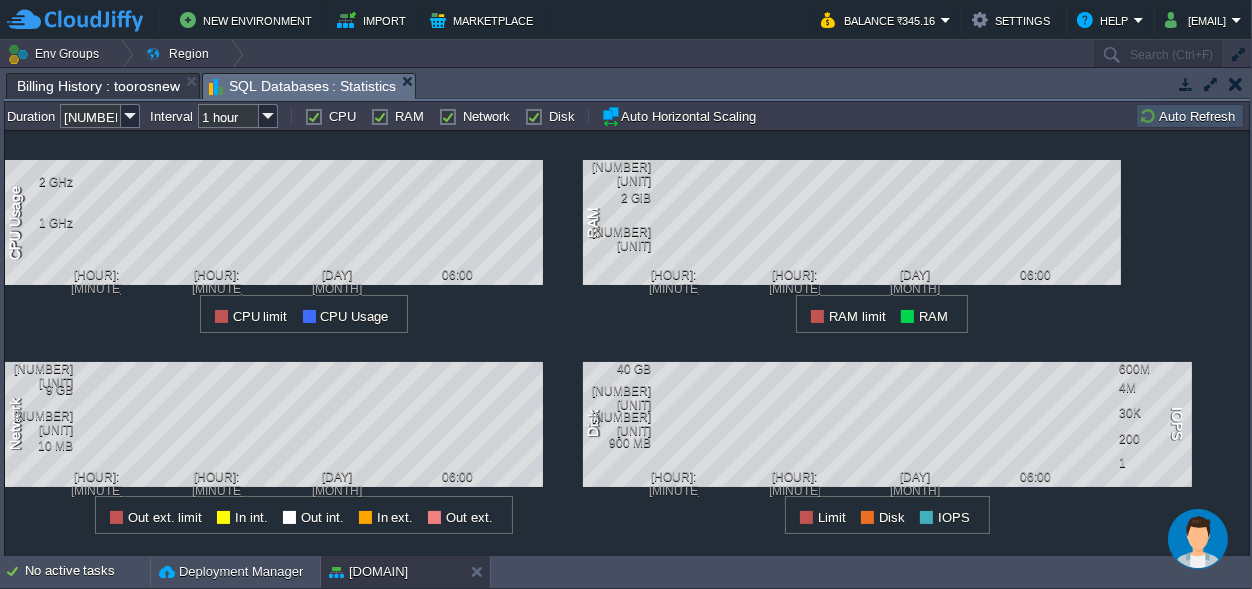 click on "1 CPU Usage 2 GHz 1 GHz 12:00 18:00 01Aug 06:00     CPU limit CPU Usage" at bounding box center (294, 232) 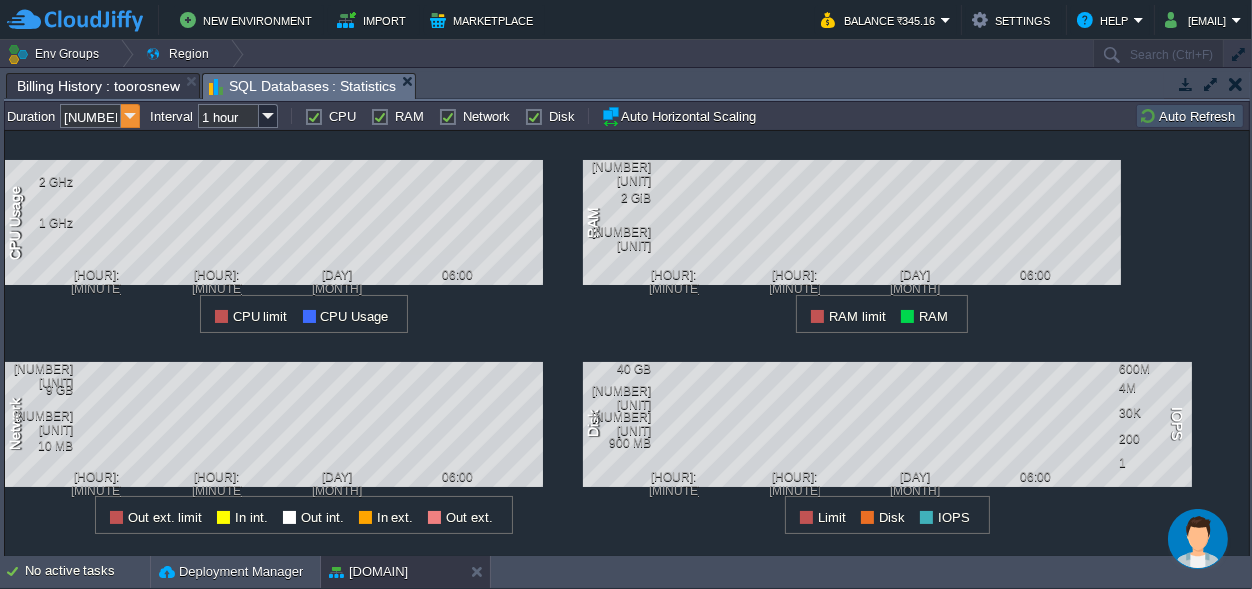 click at bounding box center (130, 116) 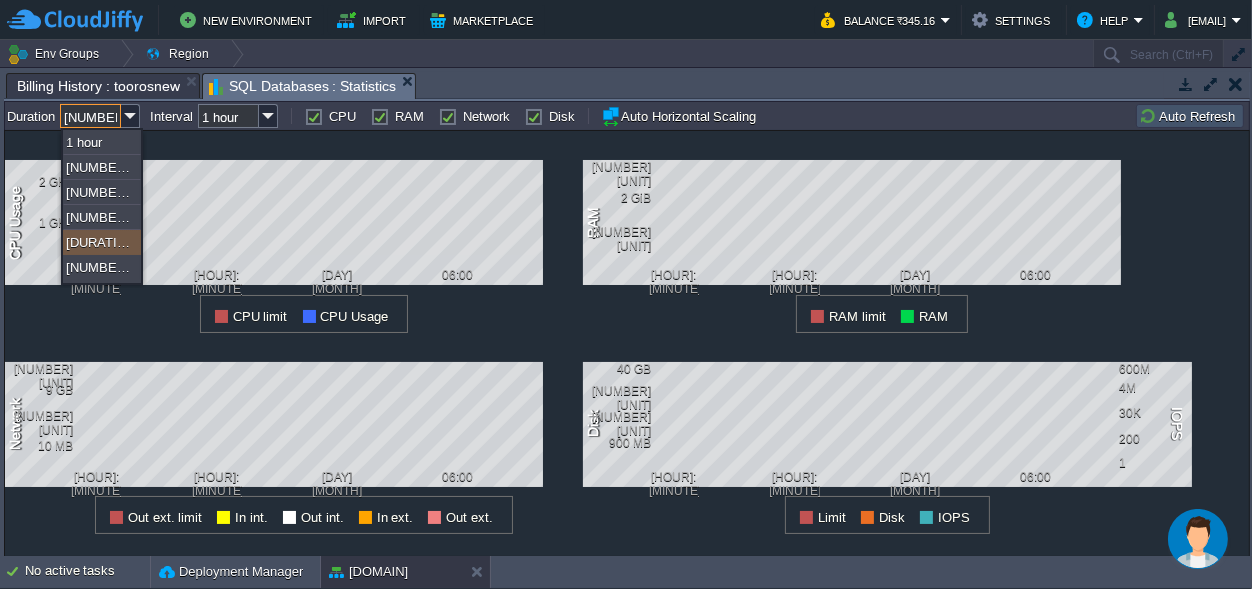 click on "[DURATION]" at bounding box center (102, 242) 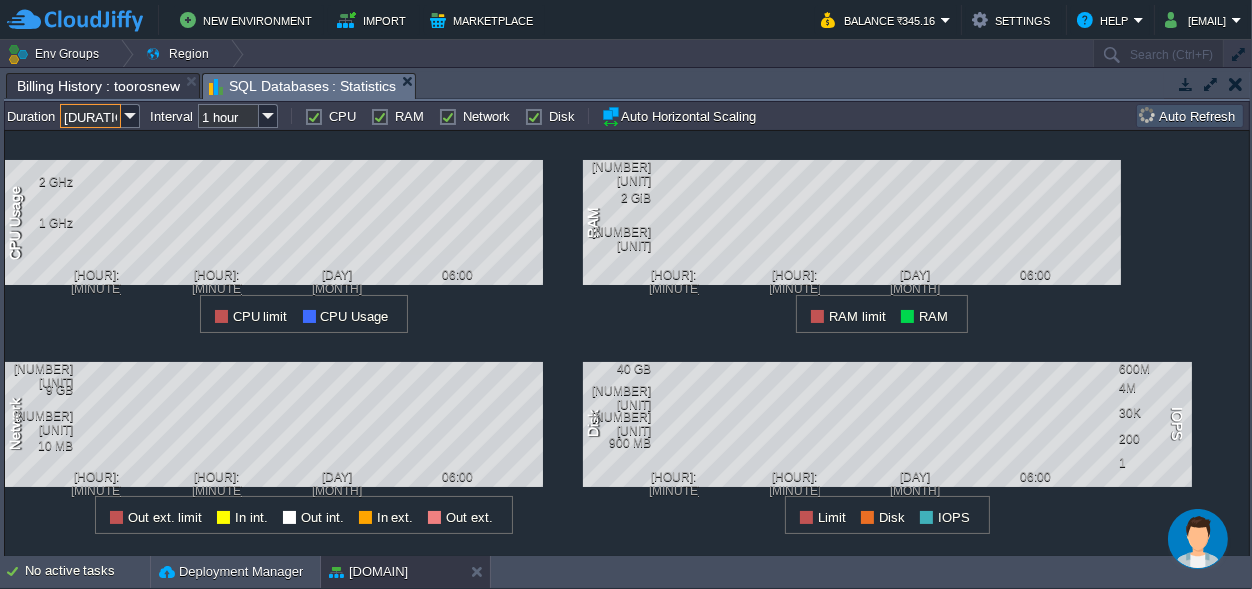 click on "1 CPU Usage 2 GHz 1 GHz 12:00 18:00 01Aug 06:00     CPU limit CPU Usage" at bounding box center (294, 232) 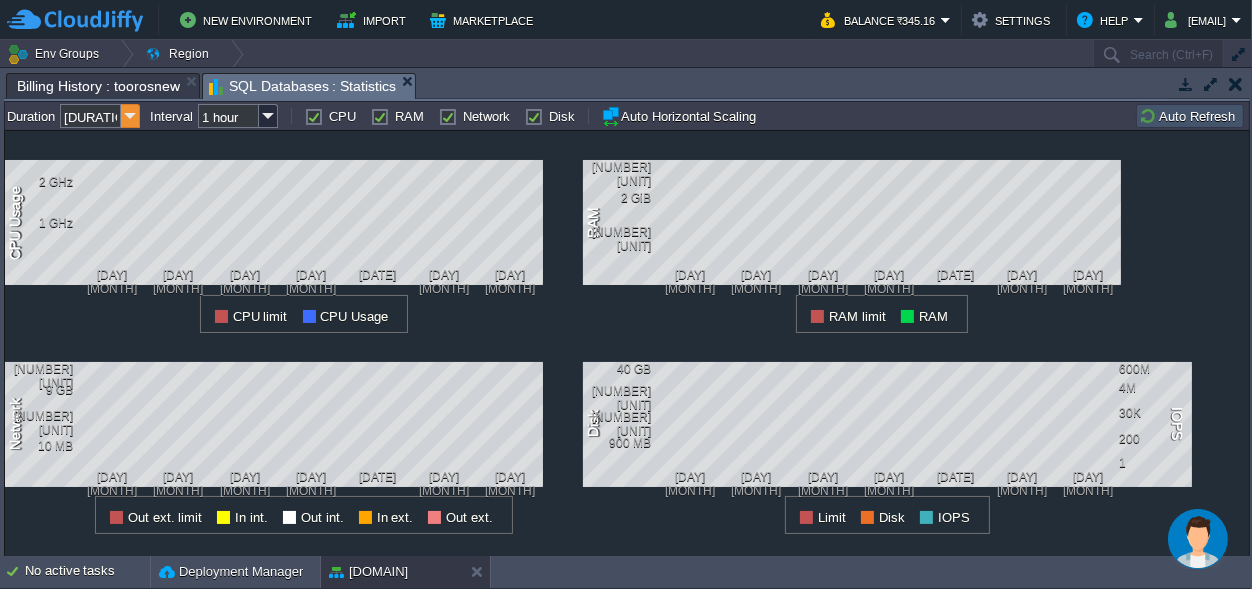 click at bounding box center (130, 116) 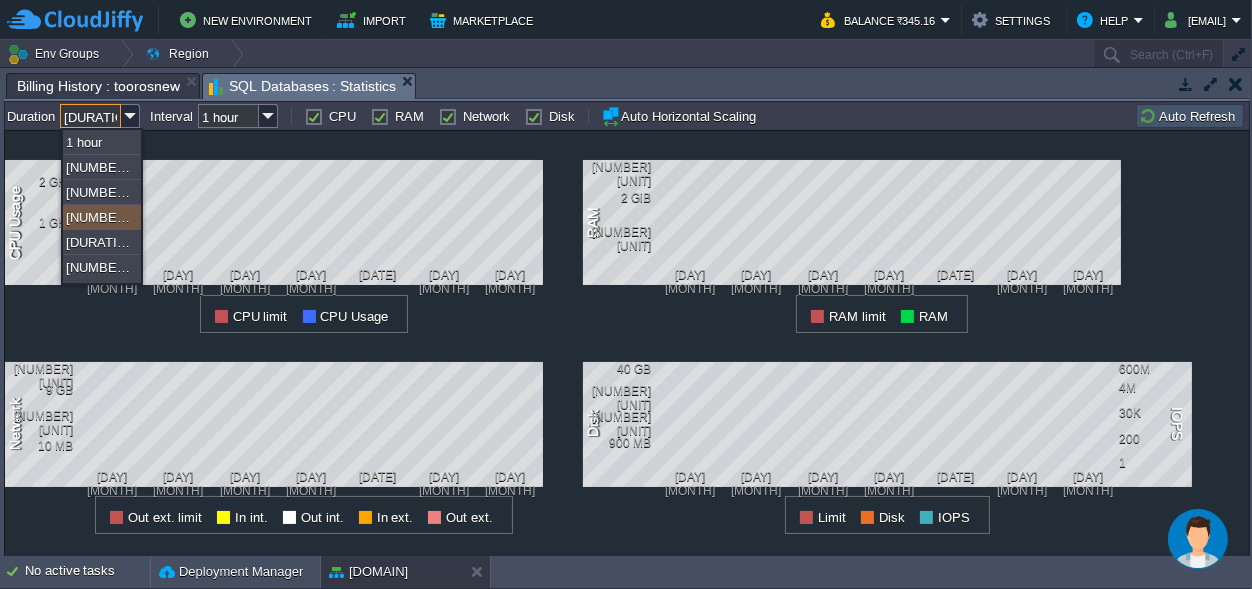 click on "[NUMBER] day" at bounding box center (102, 217) 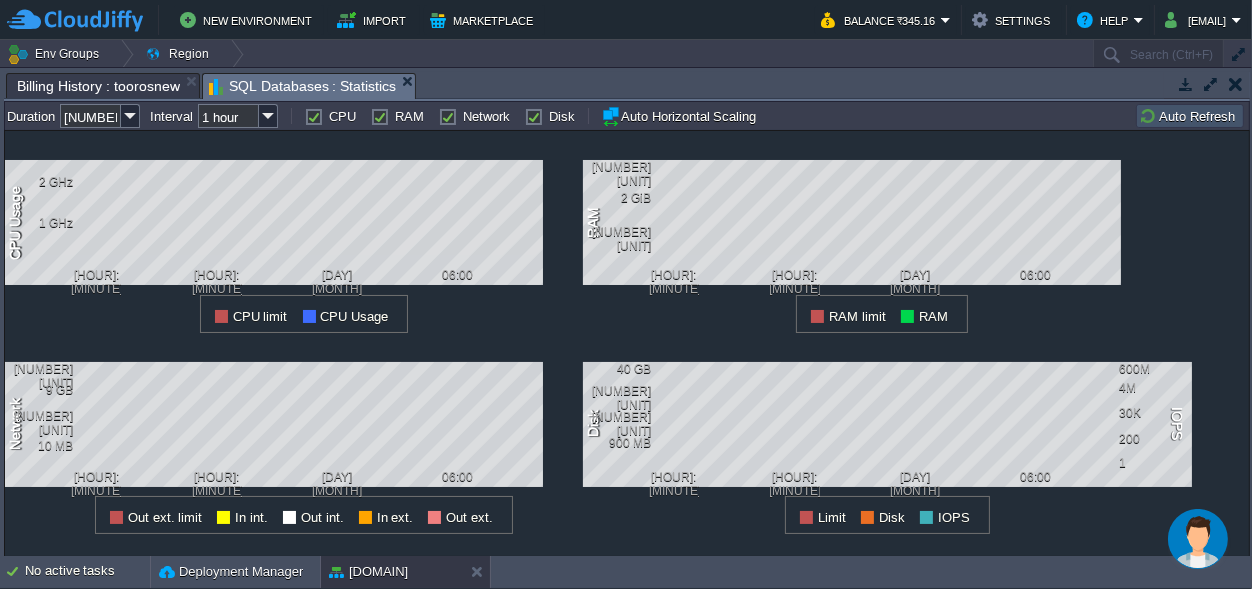 click on "1 CPU Usage 2 GHz 1 GHz 12:00 18:00 01Aug 06:00     CPU limit CPU Usage" at bounding box center (294, 232) 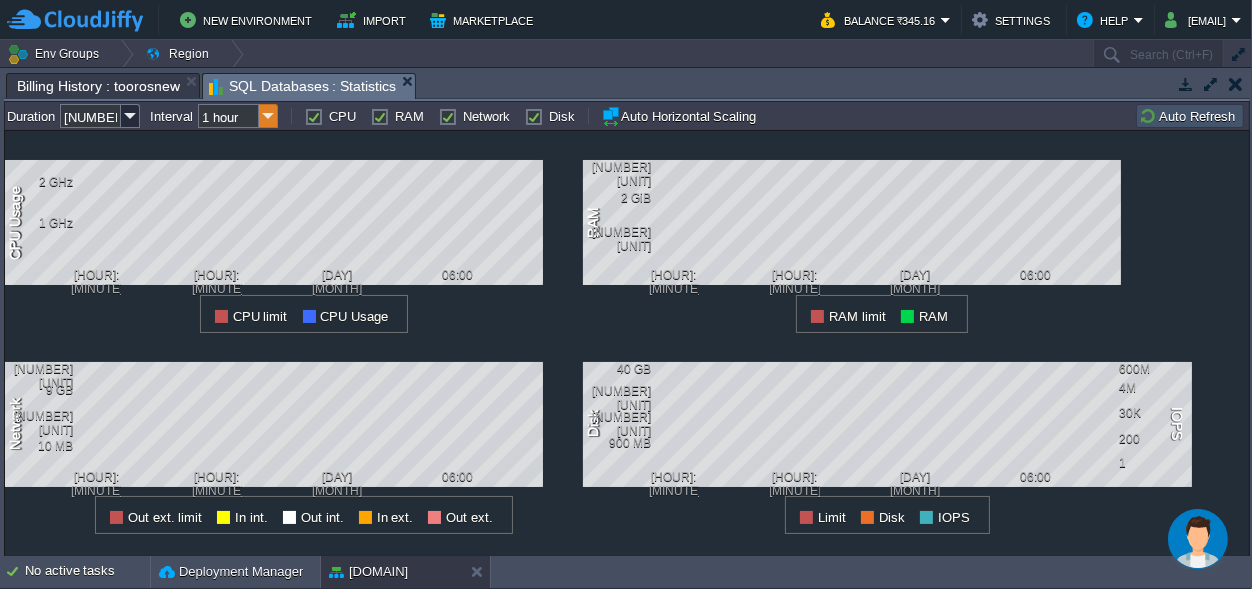 click at bounding box center (268, 116) 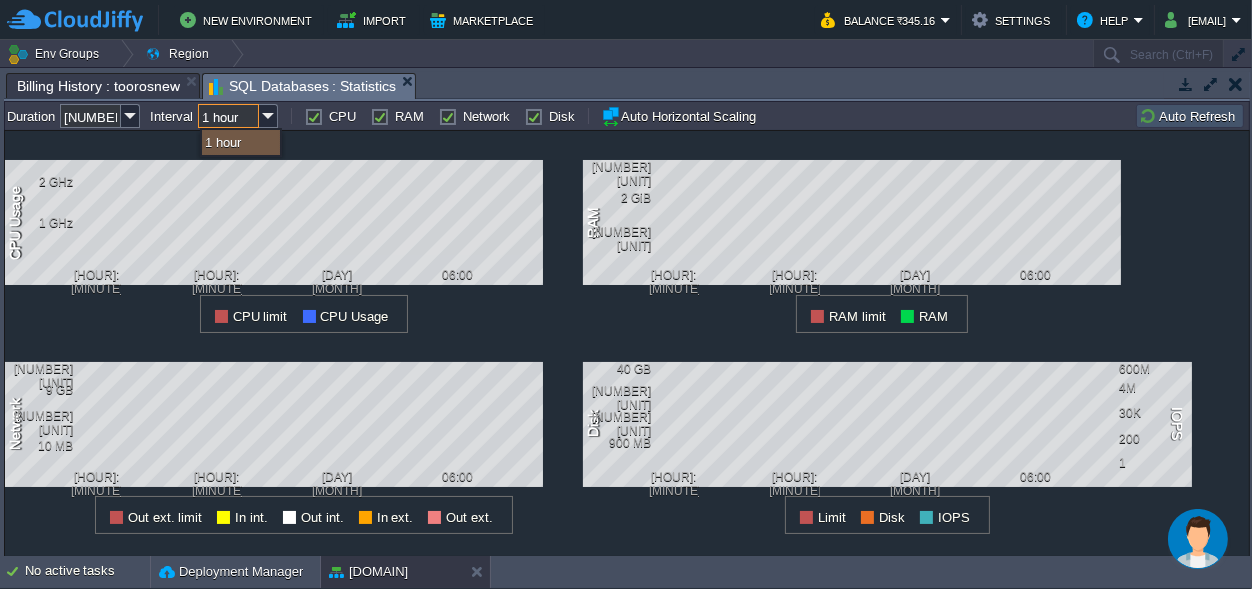 click on "1 Network 200 GB 9 GB 400 MB 10 MB 12:00 18:00 01Aug 06:00     Out ext. limit In int. Out int. In ext. Out ext." at bounding box center (294, 434) 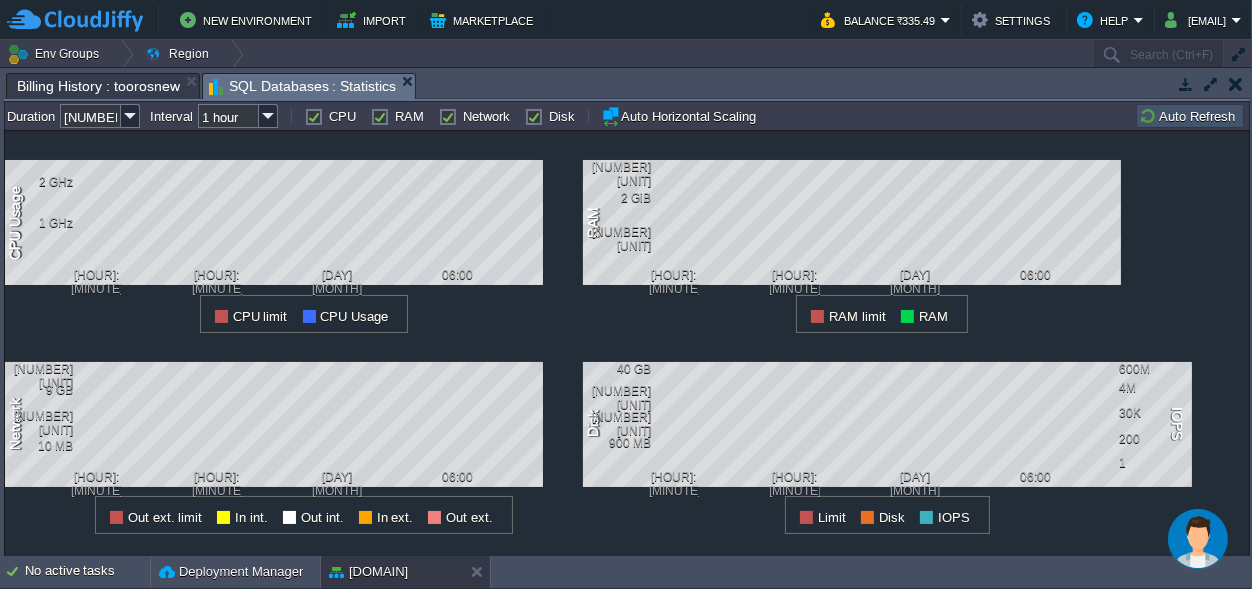 click at bounding box center [1197, 538] 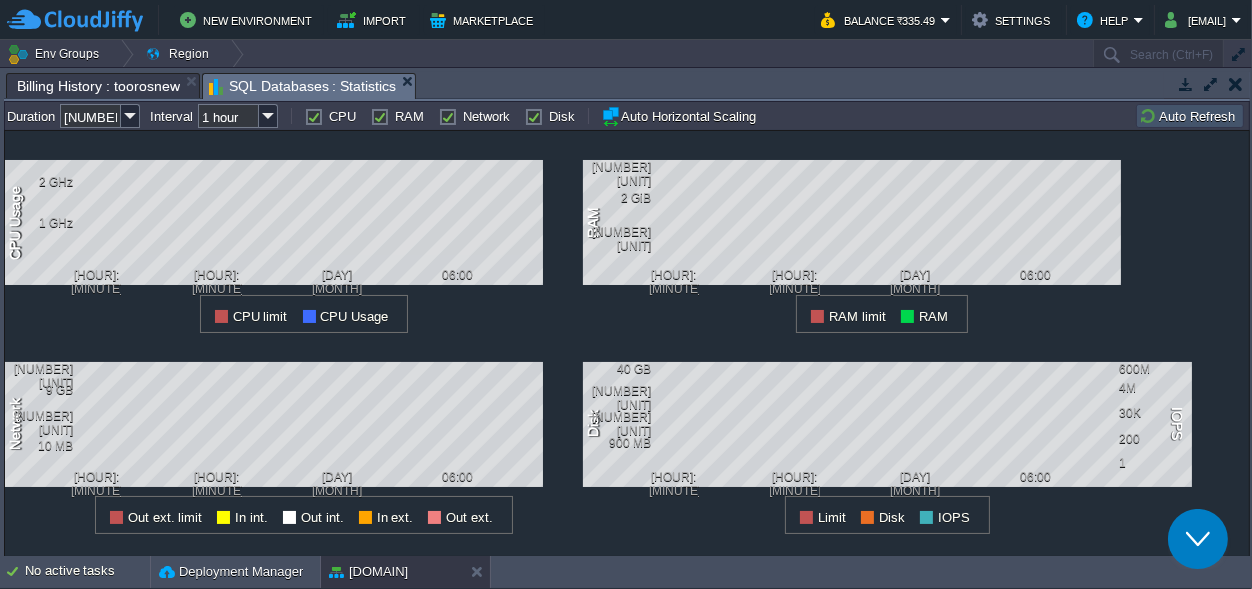 scroll, scrollTop: 0, scrollLeft: 0, axis: both 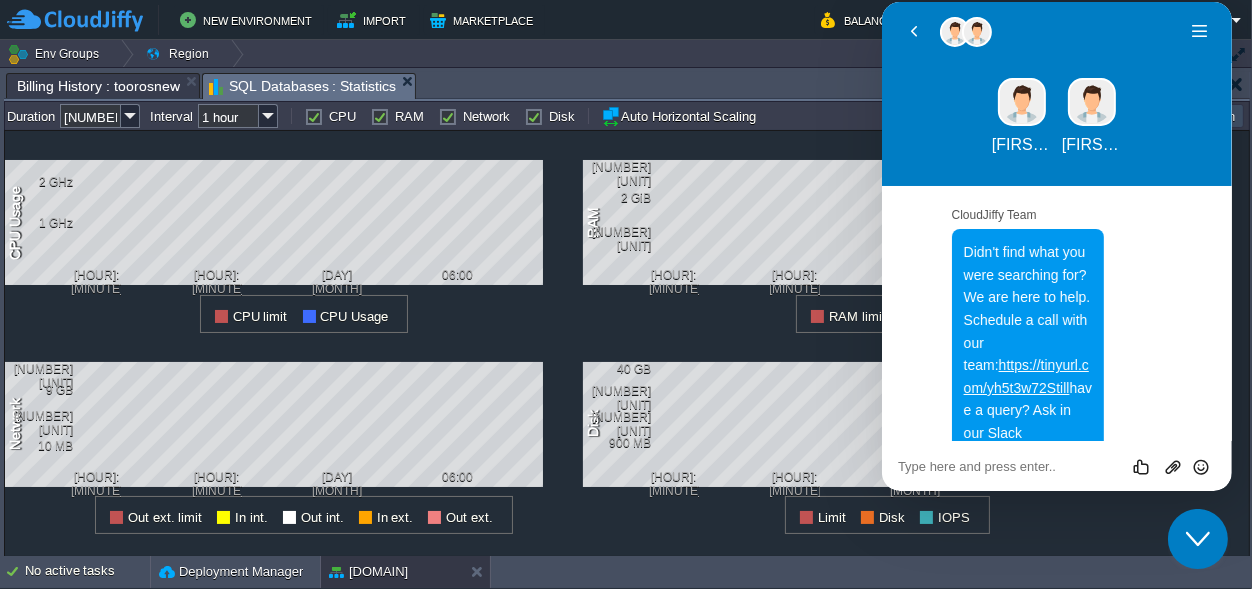 click on "Close Chat This icon closes the chat window." 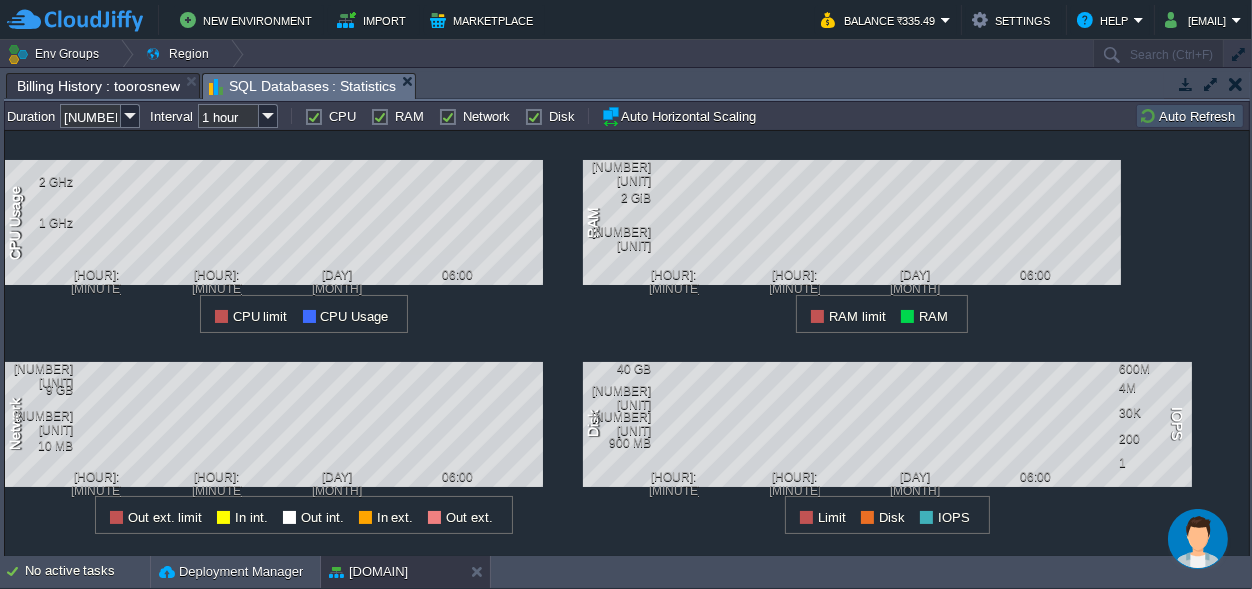 click at bounding box center (1197, 538) 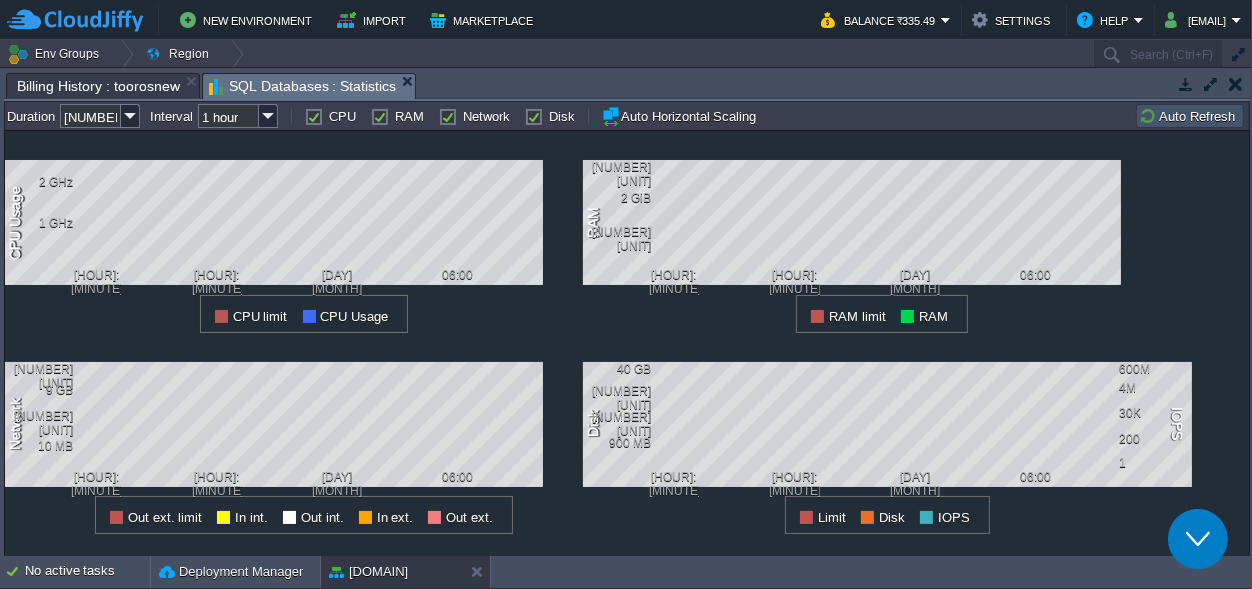 scroll, scrollTop: 2575, scrollLeft: 0, axis: vertical 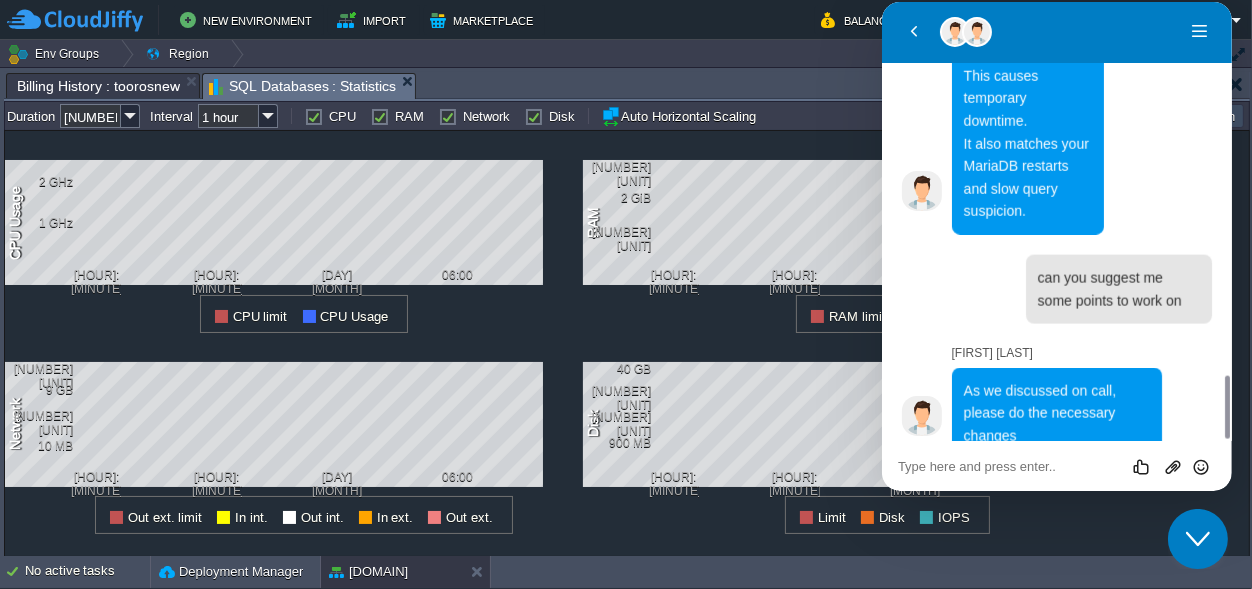 drag, startPoint x: 1026, startPoint y: 405, endPoint x: 950, endPoint y: 244, distance: 178.03651 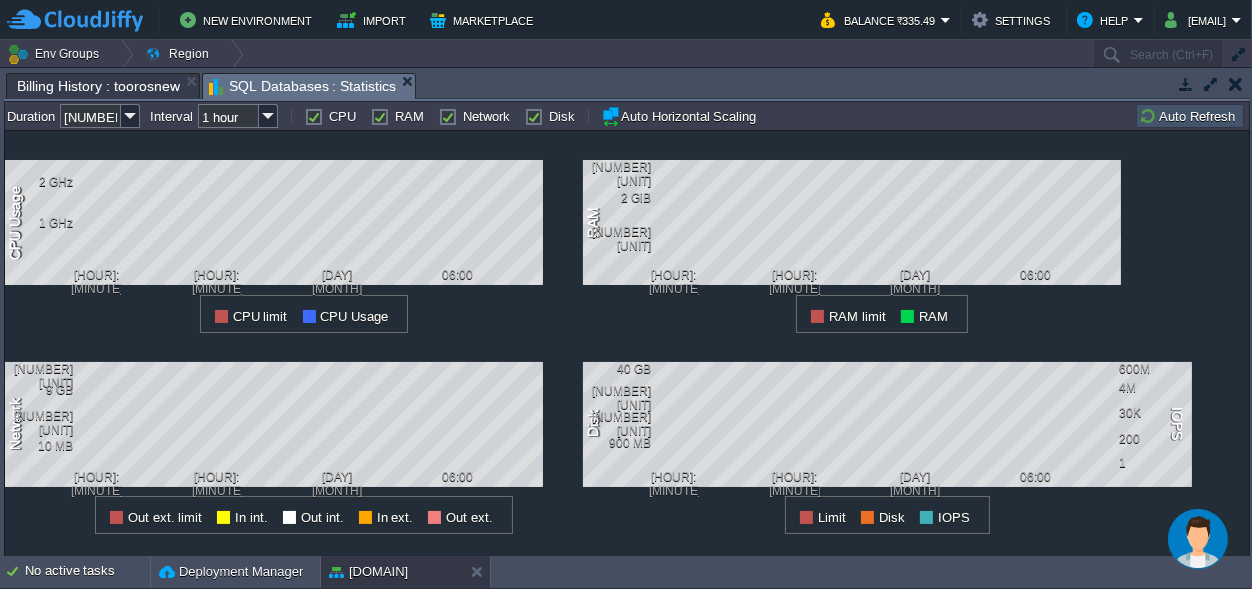 click at bounding box center [1235, 84] 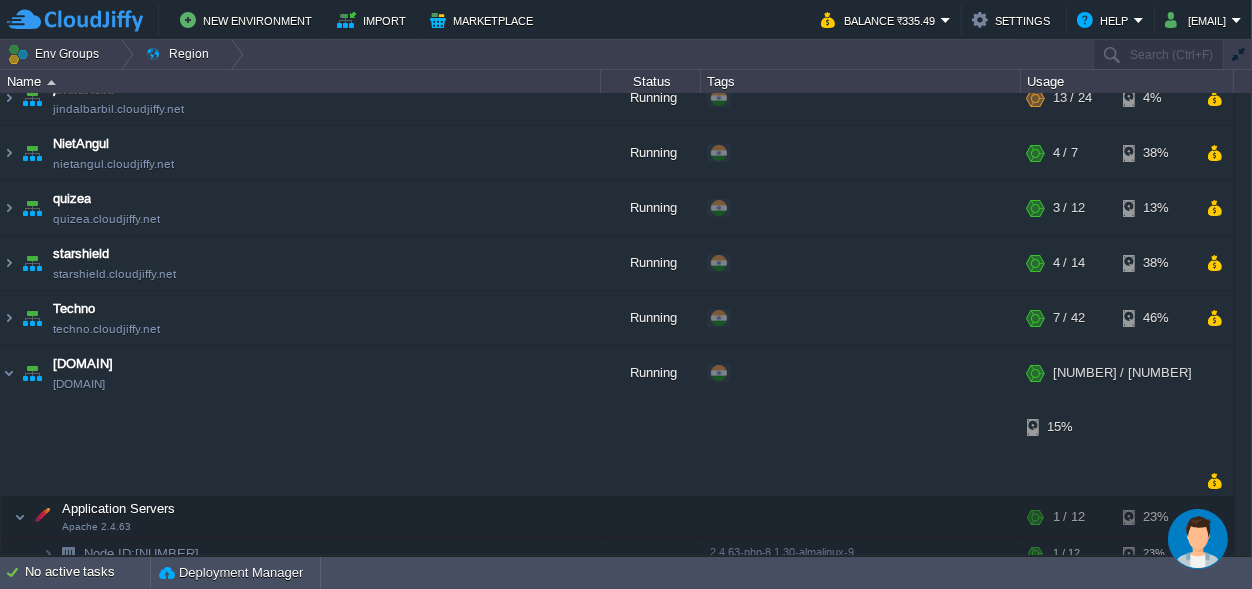 scroll, scrollTop: 232, scrollLeft: 0, axis: vertical 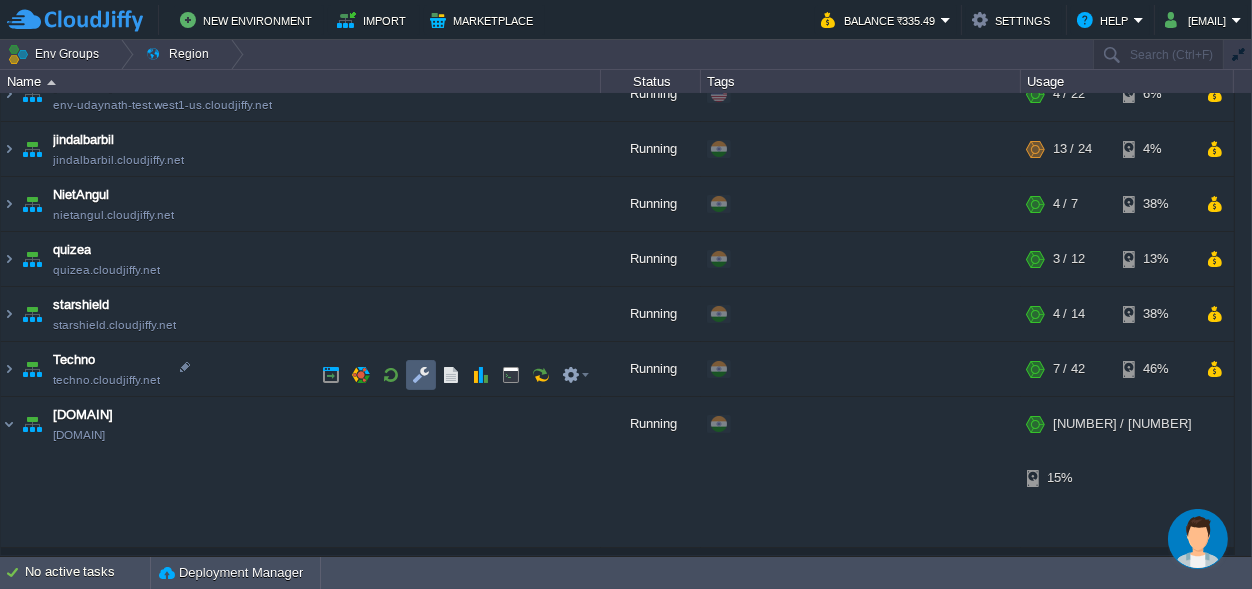 click at bounding box center [421, 375] 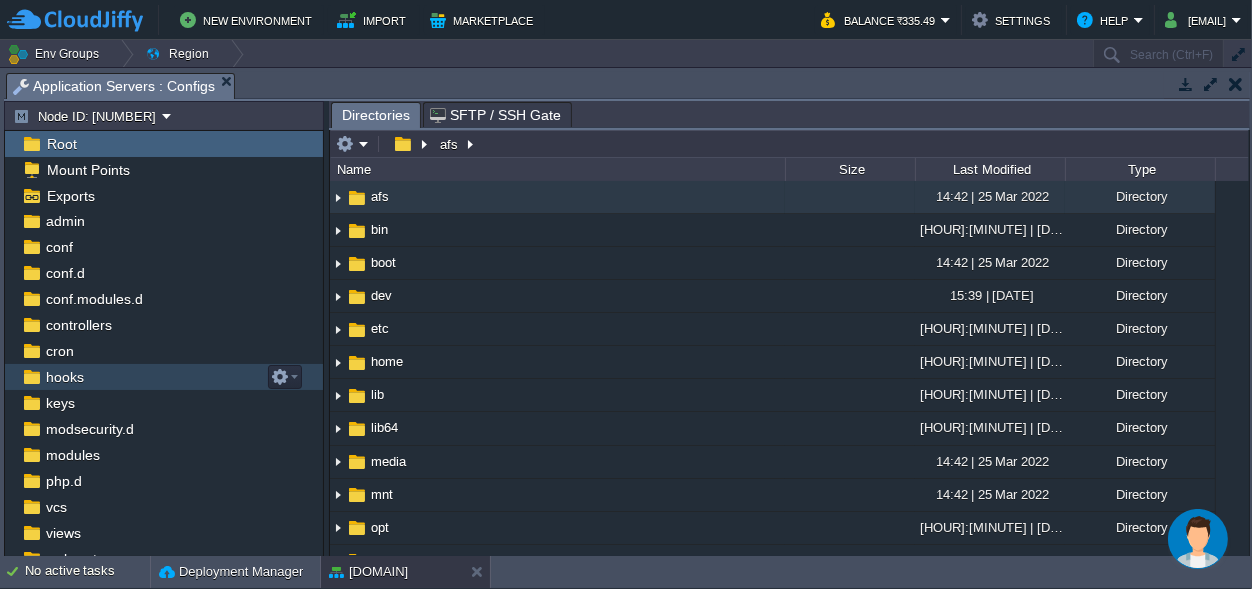 scroll, scrollTop: 0, scrollLeft: 0, axis: both 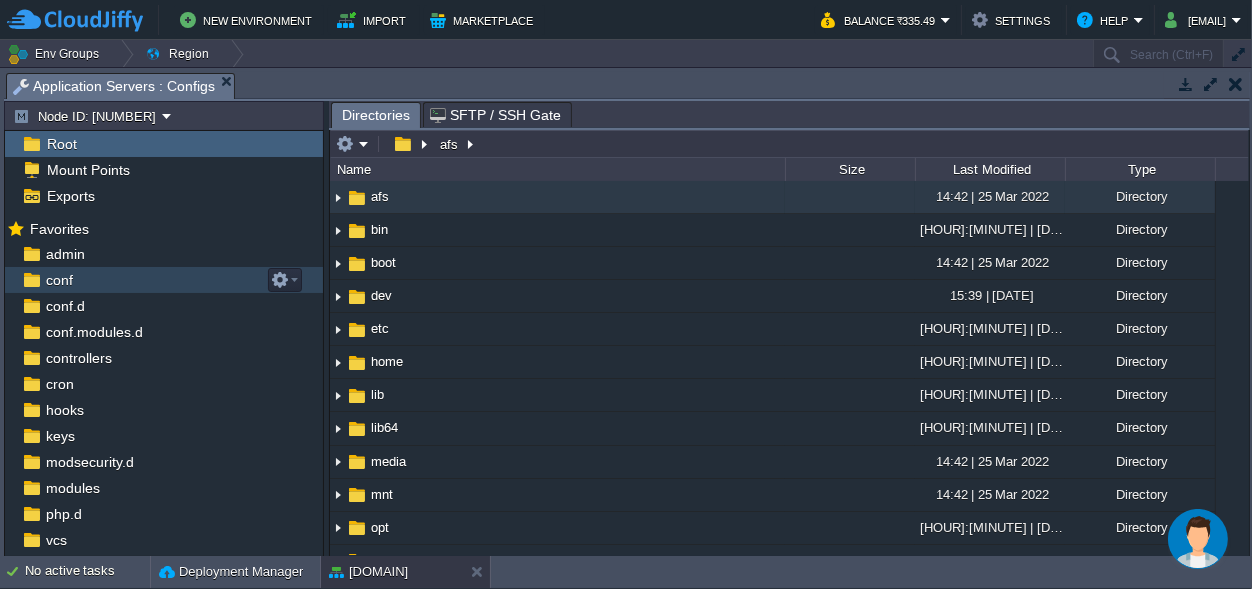 click on "conf" at bounding box center [59, 280] 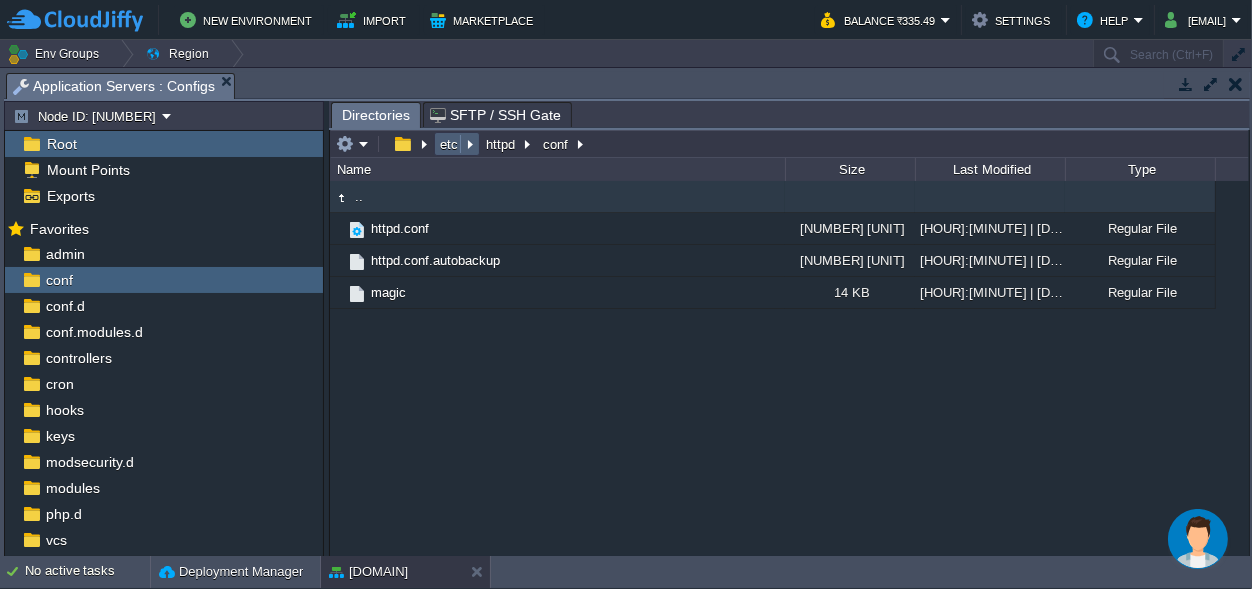 click on "etc" at bounding box center [457, 144] 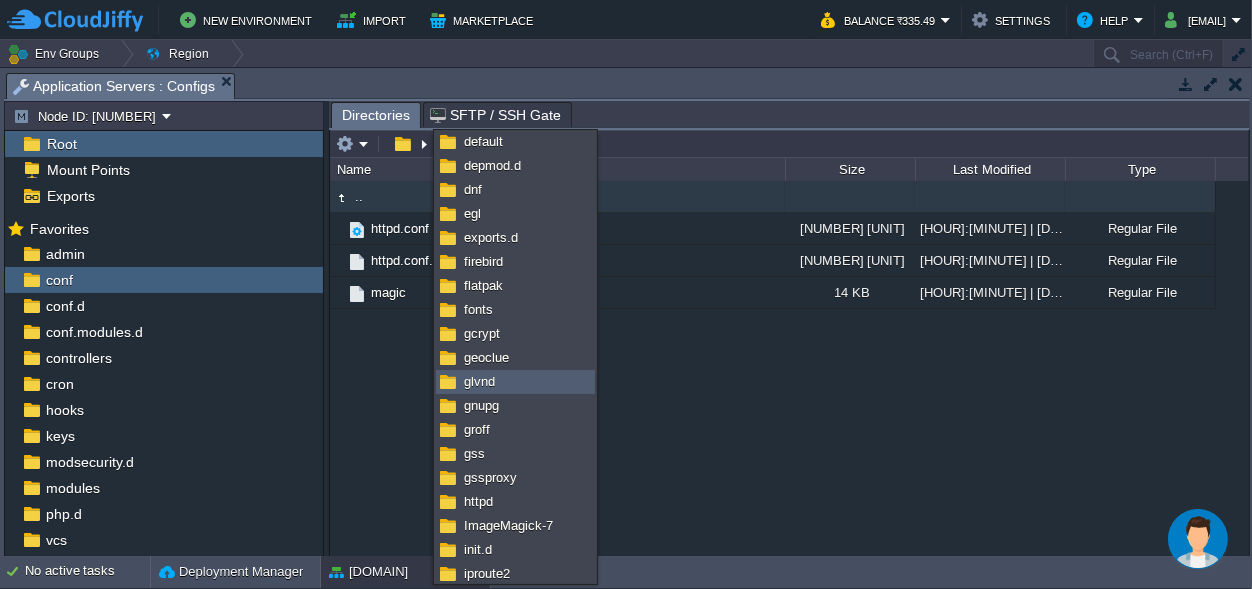 scroll, scrollTop: 341, scrollLeft: 0, axis: vertical 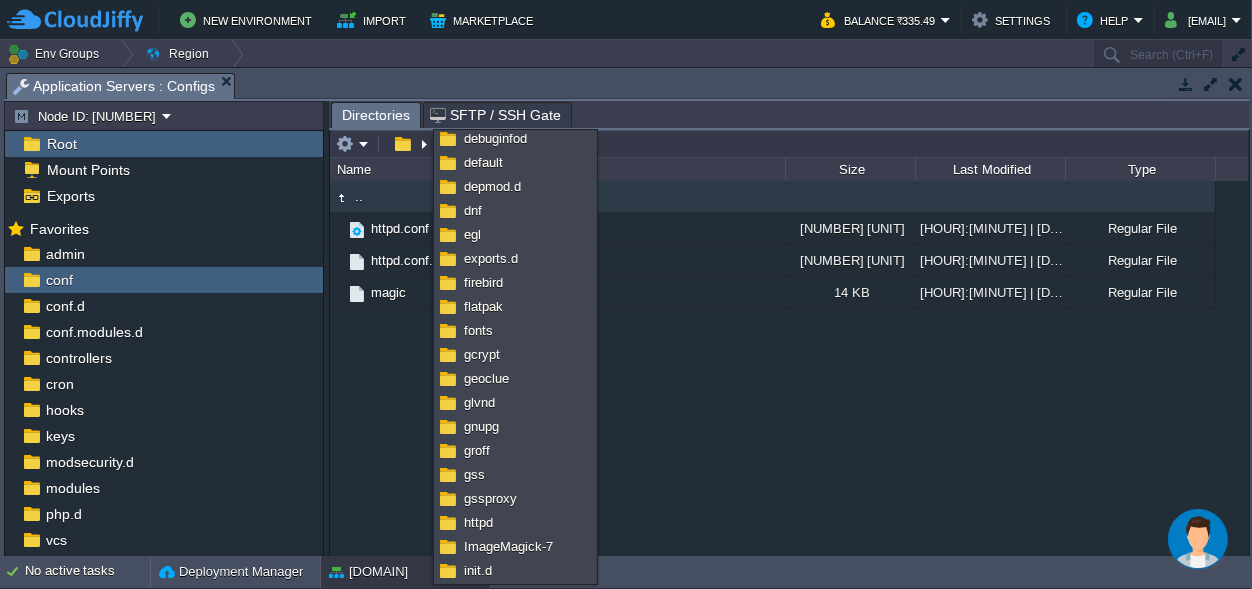 click on ".. httpd.conf 33 KB [TIME]   |   [DATE] Regular File httpd.conf.autobackup 33 KB [TIME]   |   [DATE] Regular File magic 14 KB [TIME]   |   [DATE] Regular File" at bounding box center (789, 368) 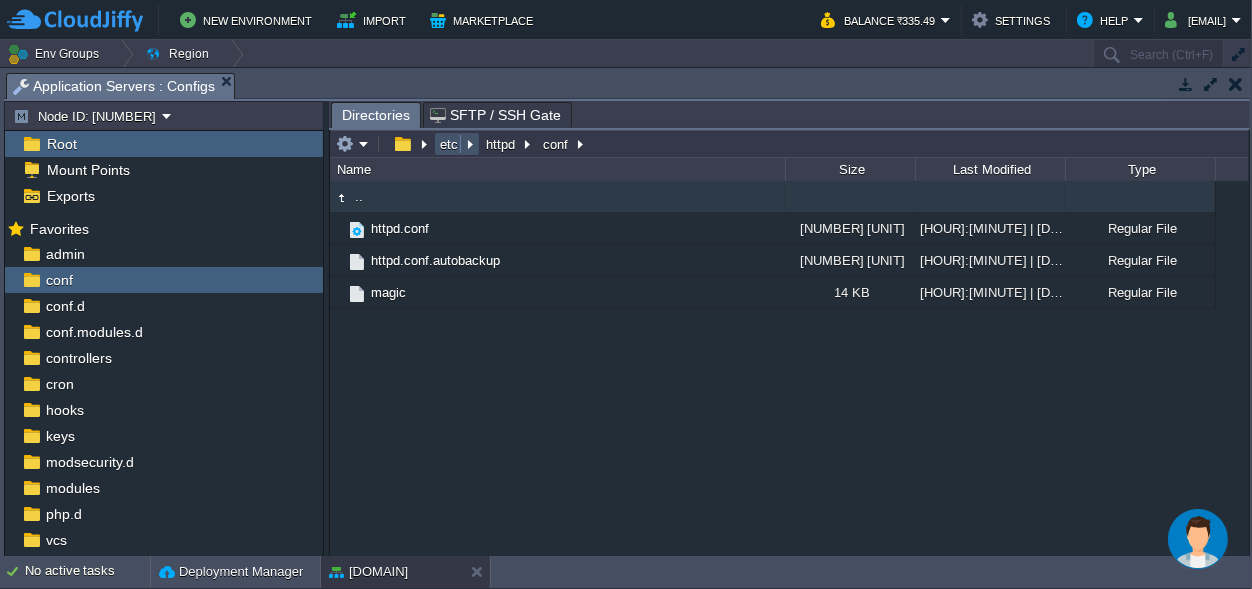 click on "etc" at bounding box center (450, 144) 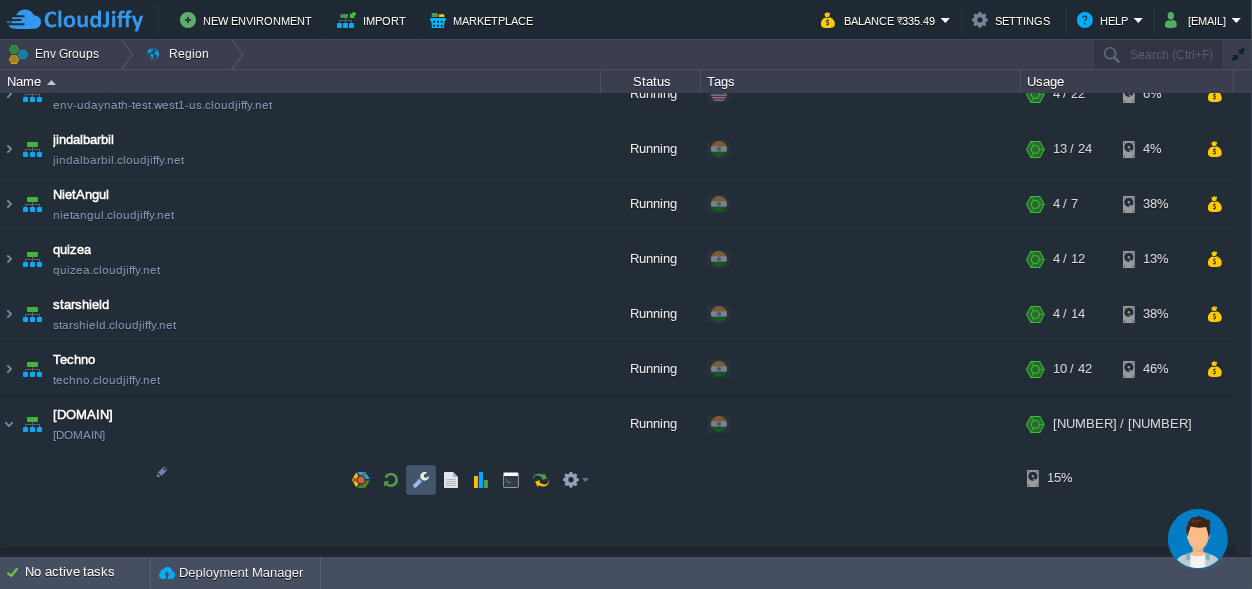click at bounding box center (421, 480) 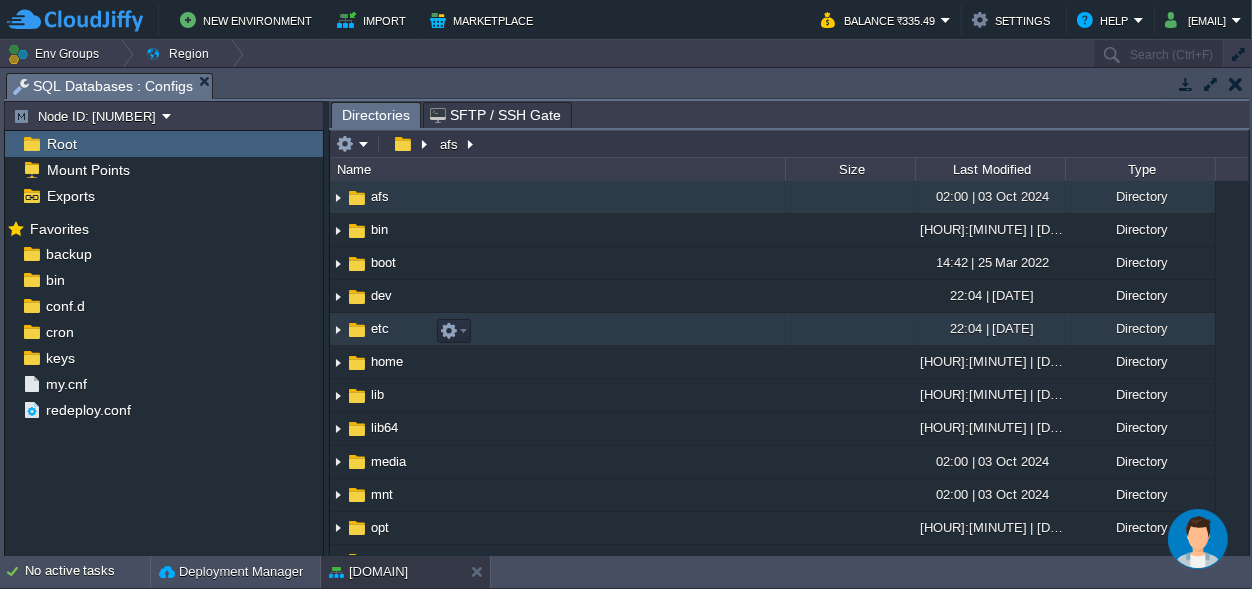 click at bounding box center [357, 330] 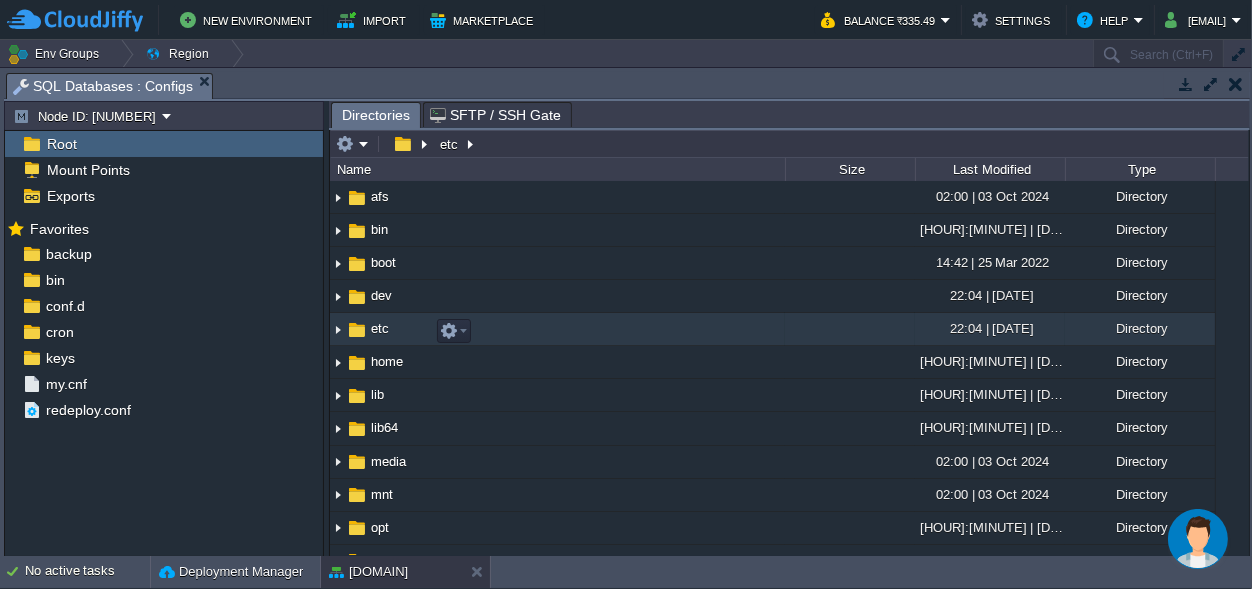 click at bounding box center [357, 330] 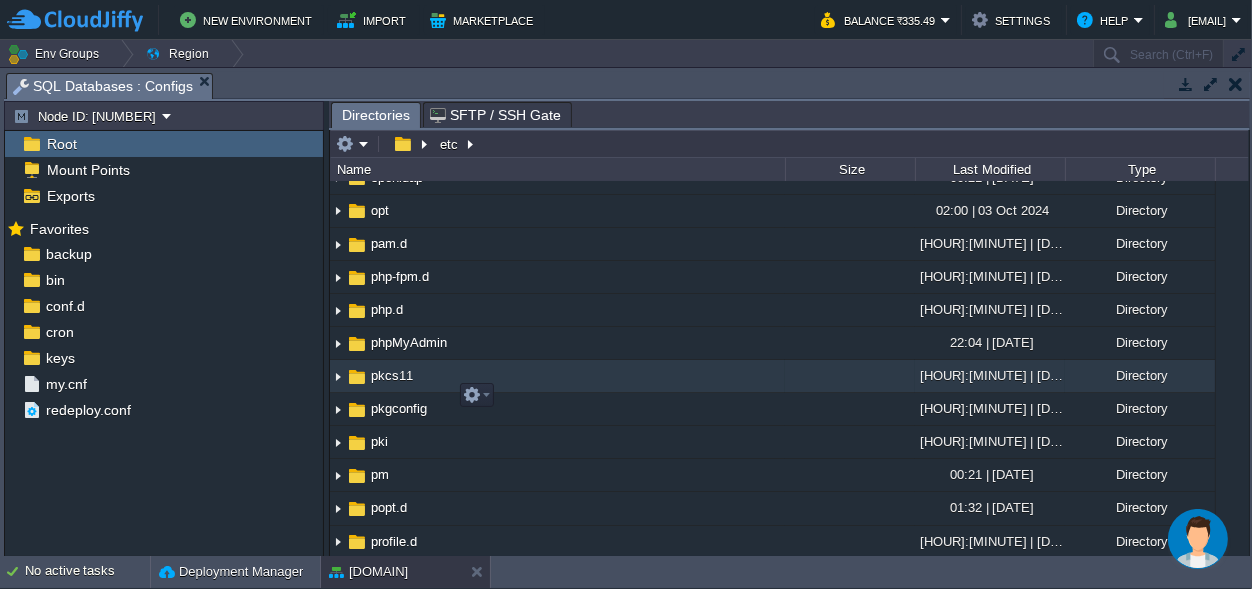scroll, scrollTop: 1589, scrollLeft: 0, axis: vertical 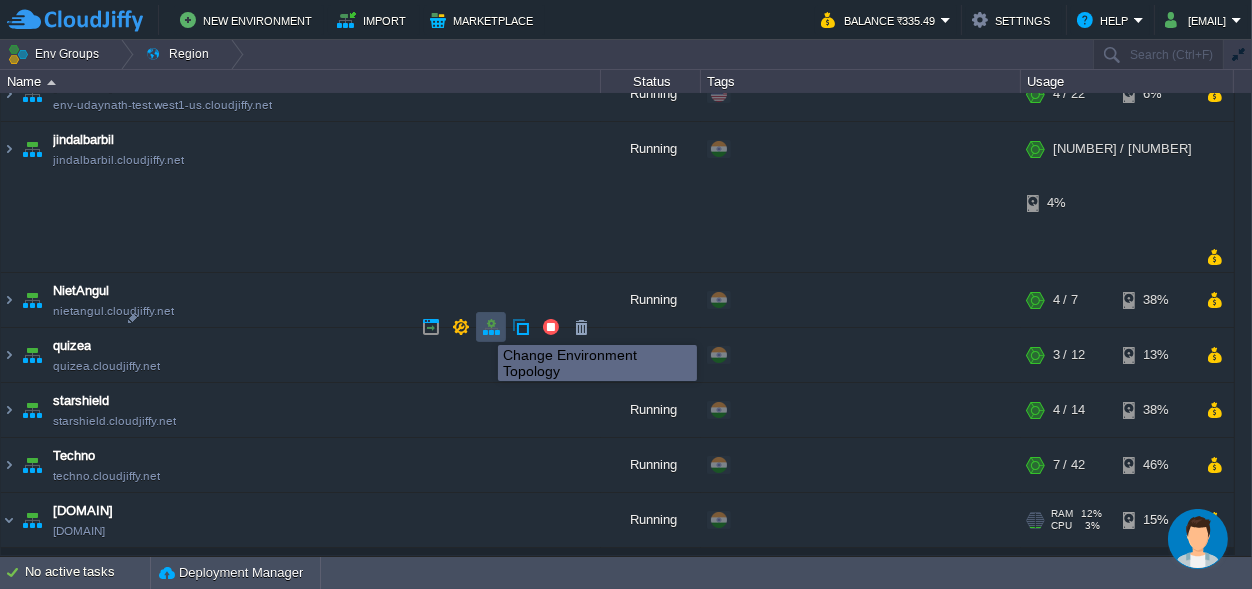 click at bounding box center [491, 327] 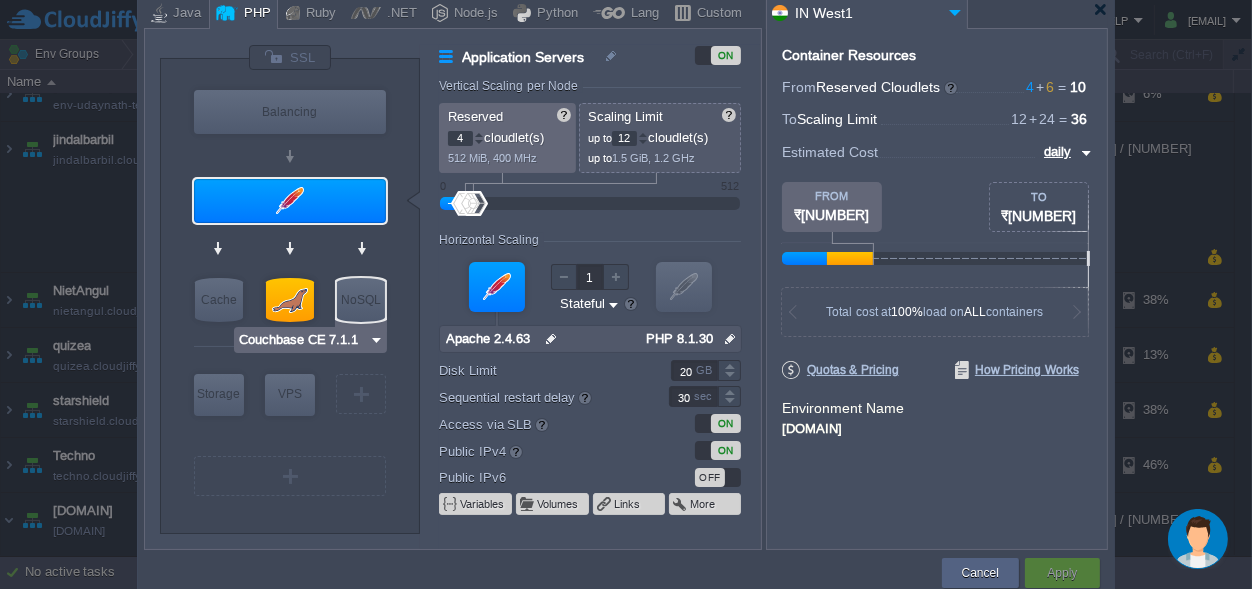 type on "MariaDB [NUMBER].[NUMBER].[NUMBER]" 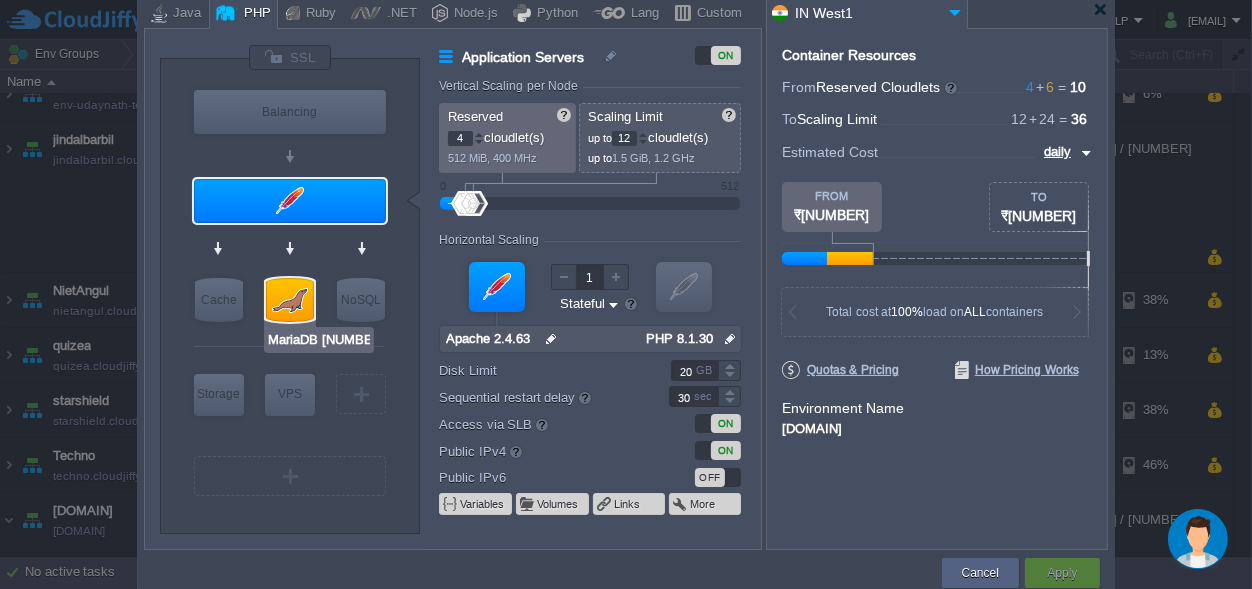 click at bounding box center (290, 300) 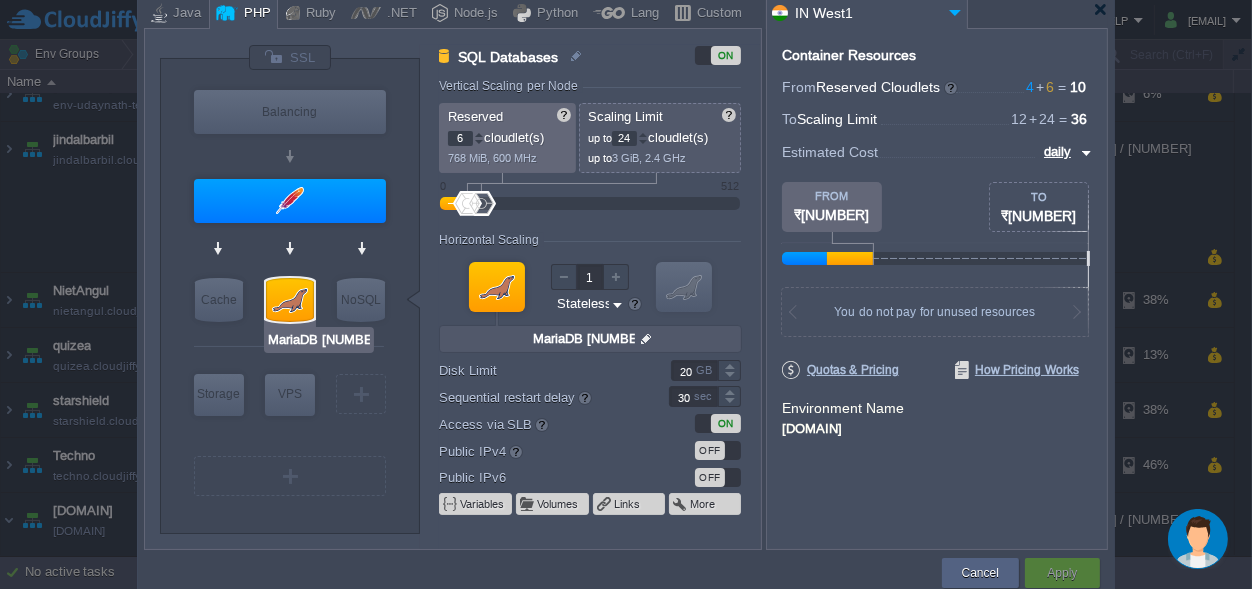 type on "Couchbase CE 7.1.1" 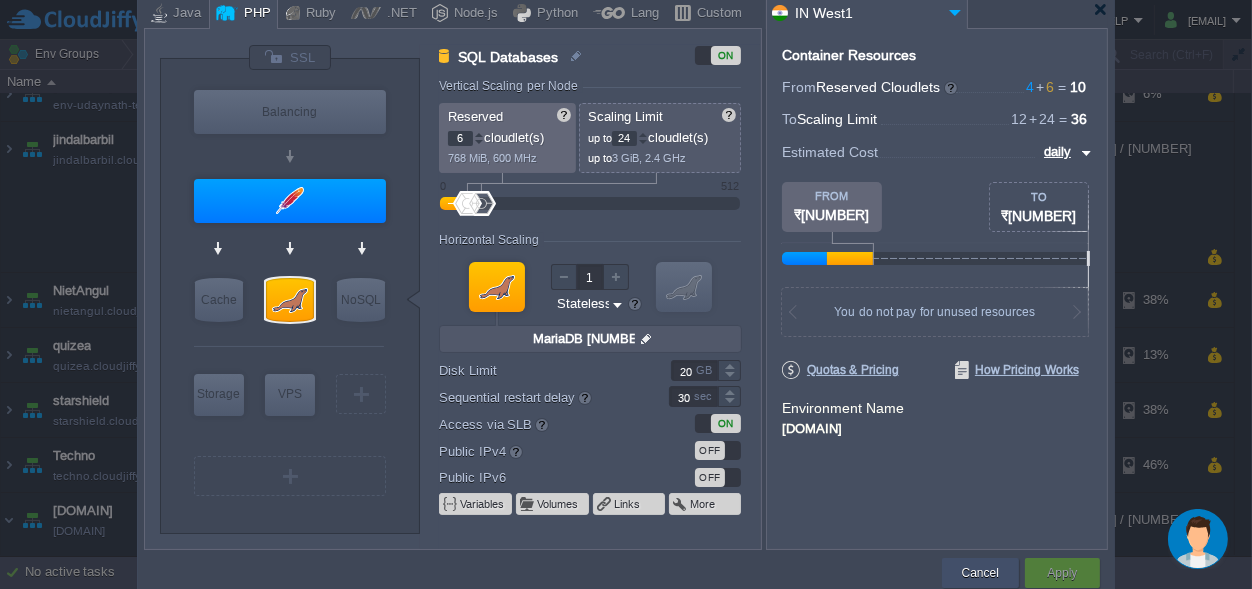 click on "Cancel" at bounding box center (980, 573) 